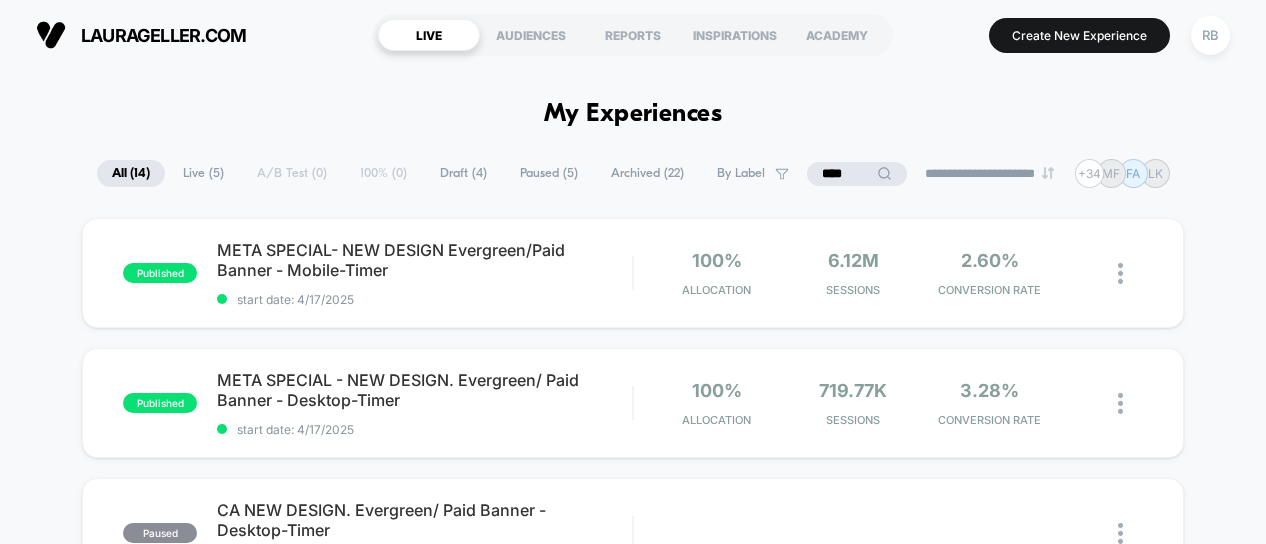scroll, scrollTop: 0, scrollLeft: 0, axis: both 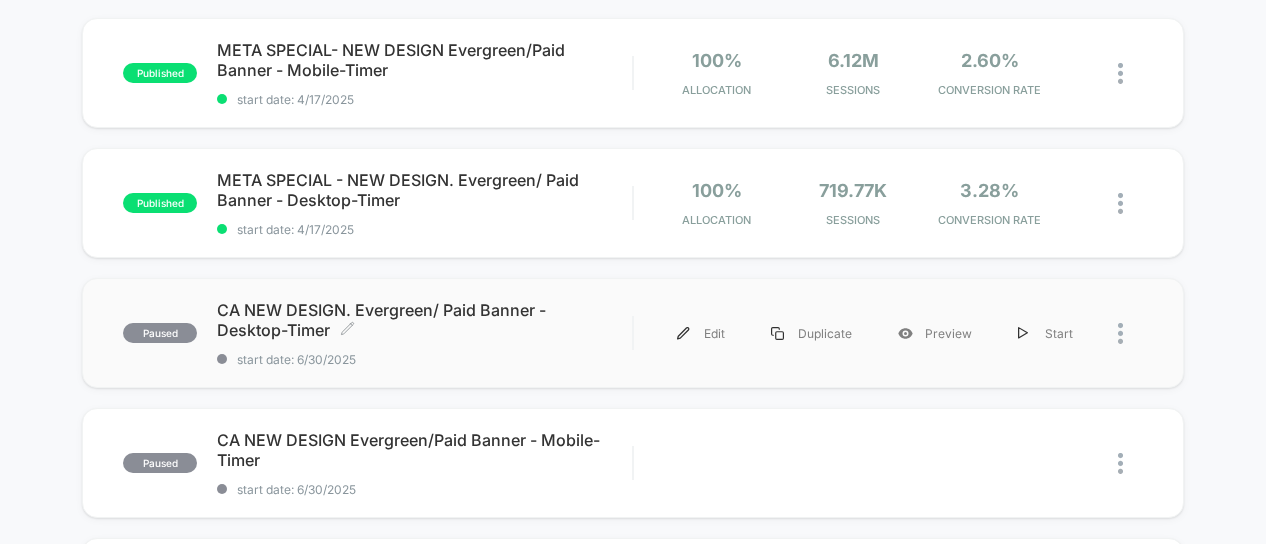 click on "CA NEW DESIGN. Evergreen/ Paid Banner - Desktop-Timer Click to edit experience details" at bounding box center (424, 320) 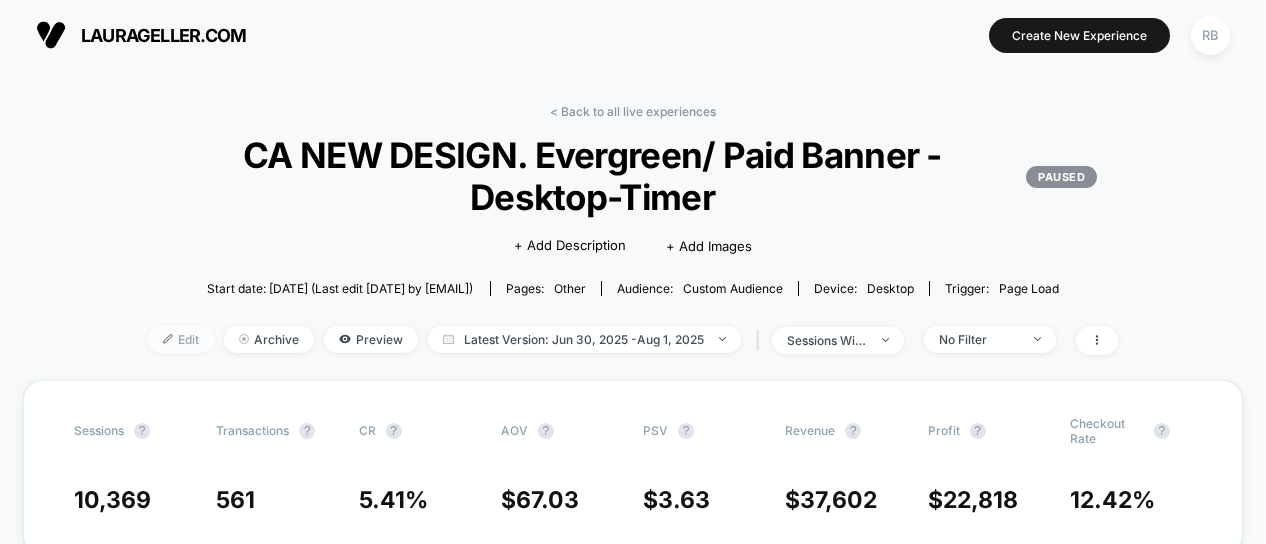 click on "Edit" at bounding box center (181, 339) 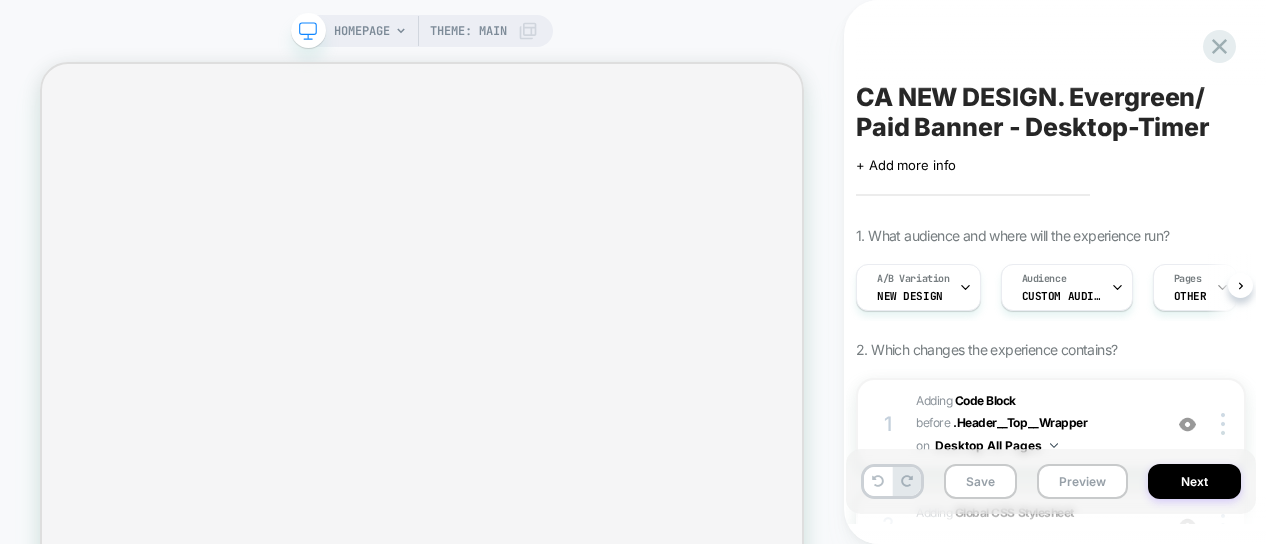 scroll, scrollTop: 0, scrollLeft: 1, axis: horizontal 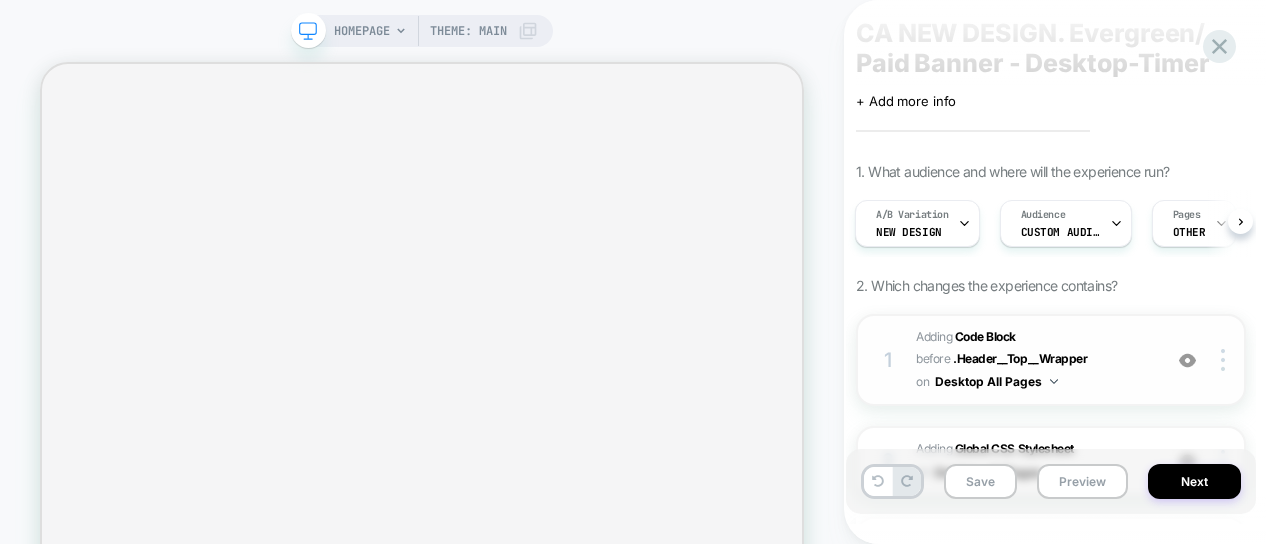 click on "Adding   Code Block   BEFORE .Header__Top__Wrapper .Header__Top__Wrapper   on Desktop All Pages" at bounding box center [1033, 360] 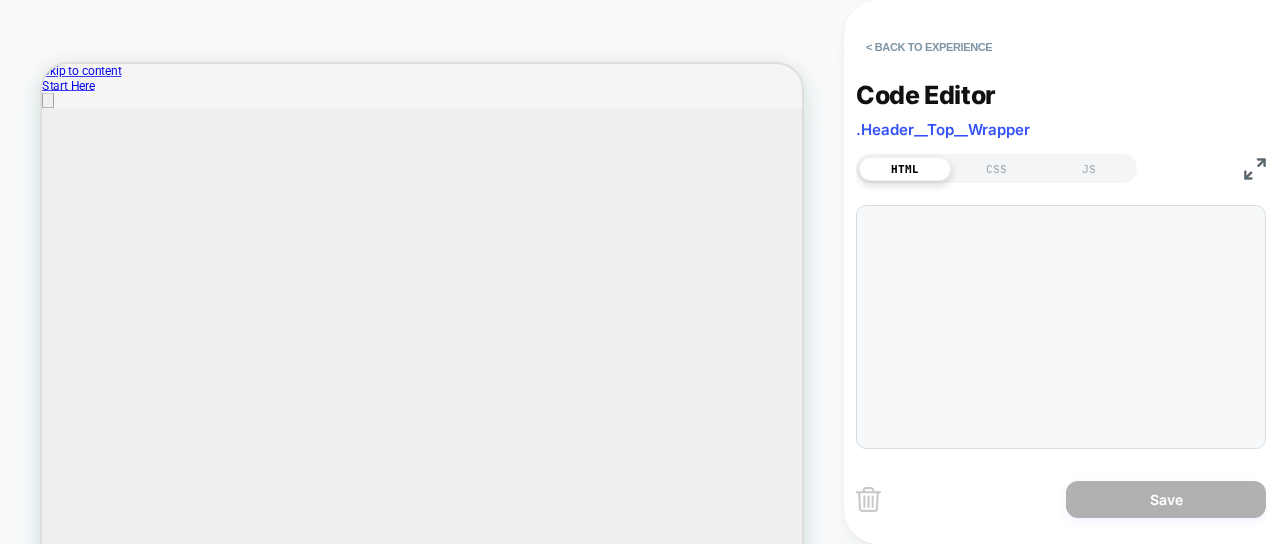 scroll, scrollTop: 0, scrollLeft: 0, axis: both 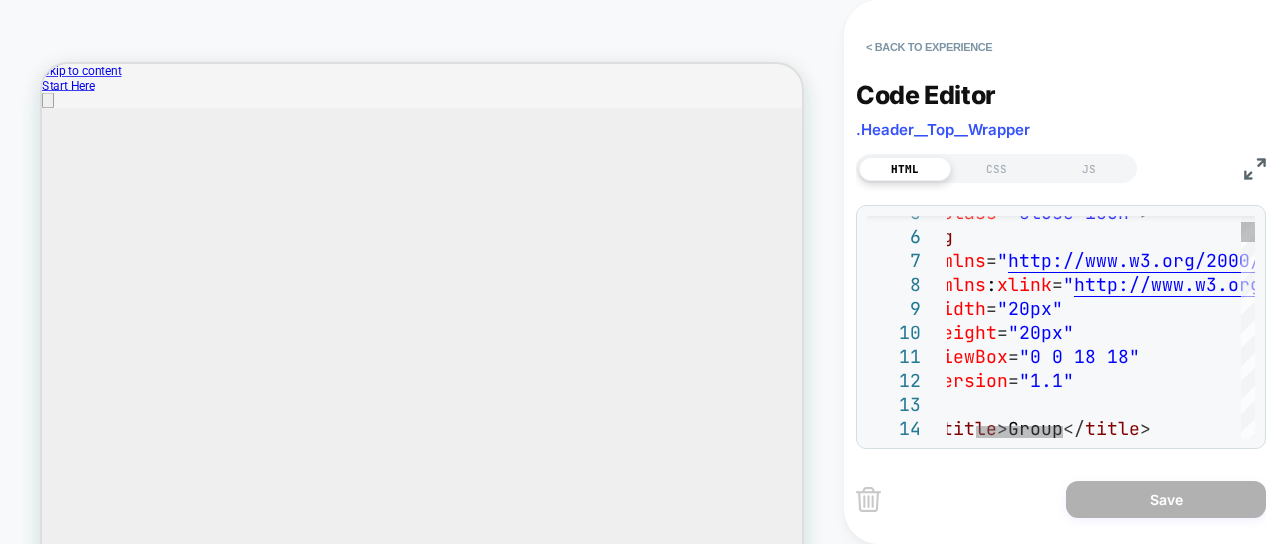 type on "**********" 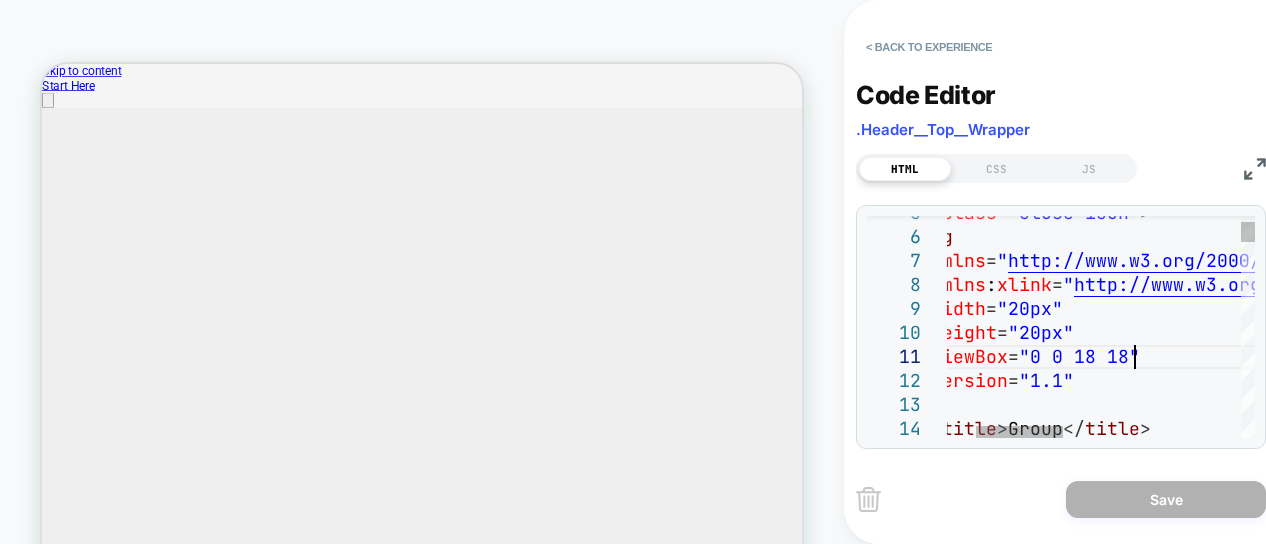 click on "< div   class = "close-icon" >        < svg          xmlns = " http://www.w3.org/2000/svg "          xmlns : xlink = " http://www.w3.org/1999/xlink "          width = "20px"          height = "20px"          viewBox = "0 0 18 18"          version = "1.1"        >          < title > Group </ title >" at bounding box center (1363, 1968) 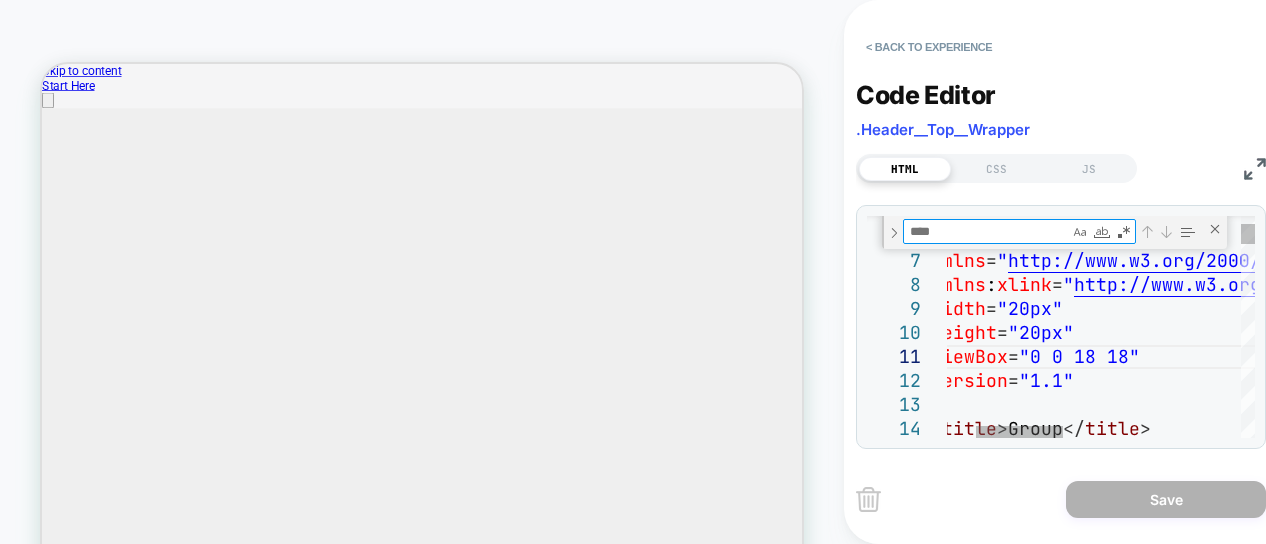 type on "*" 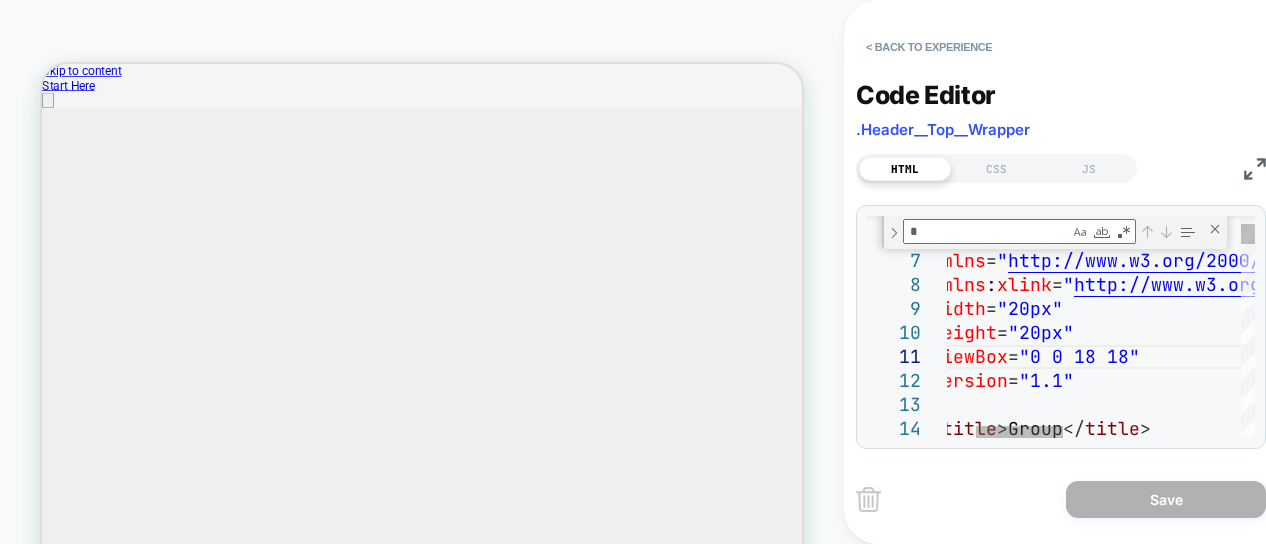 type on "**********" 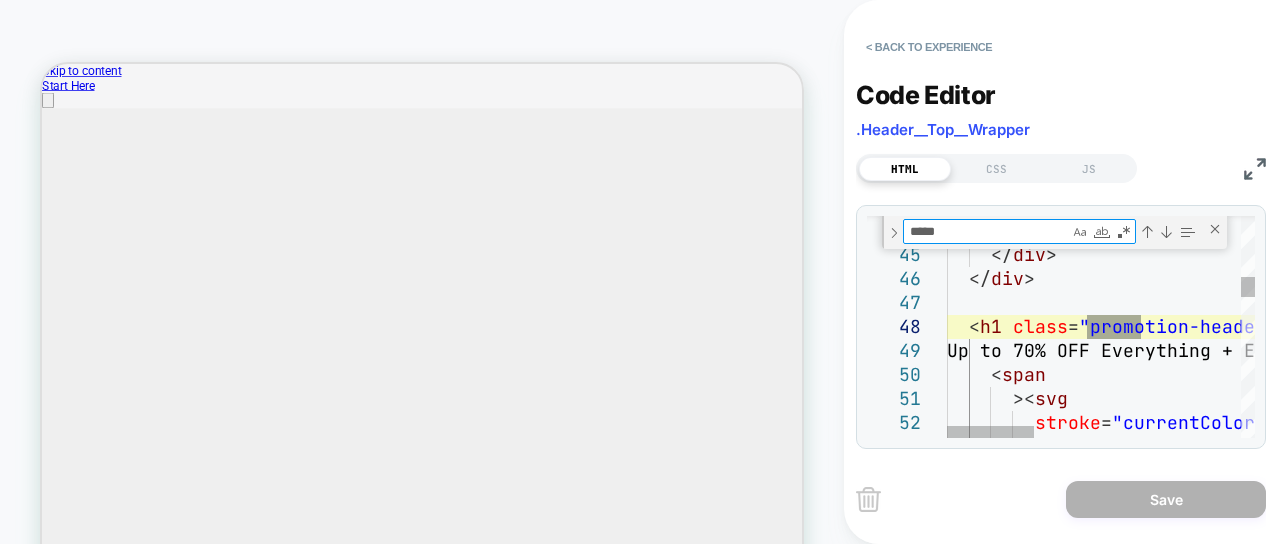 type on "*****" 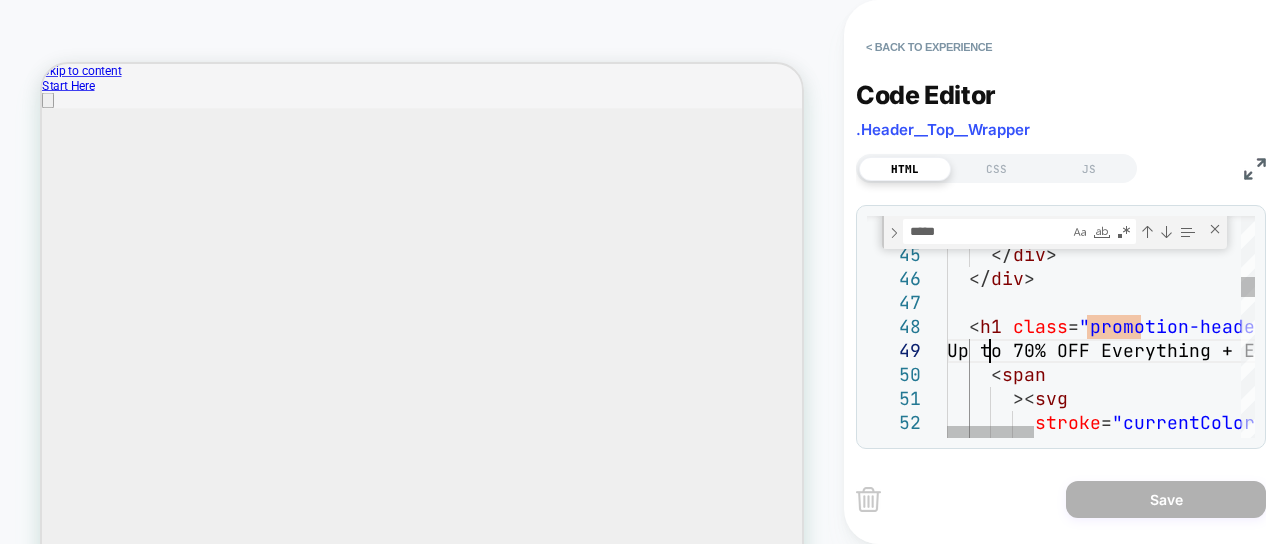 scroll, scrollTop: 0, scrollLeft: 0, axis: both 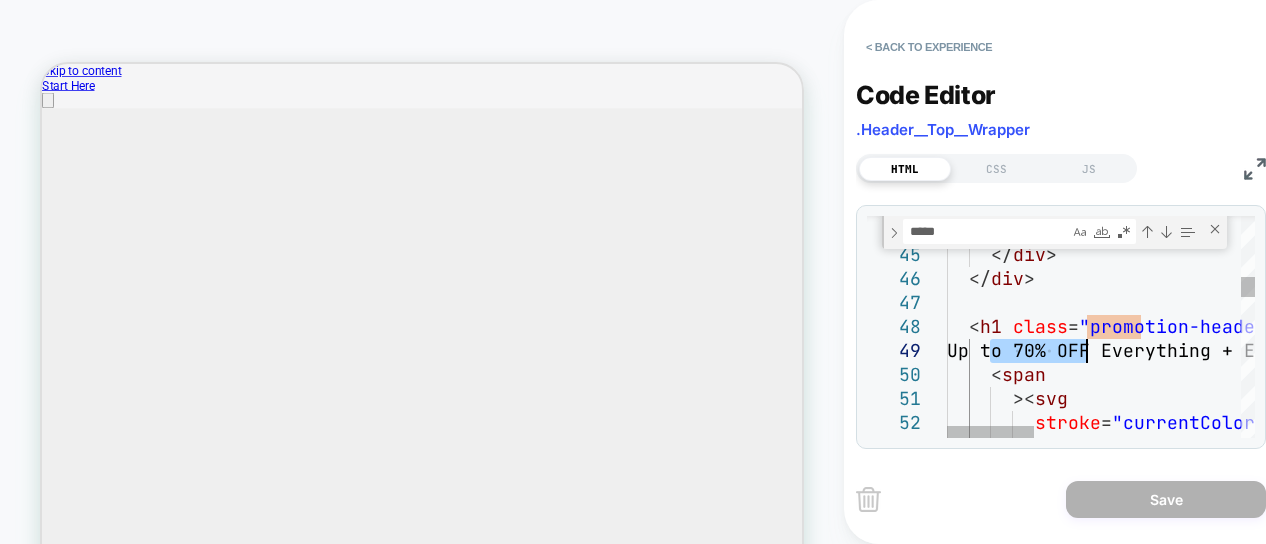 drag, startPoint x: 989, startPoint y: 350, endPoint x: 1082, endPoint y: 354, distance: 93.08598 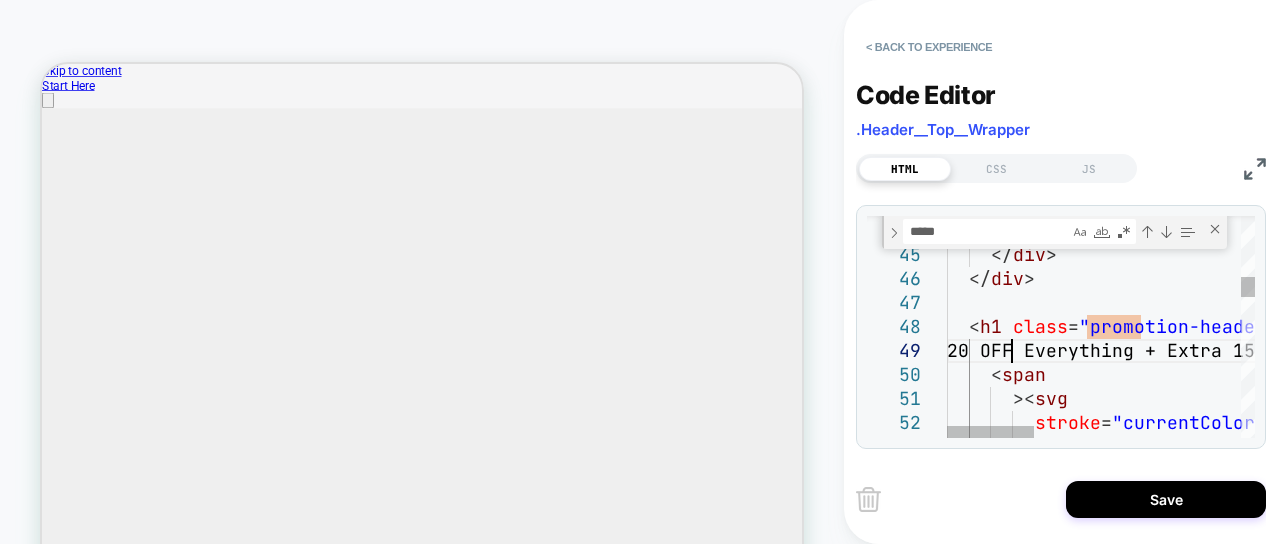 scroll, scrollTop: 192, scrollLeft: 75, axis: both 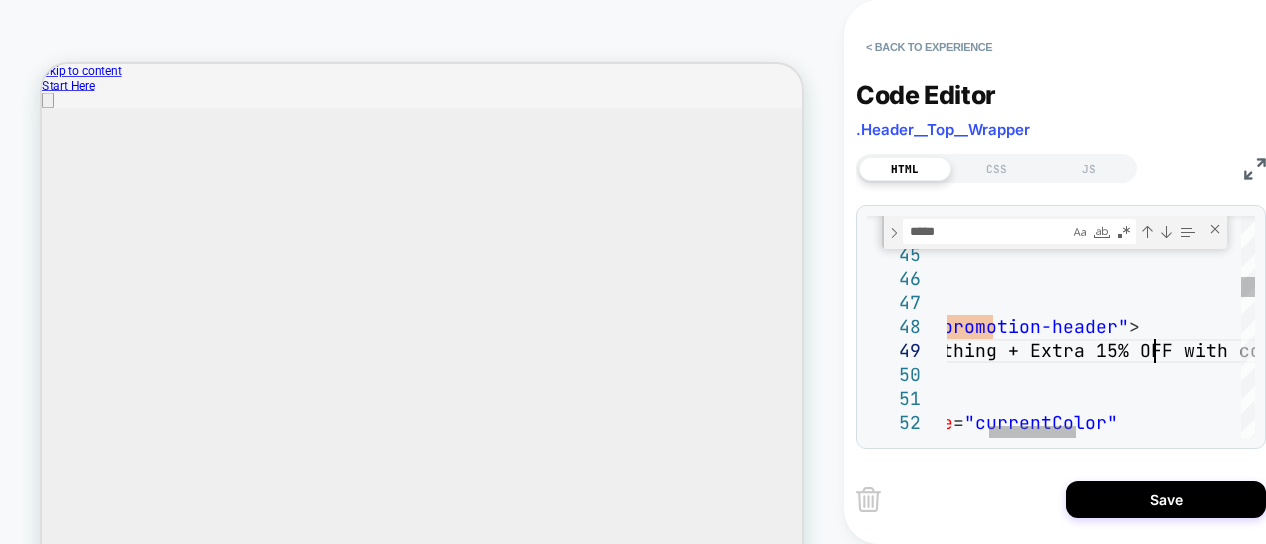 click on "20% OFF Everything + Extra 15% OFF with code C WJ15" at bounding box center [1319, 1033] 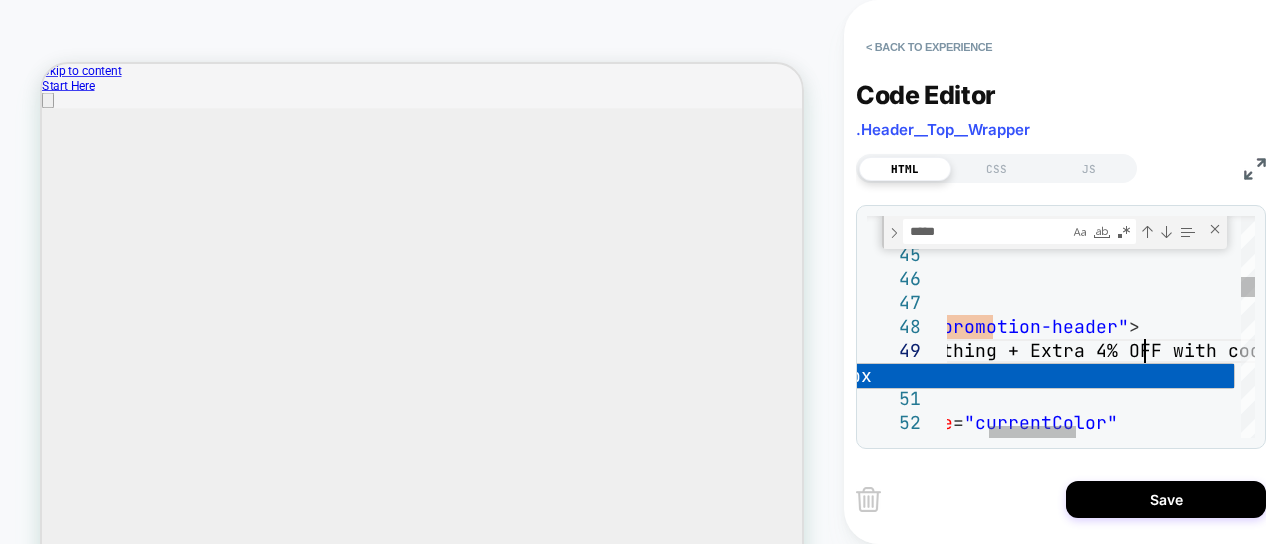 scroll, scrollTop: 192, scrollLeft: 356, axis: both 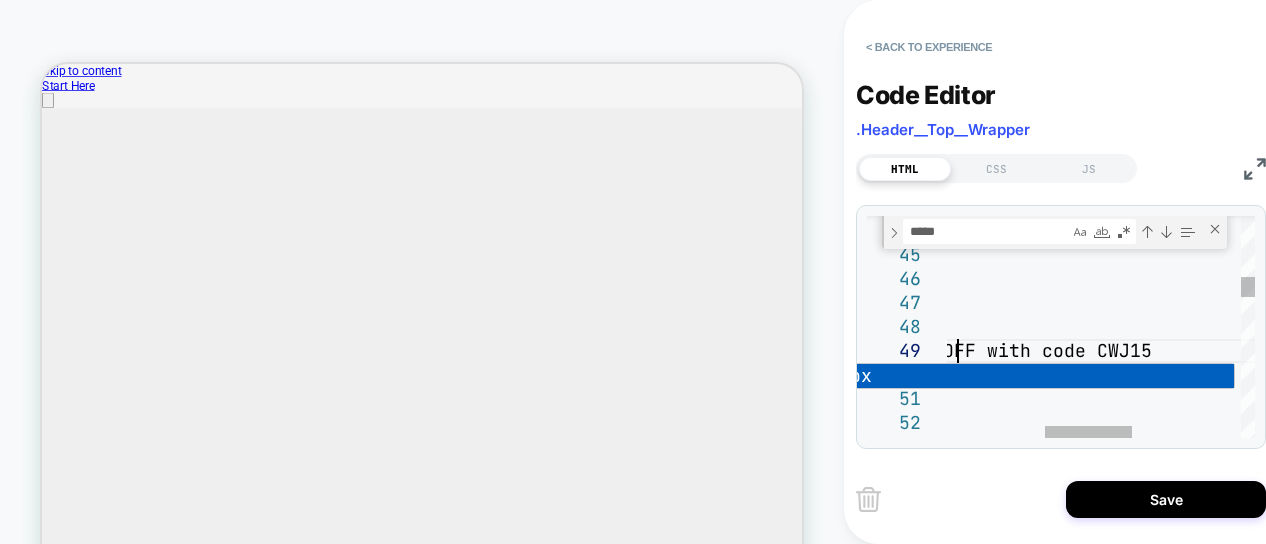 click on "20% OFF Everything + Extra 40% OFF with code C WJ15" at bounding box center (1122, 1033) 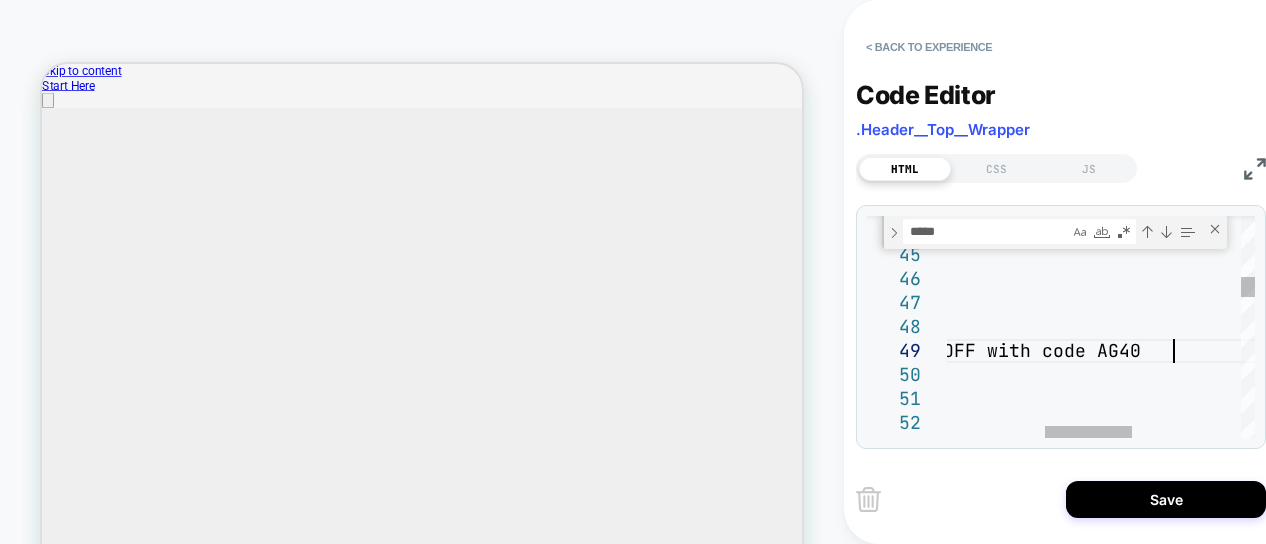 scroll, scrollTop: 192, scrollLeft: 571, axis: both 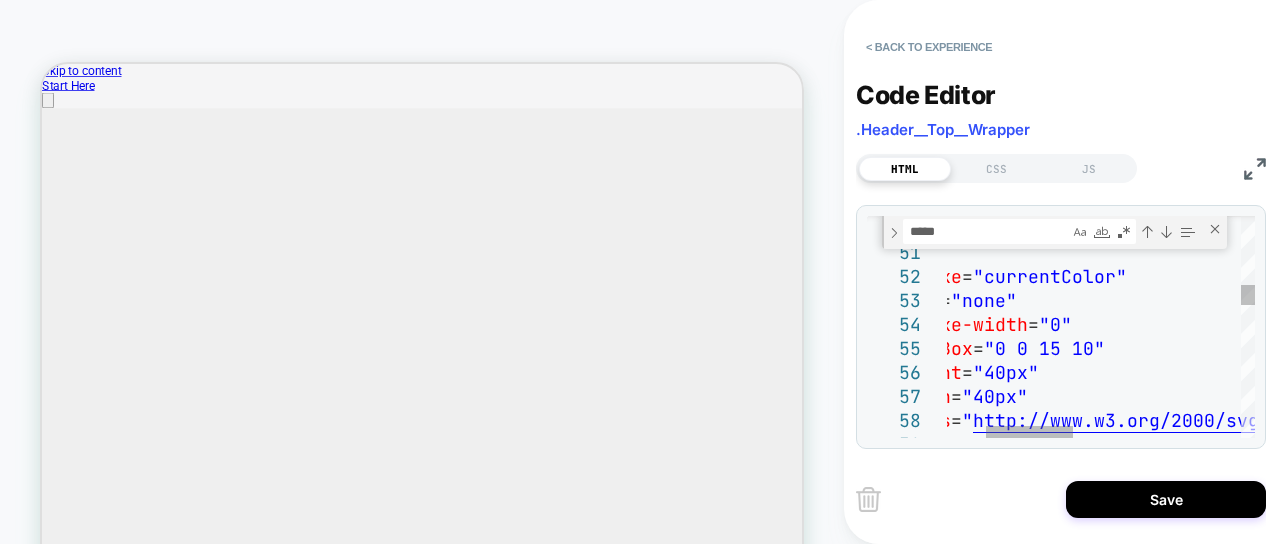 click on "*****" at bounding box center (986, 231) 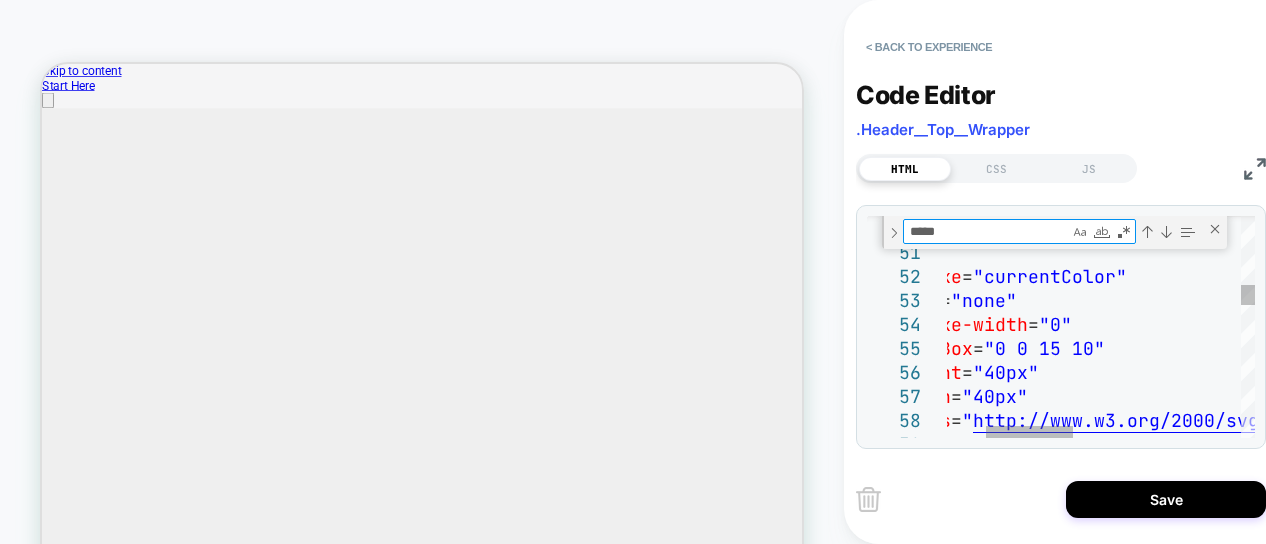 type on "**********" 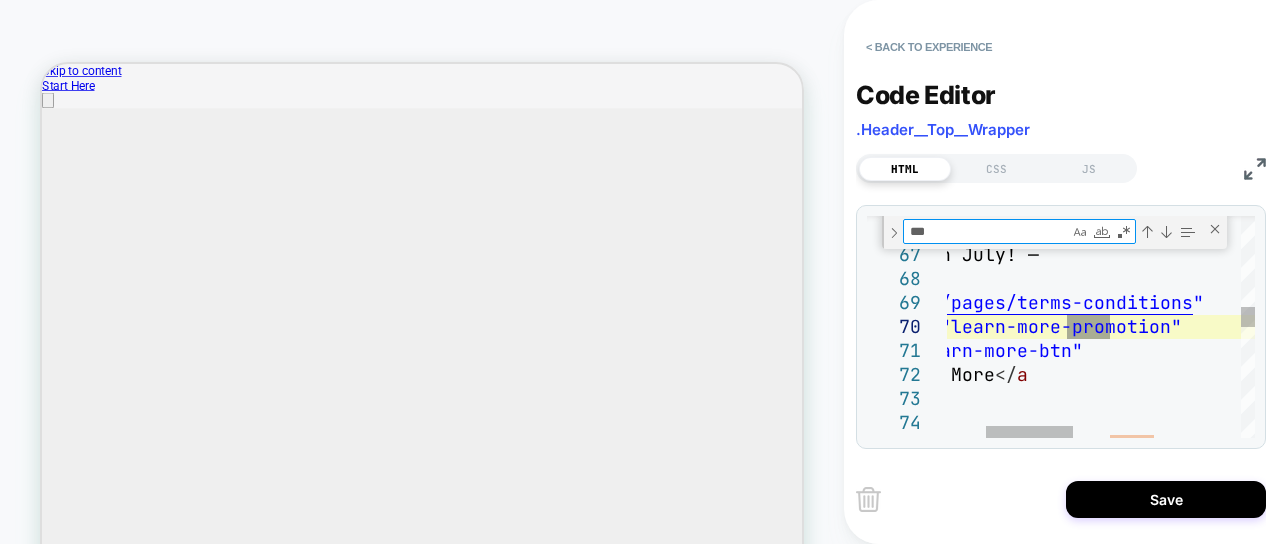 type on "**" 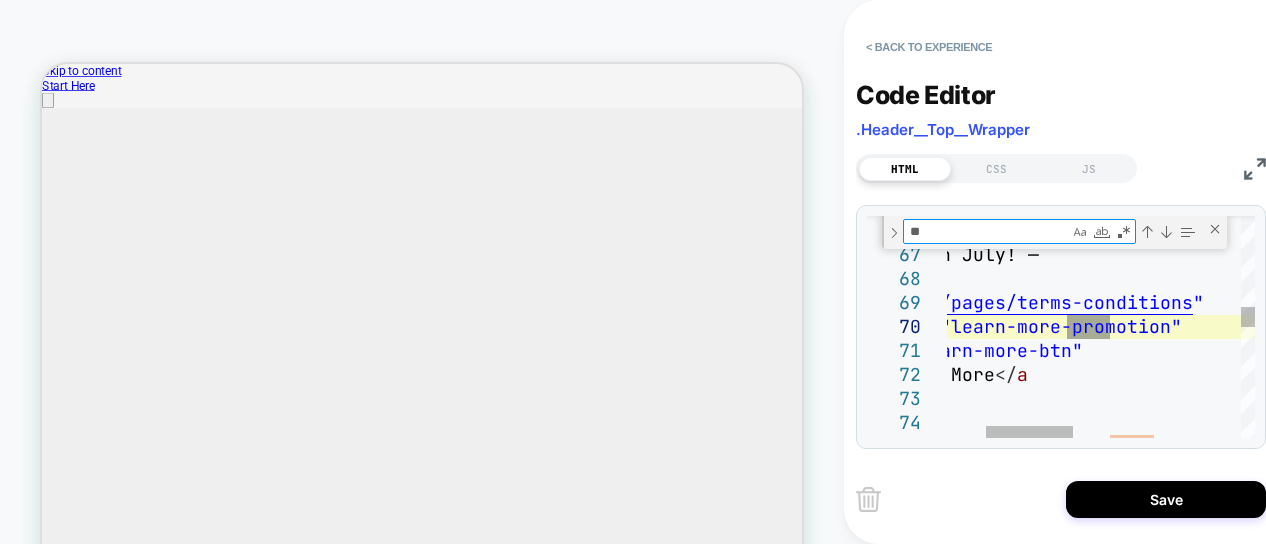 type on "**********" 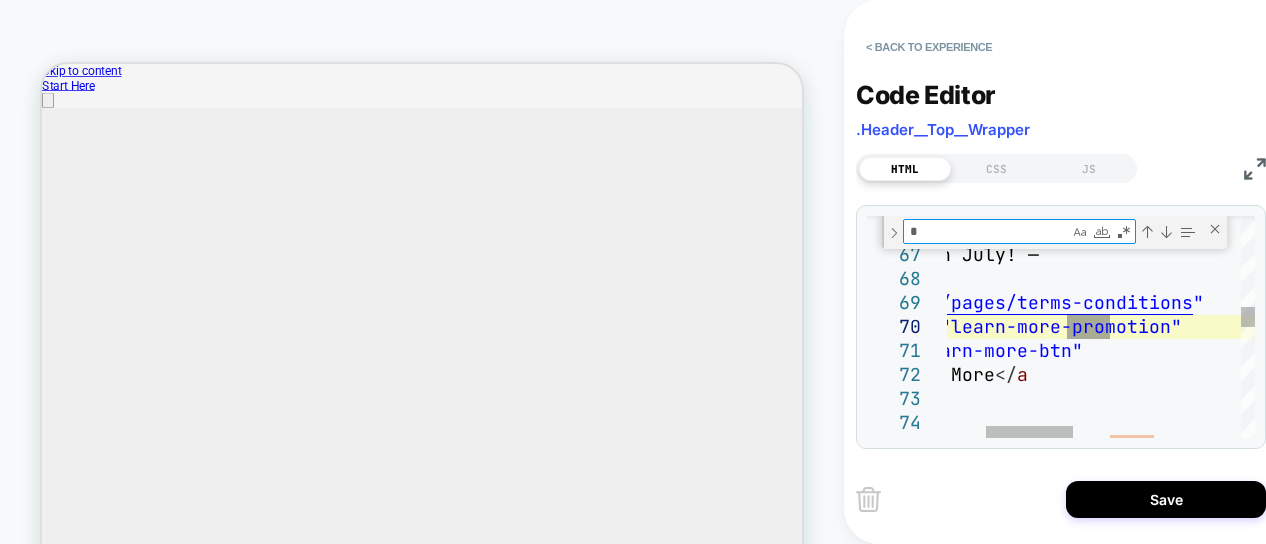 type 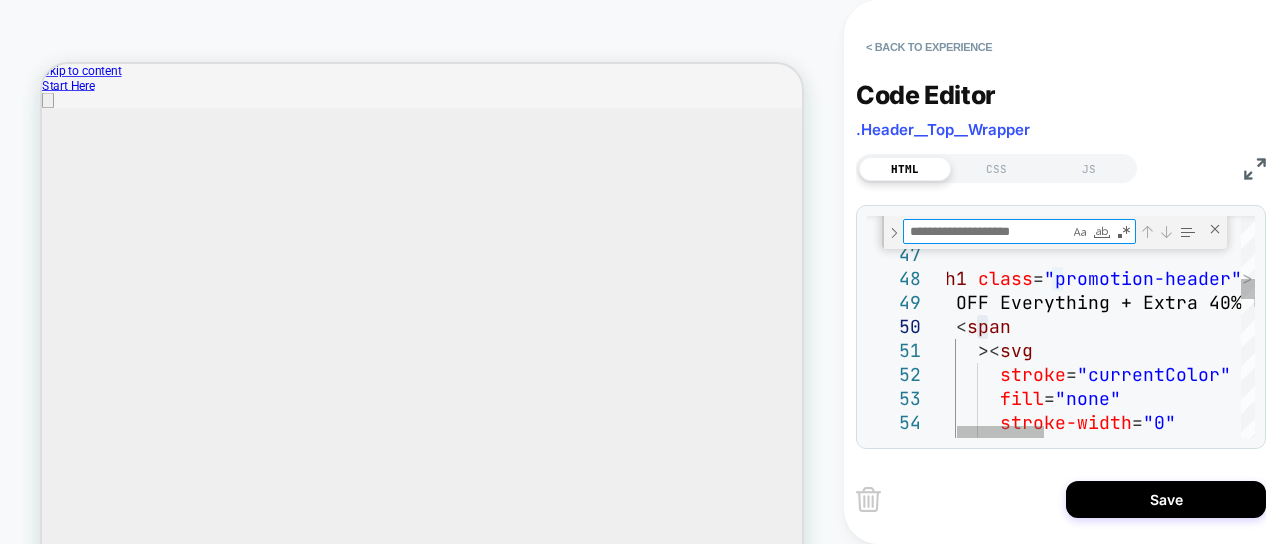 type on "**********" 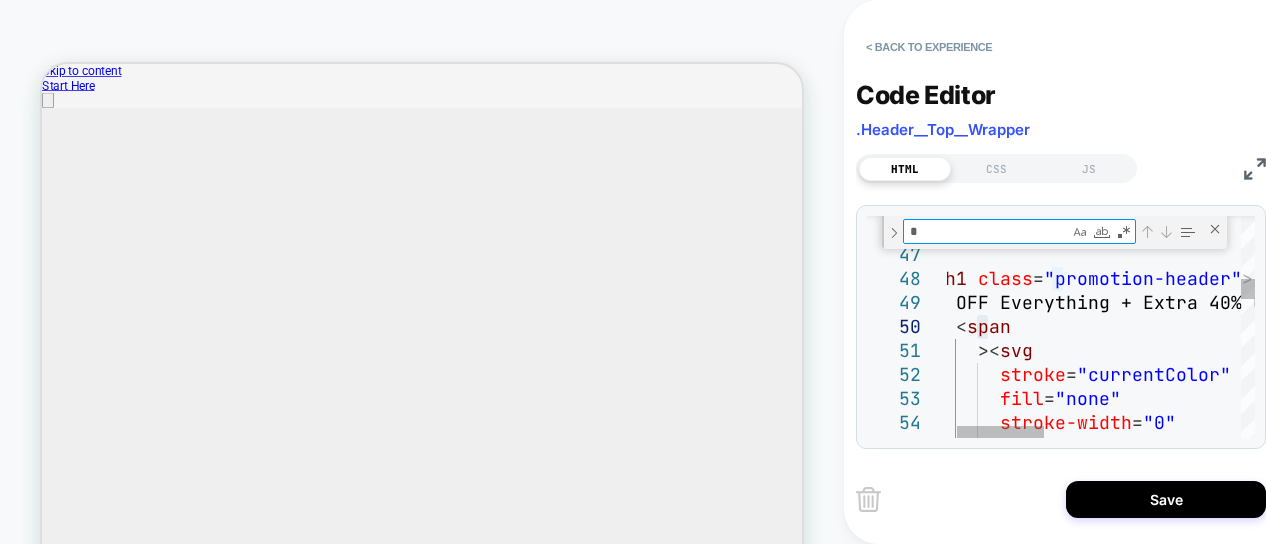 scroll, scrollTop: 192, scrollLeft: 452, axis: both 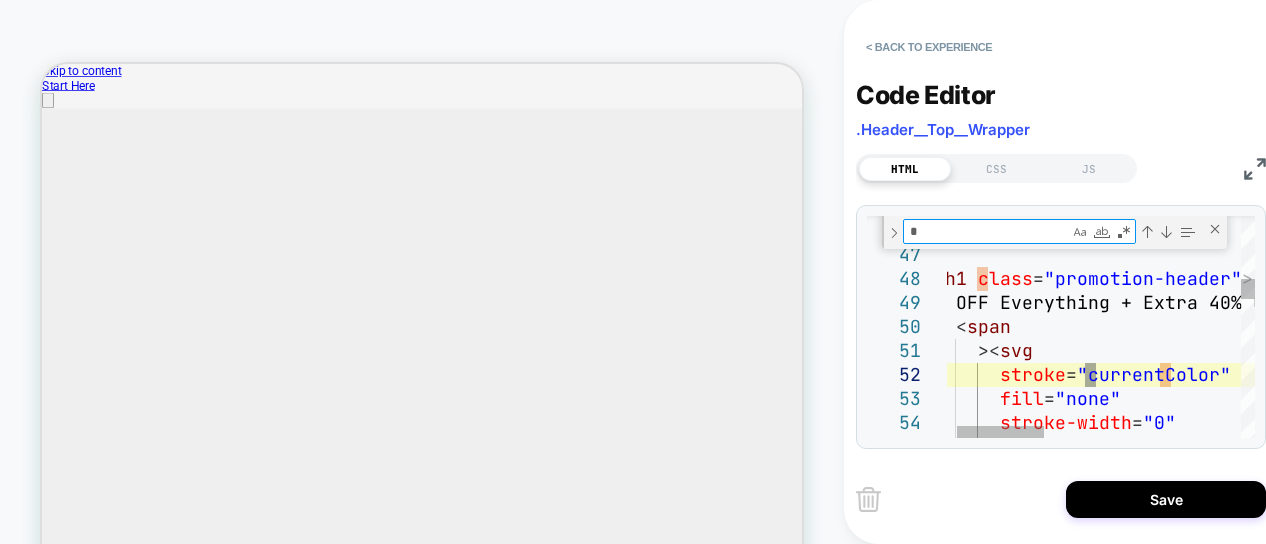type on "**********" 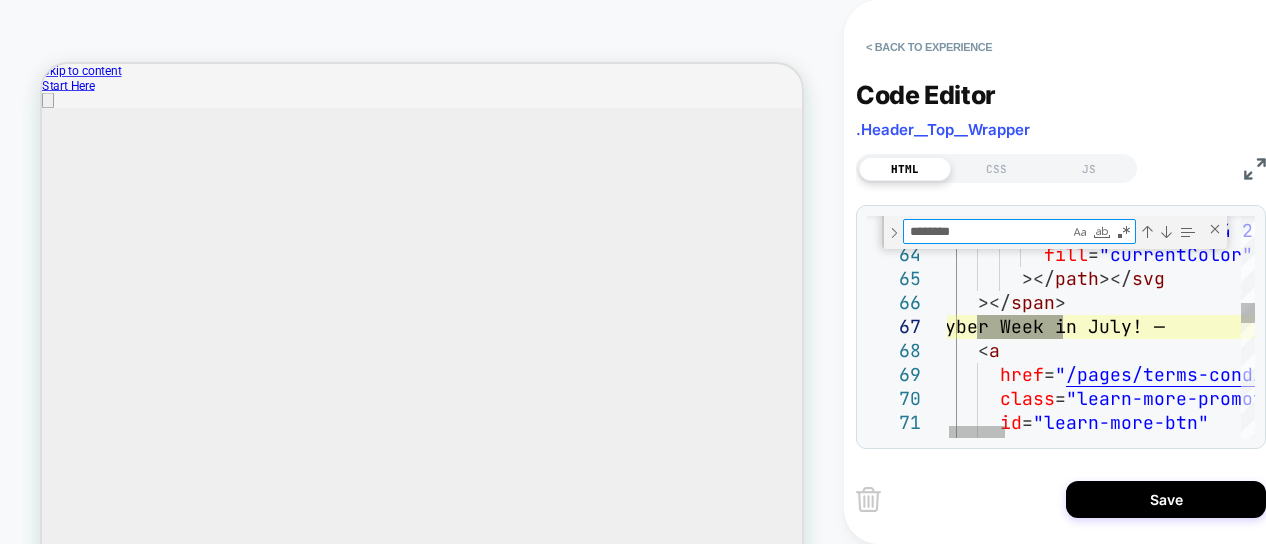 type on "********" 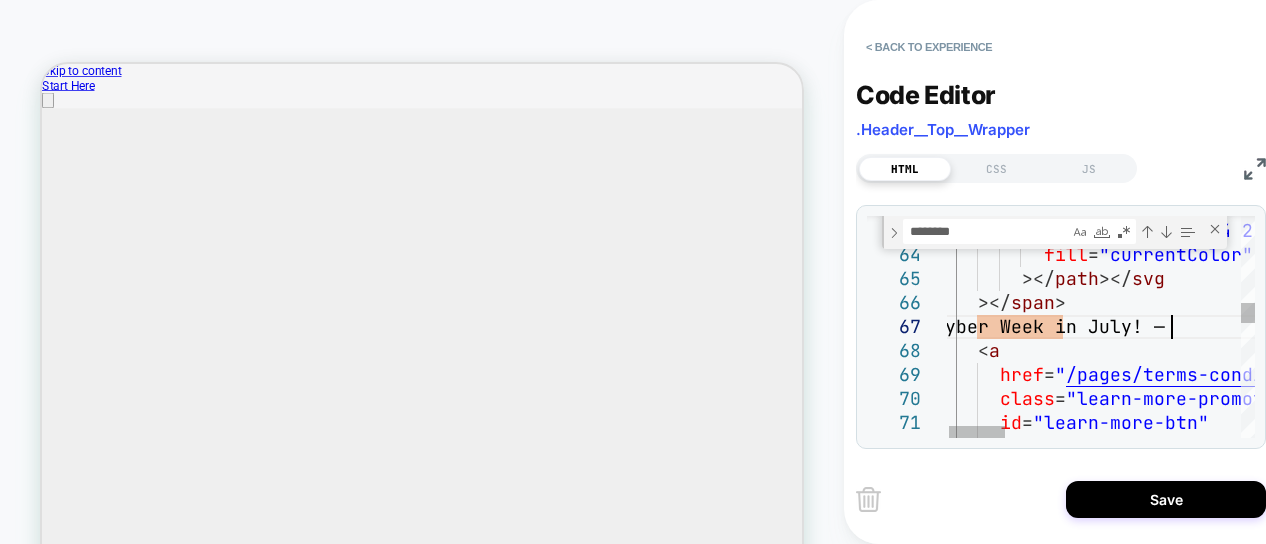 scroll, scrollTop: 192, scrollLeft: 0, axis: vertical 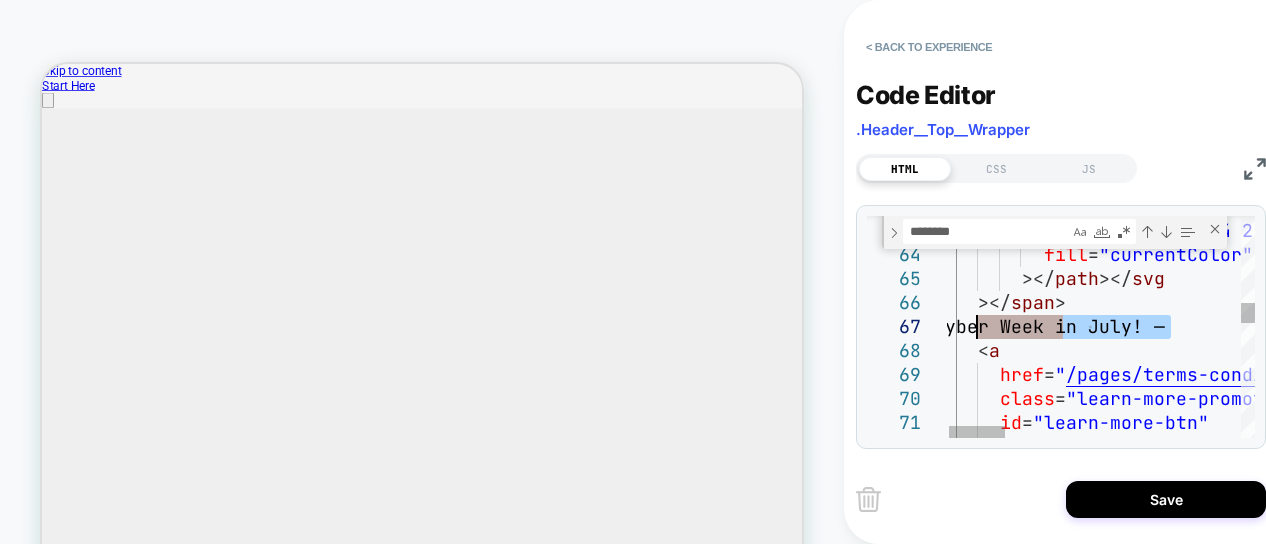 drag, startPoint x: 1170, startPoint y: 337, endPoint x: 980, endPoint y: 328, distance: 190.21304 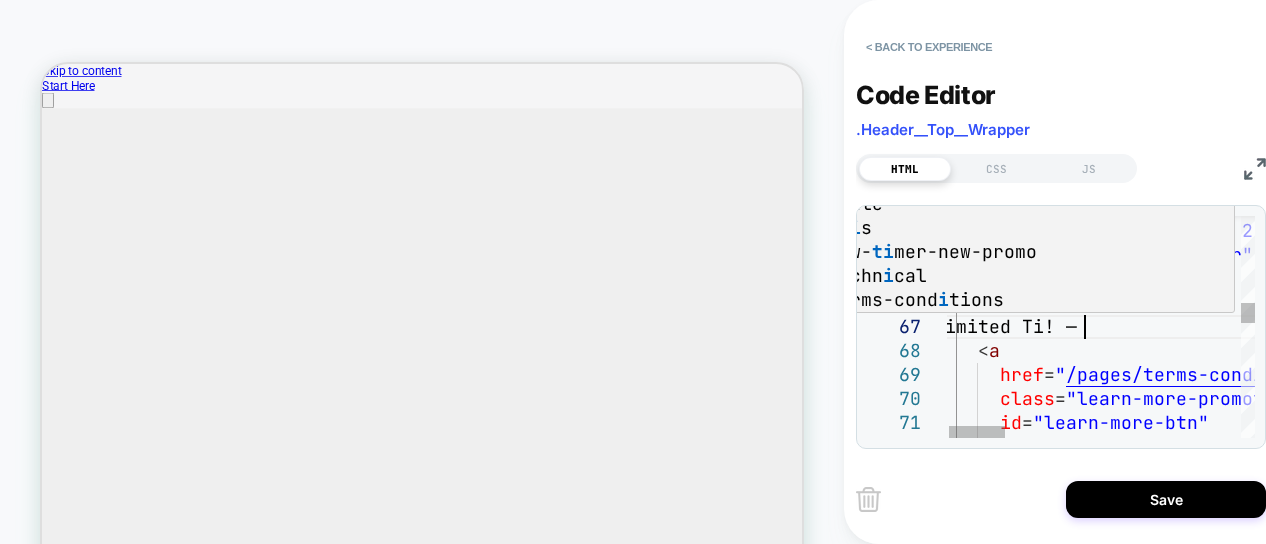 scroll, scrollTop: 167, scrollLeft: 172, axis: both 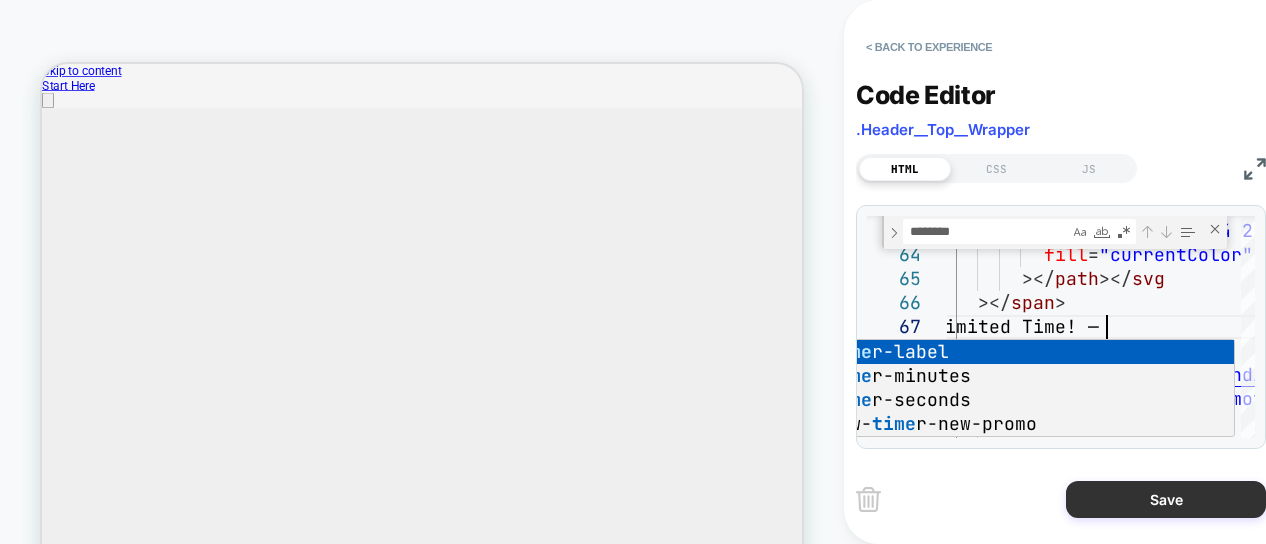 type on "**********" 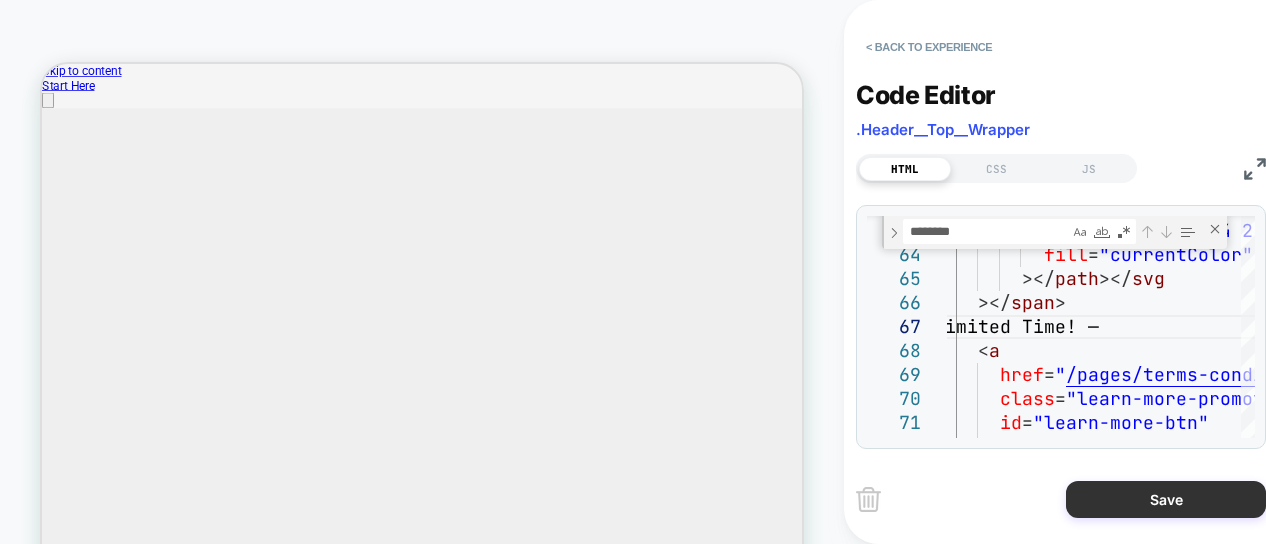 click on "Save" at bounding box center (1166, 499) 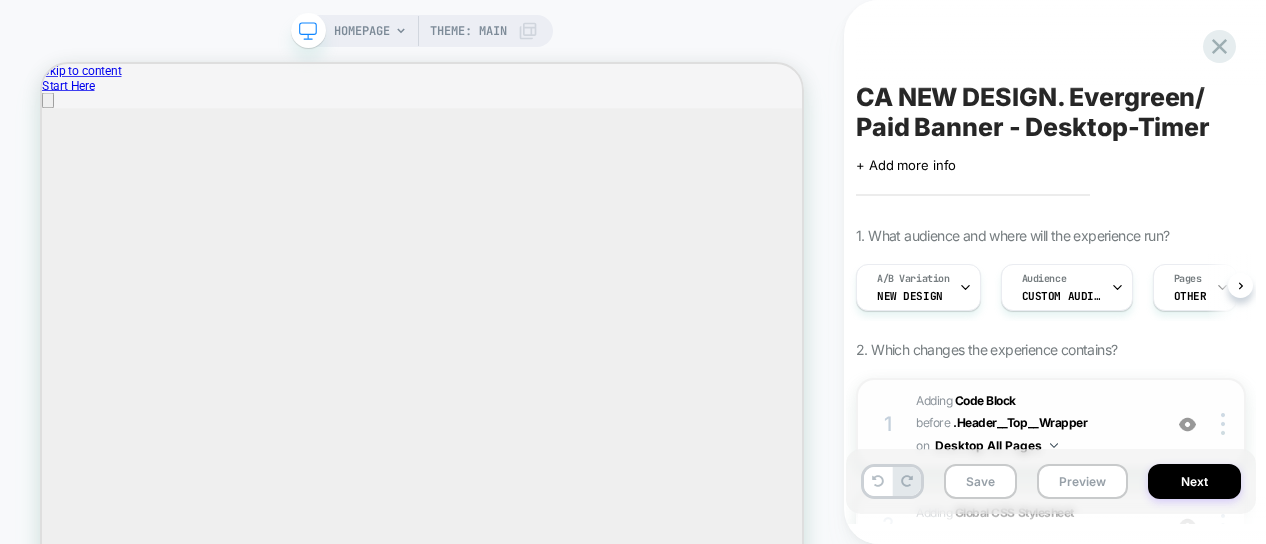 scroll, scrollTop: 0, scrollLeft: 1, axis: horizontal 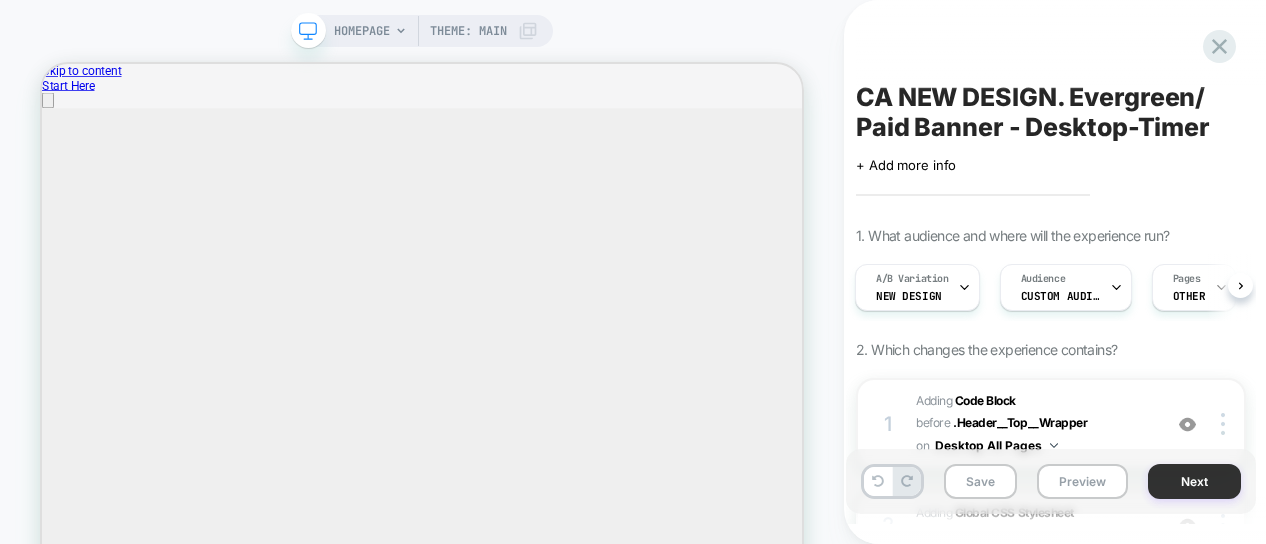 click on "Next" at bounding box center [1194, 481] 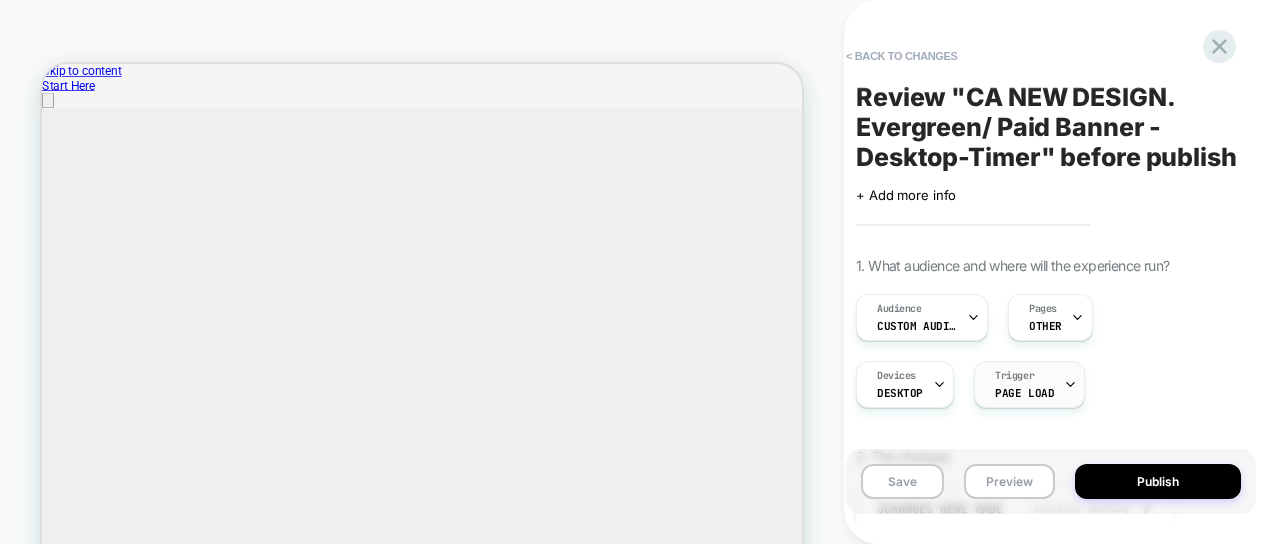 scroll, scrollTop: 0, scrollLeft: 2, axis: horizontal 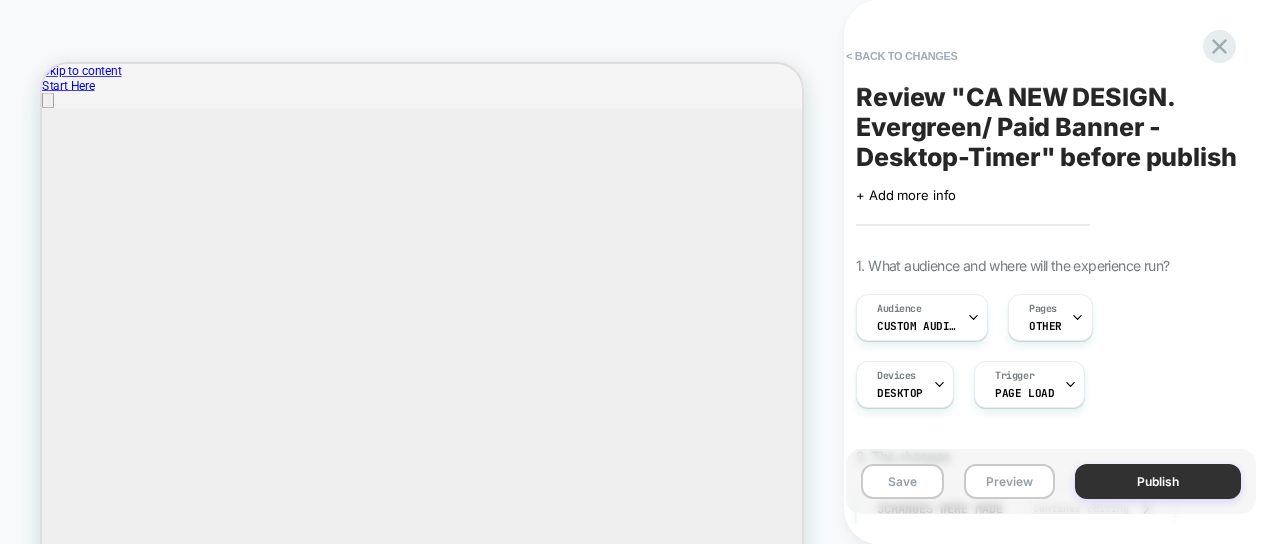 click on "Publish" at bounding box center (1158, 481) 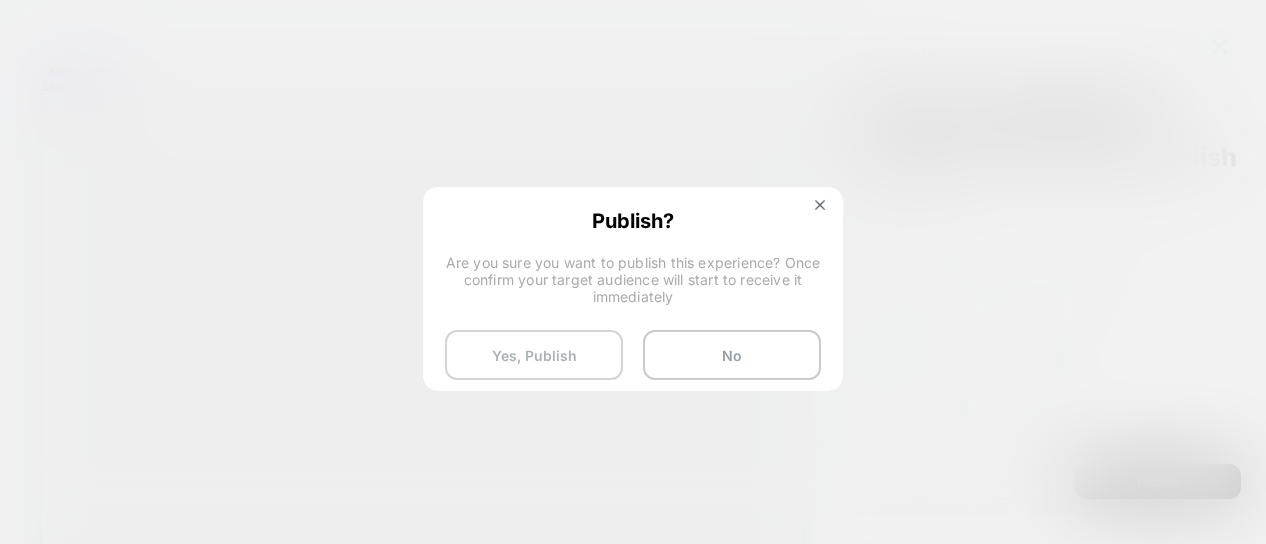 click on "Yes, Publish" at bounding box center (534, 355) 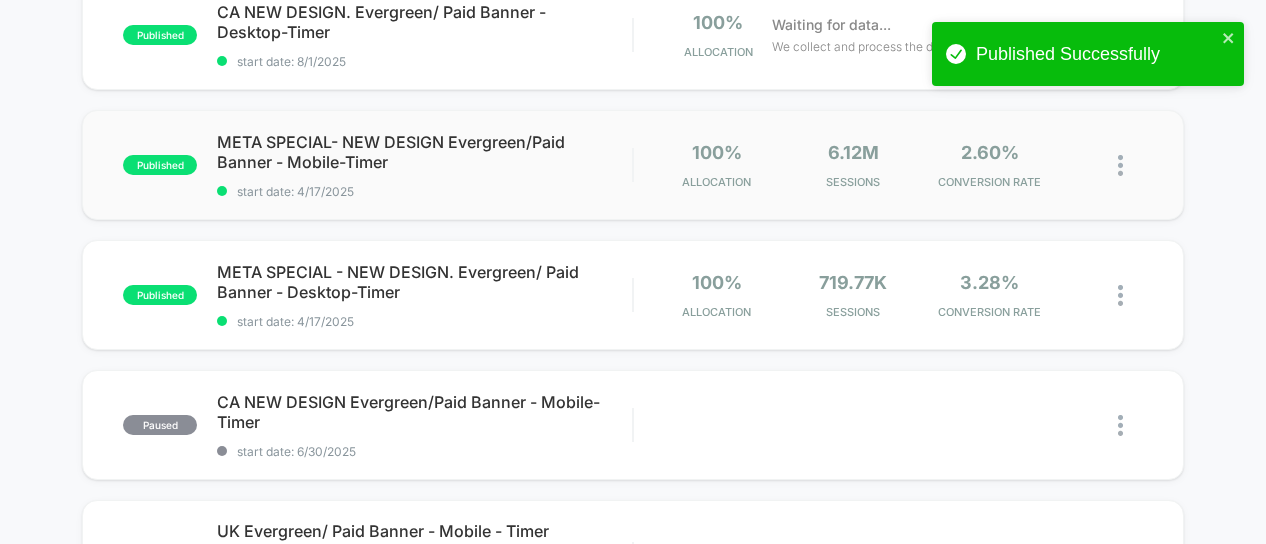 scroll, scrollTop: 389, scrollLeft: 0, axis: vertical 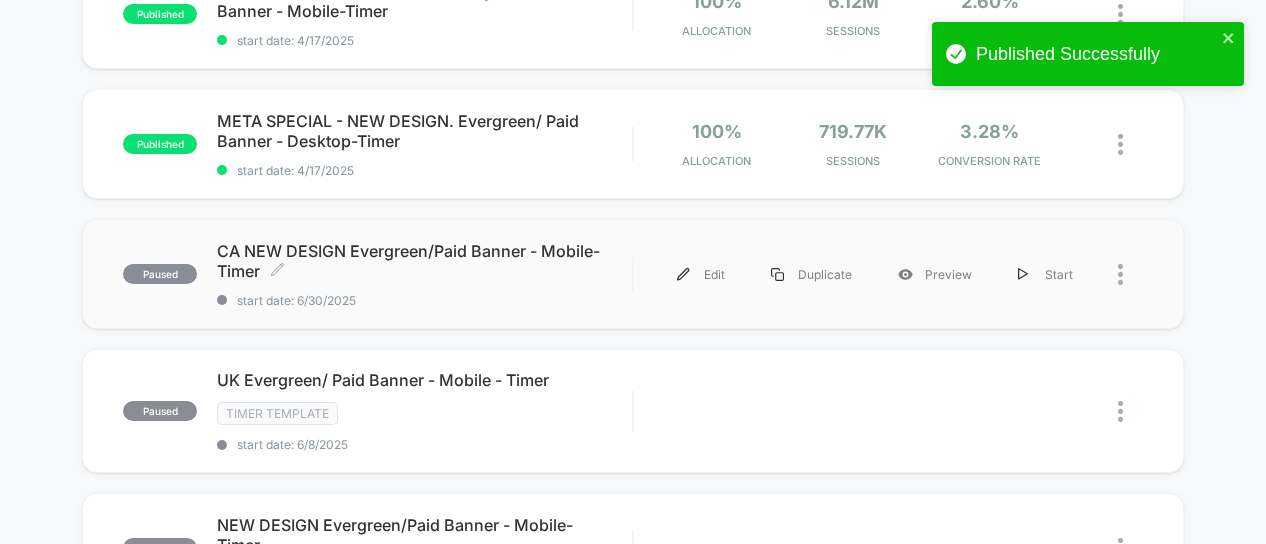 click on "CA NEW DESIGN Evergreen/Paid Banner - Mobile-Timer Click to edit experience details" at bounding box center (424, 261) 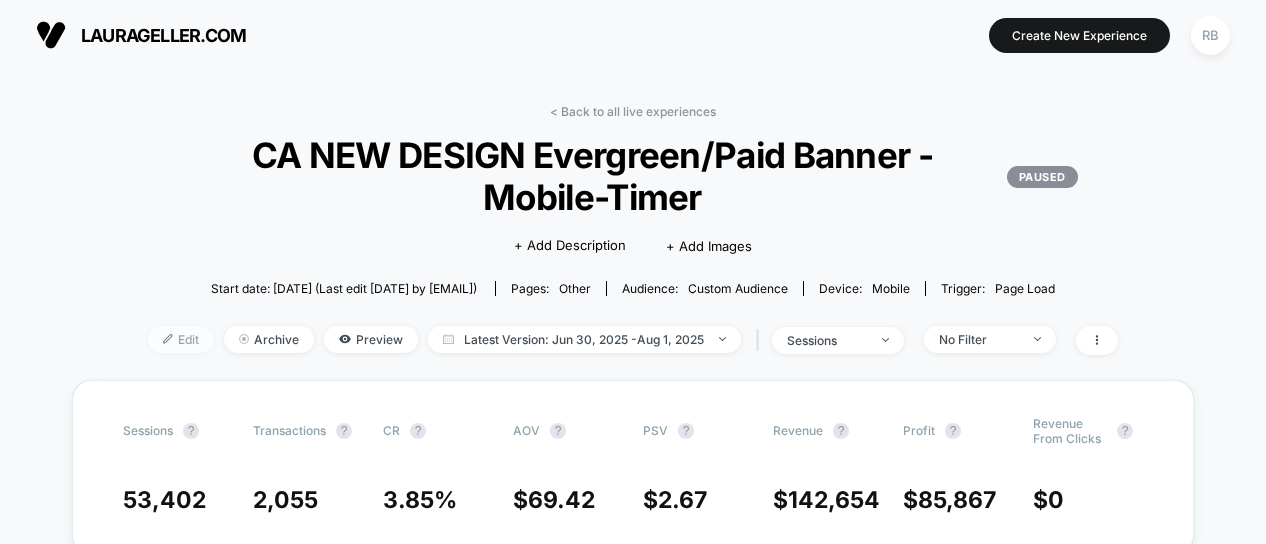 click on "Edit" at bounding box center (181, 339) 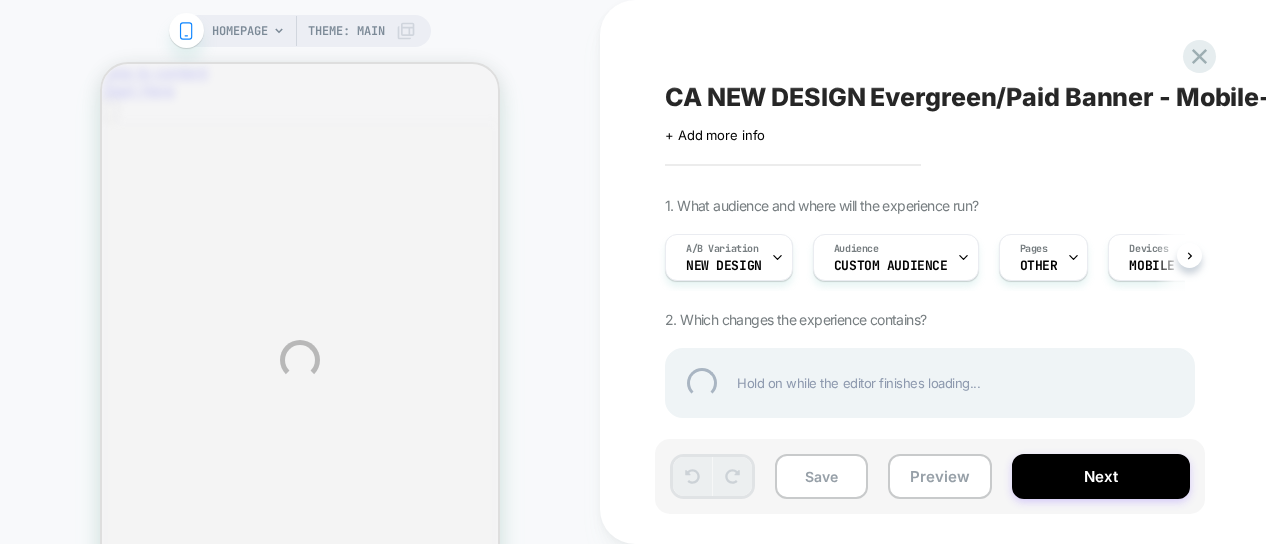 scroll, scrollTop: 0, scrollLeft: 0, axis: both 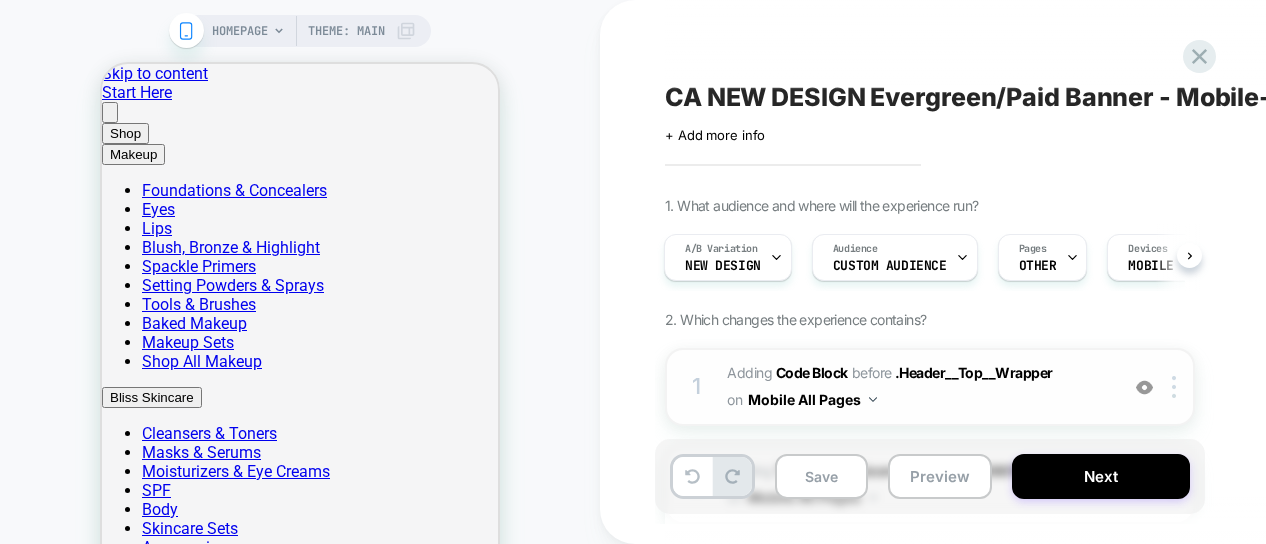 click on "Adding   Code Block   BEFORE .Header__Top__Wrapper .Header__Top__Wrapper   on Mobile All Pages" at bounding box center (917, 387) 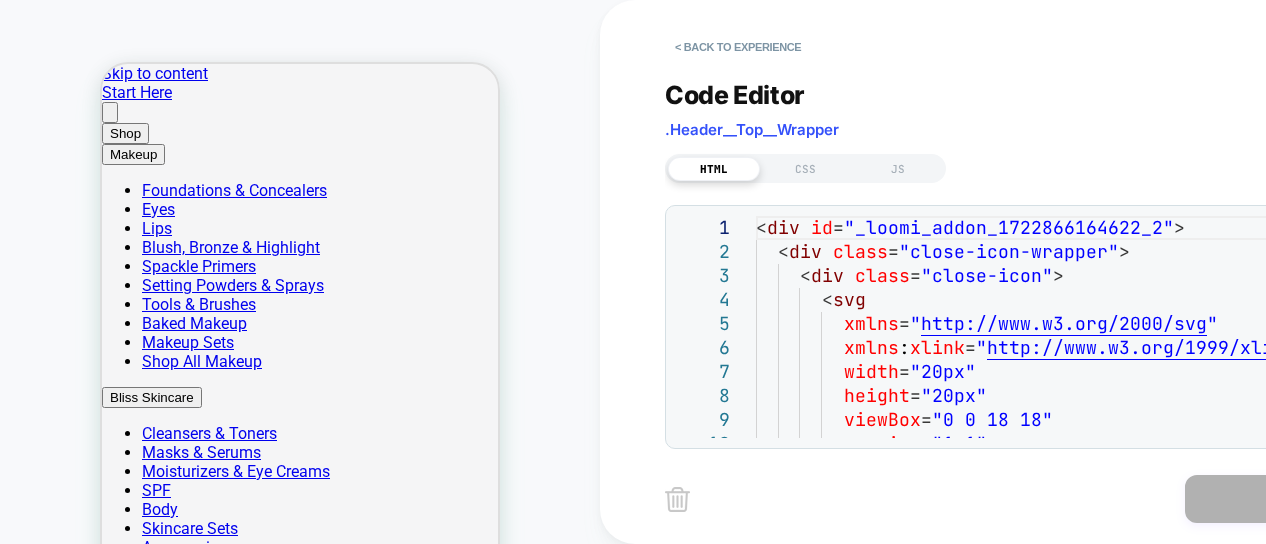 click on "< div   id = "_loomi_addon_1722866164622_2" >    < div   class = "close-icon-wrapper" >      < div   class = "close-icon" >        < svg          xmlns = " http://www.w3.org/2000/svg "          xmlns : xlink = " http://www.w3.org/1999/xlink "          width = "20px"          height = "20px"          viewBox = "0 0 18 18"          version = "1.1"" at bounding box center [1065, 2055] 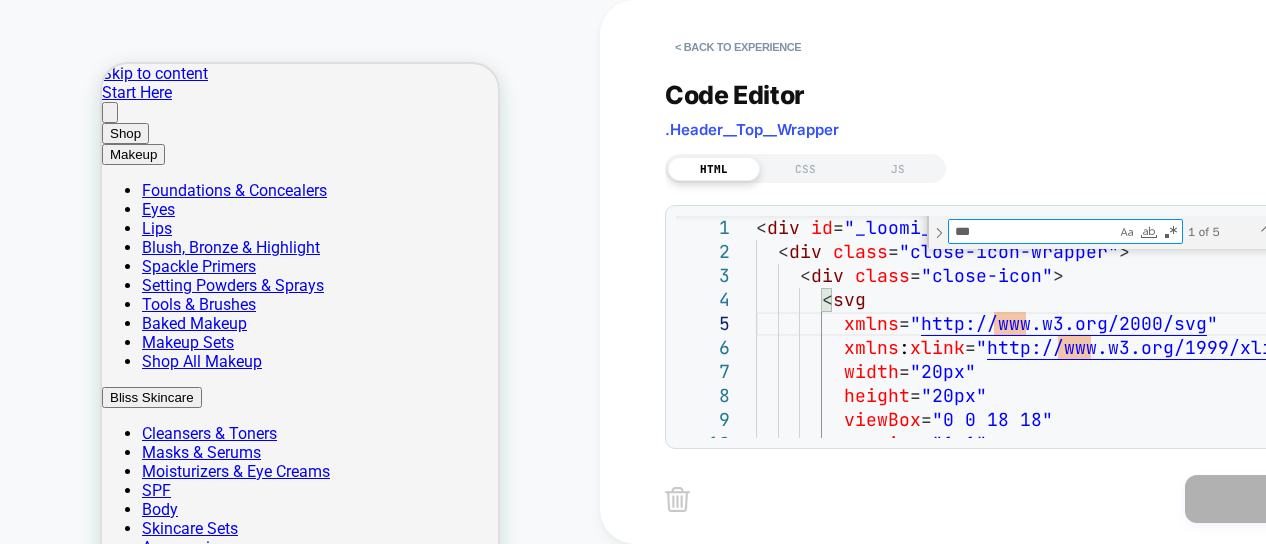 type on "*" 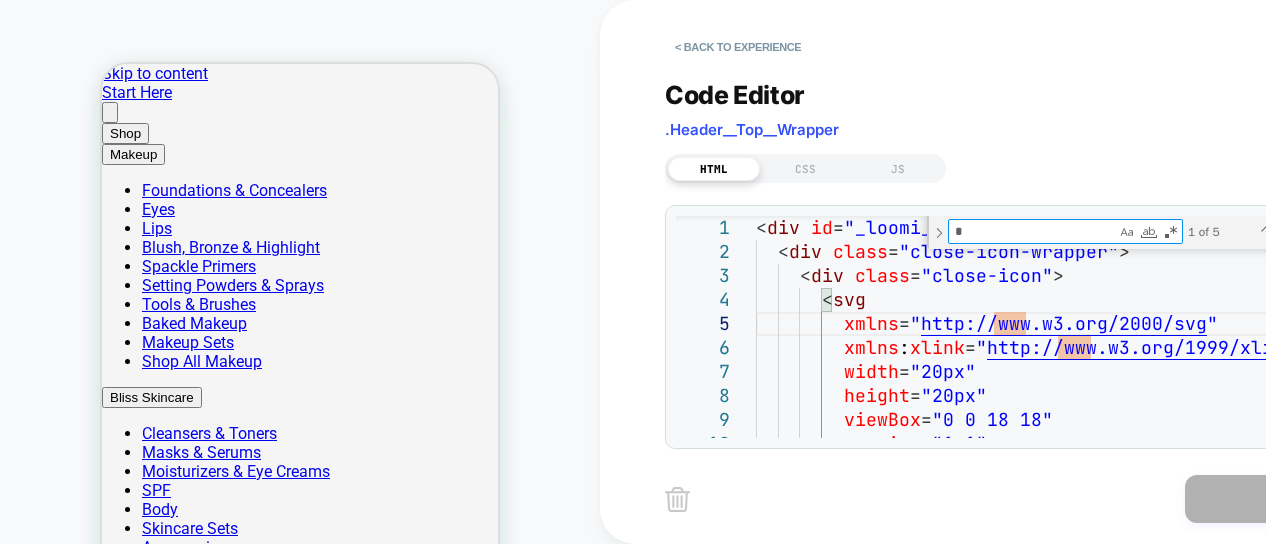 type on "**********" 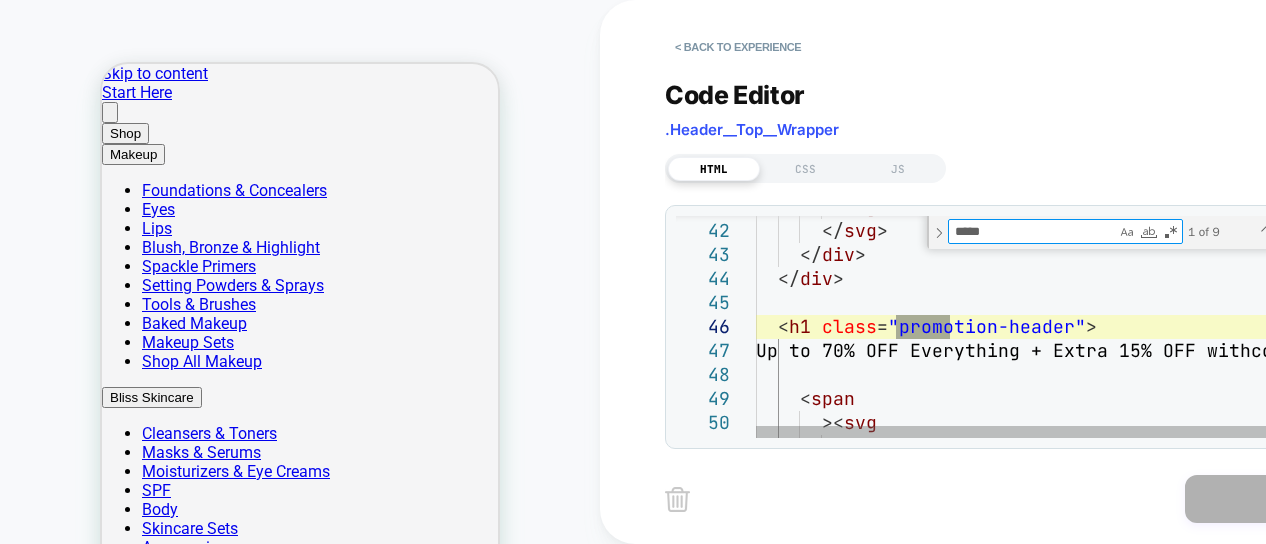 type on "*****" 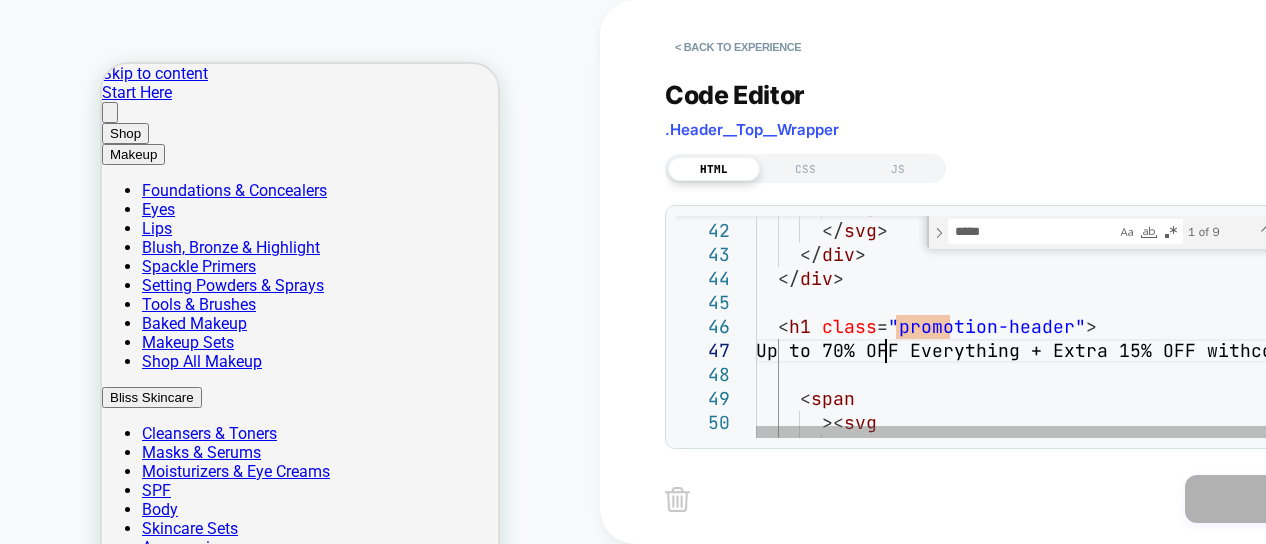 scroll, scrollTop: 0, scrollLeft: 0, axis: both 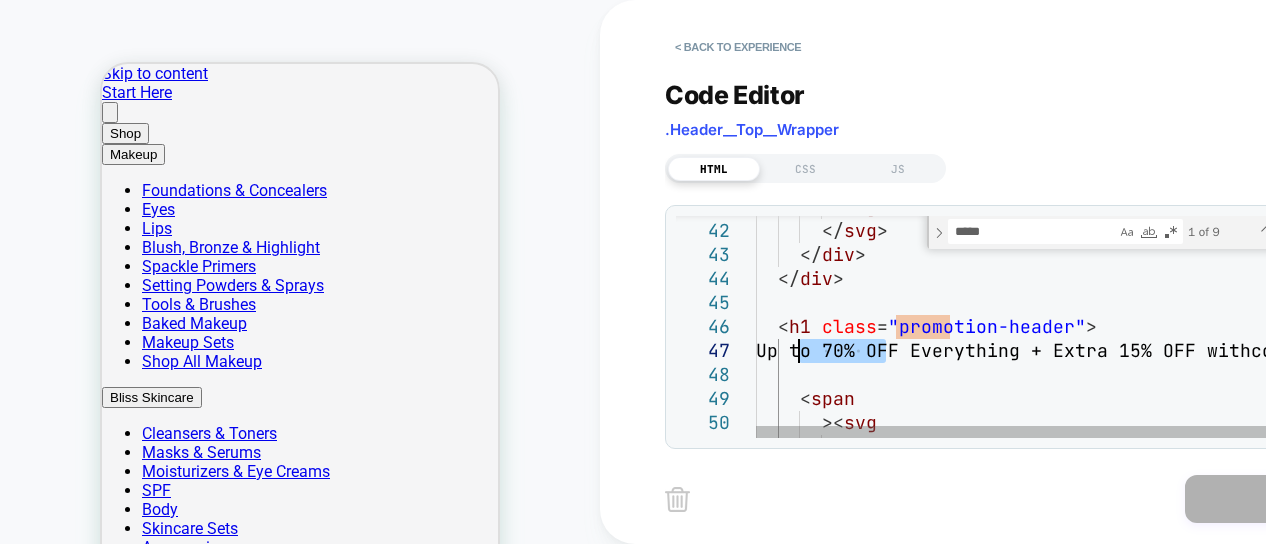 drag, startPoint x: 883, startPoint y: 360, endPoint x: 793, endPoint y: 360, distance: 90 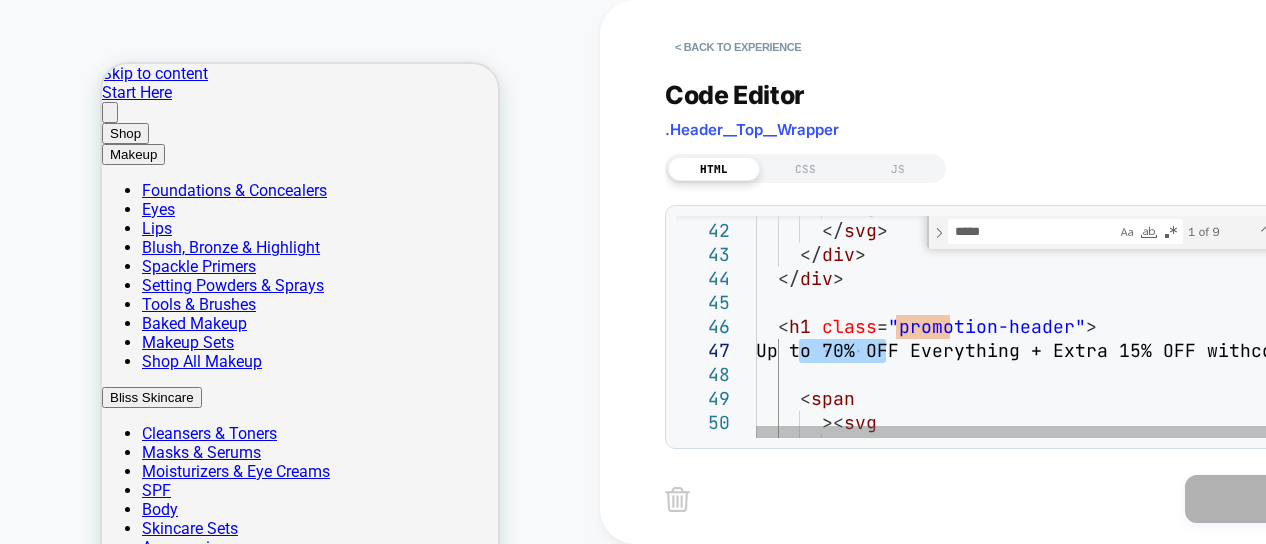scroll, scrollTop: 144, scrollLeft: 64, axis: both 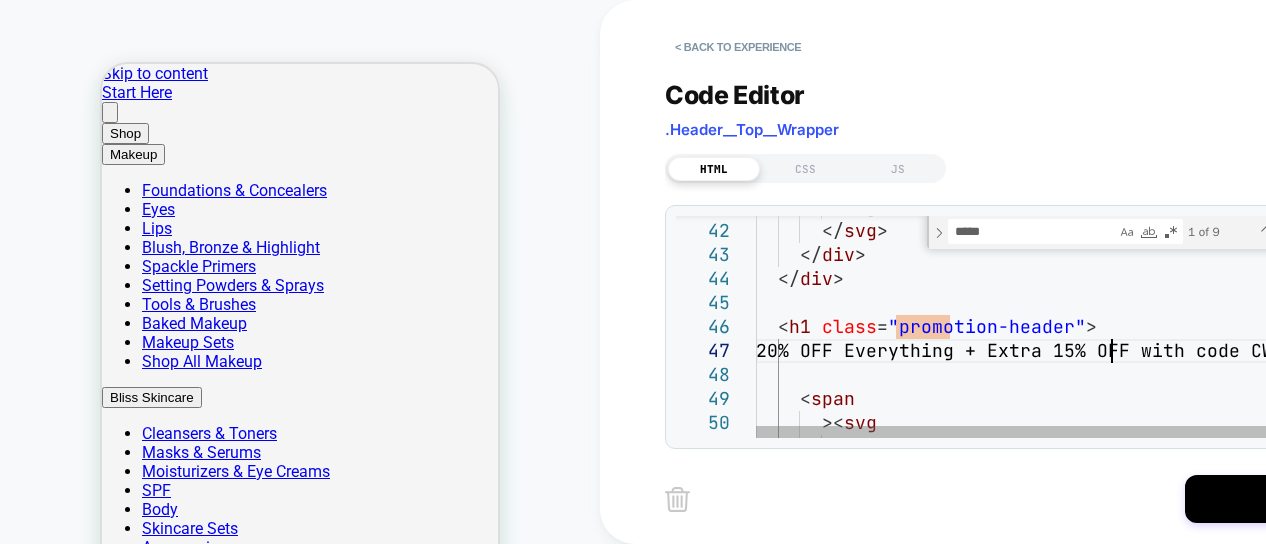 click on "</ g >        </ svg >      </ div >    </ div >    < h1   class = "promotion-header" >     20% OFF Everything + Extra 15% OFF with code C WJ15      < span        >< svg          stroke = "currentColor"" at bounding box center (1108, 1057) 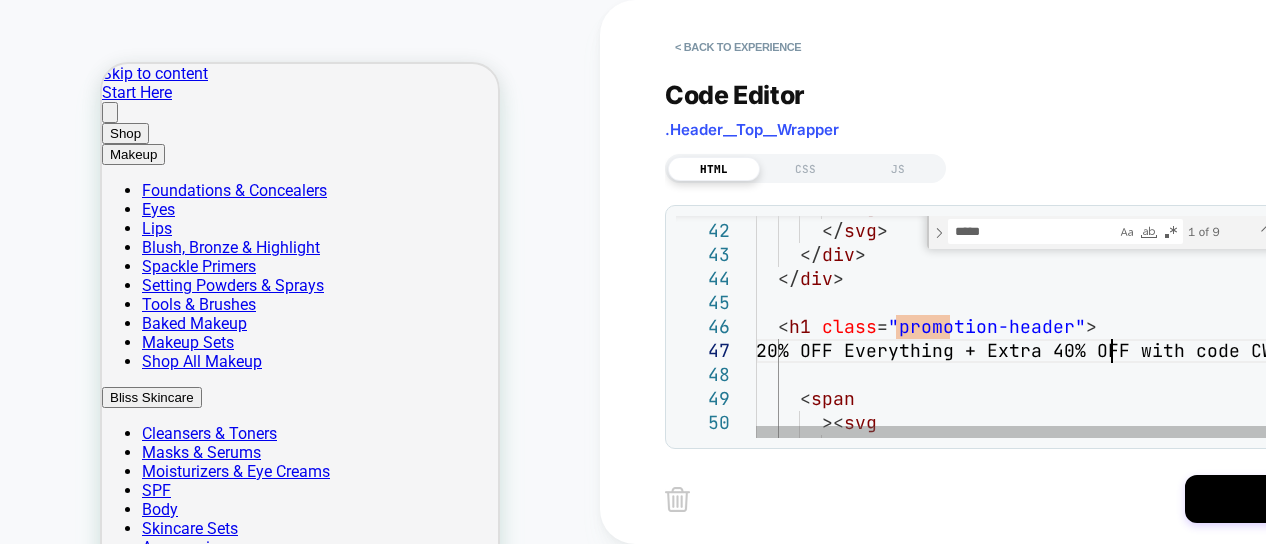 scroll, scrollTop: 144, scrollLeft: 356, axis: both 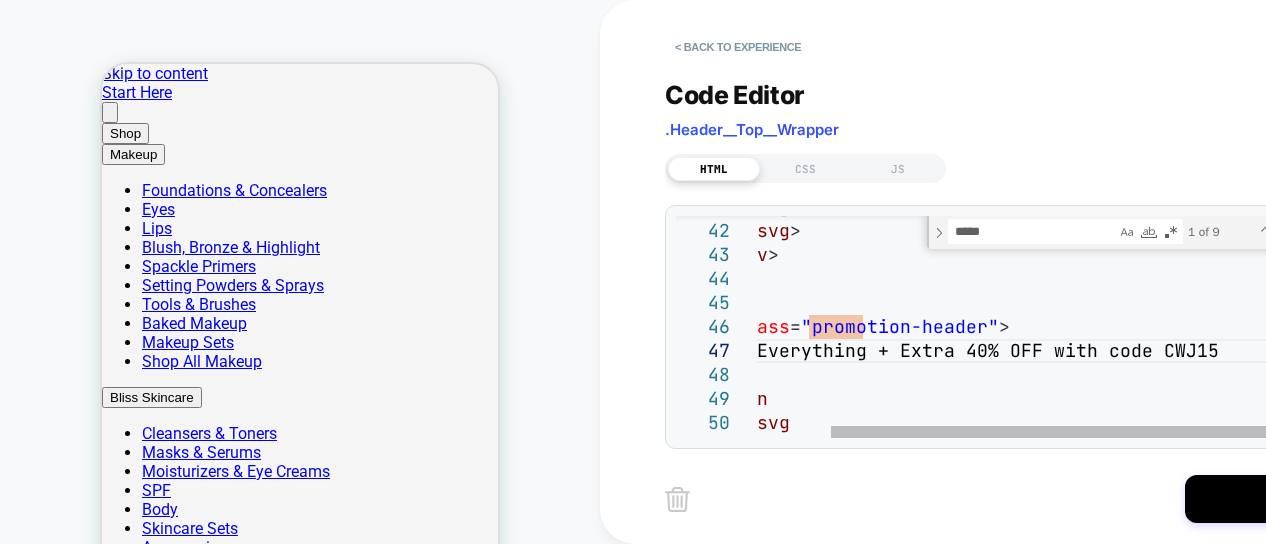 click on "20% OFF Everything + Extra 40% OFF with code C WJ15" at bounding box center [1021, 1057] 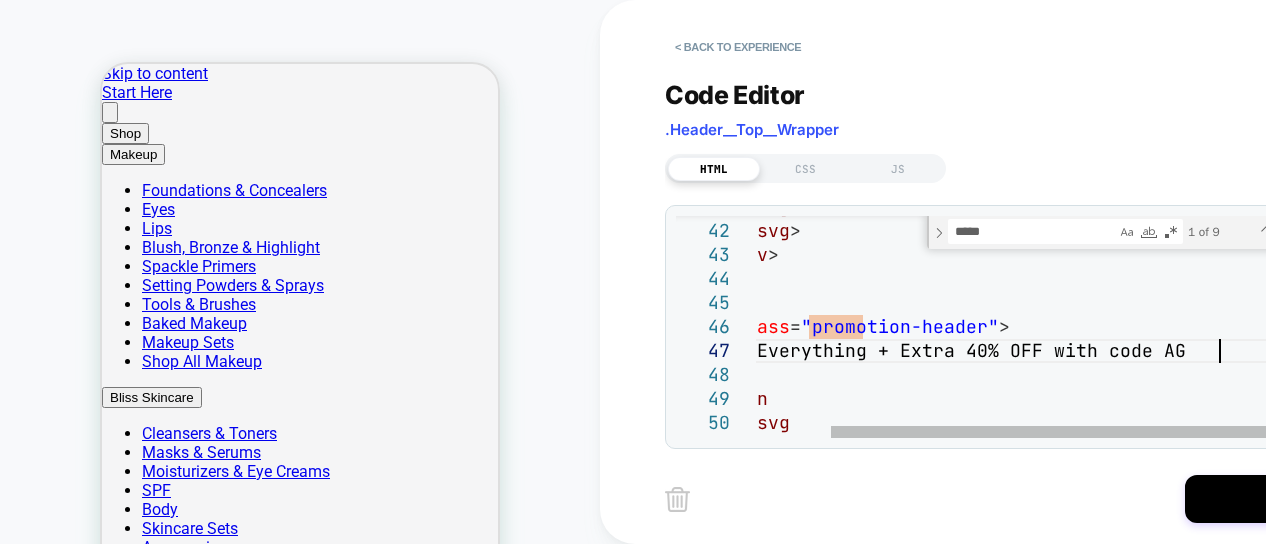 scroll, scrollTop: 144, scrollLeft: 571, axis: both 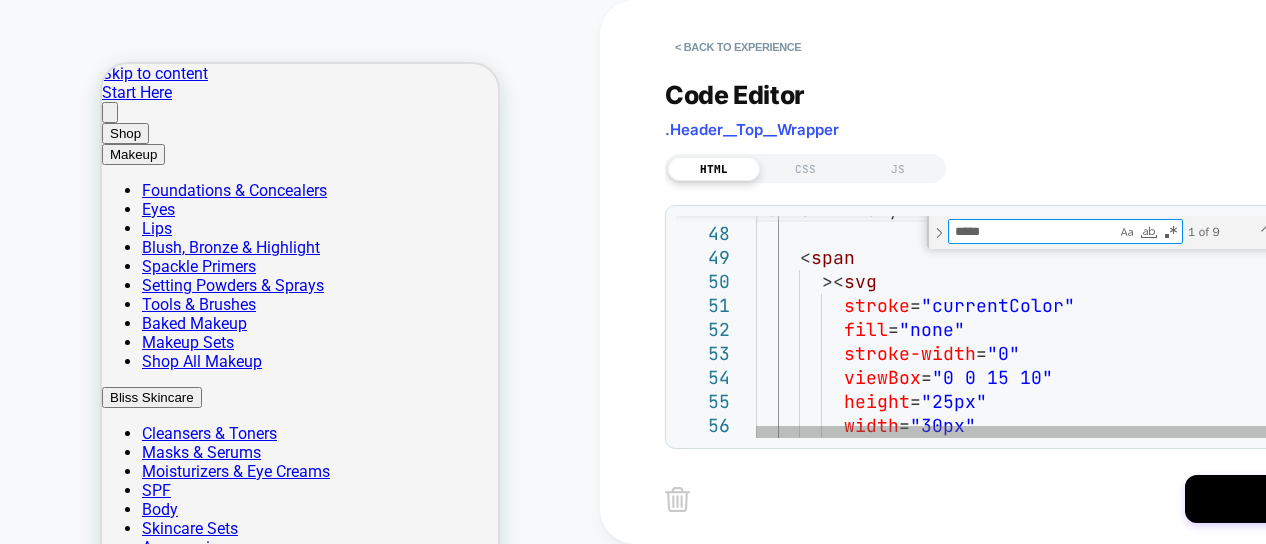 click on "*****" at bounding box center (1032, 231) 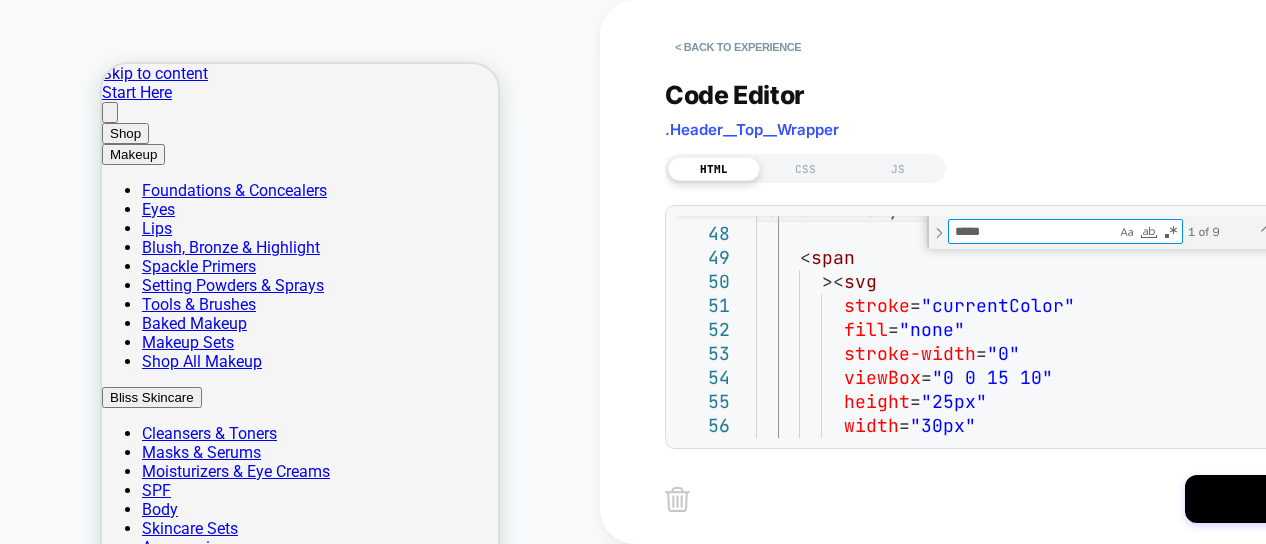 drag, startPoint x: 1007, startPoint y: 240, endPoint x: 836, endPoint y: 204, distance: 174.7484 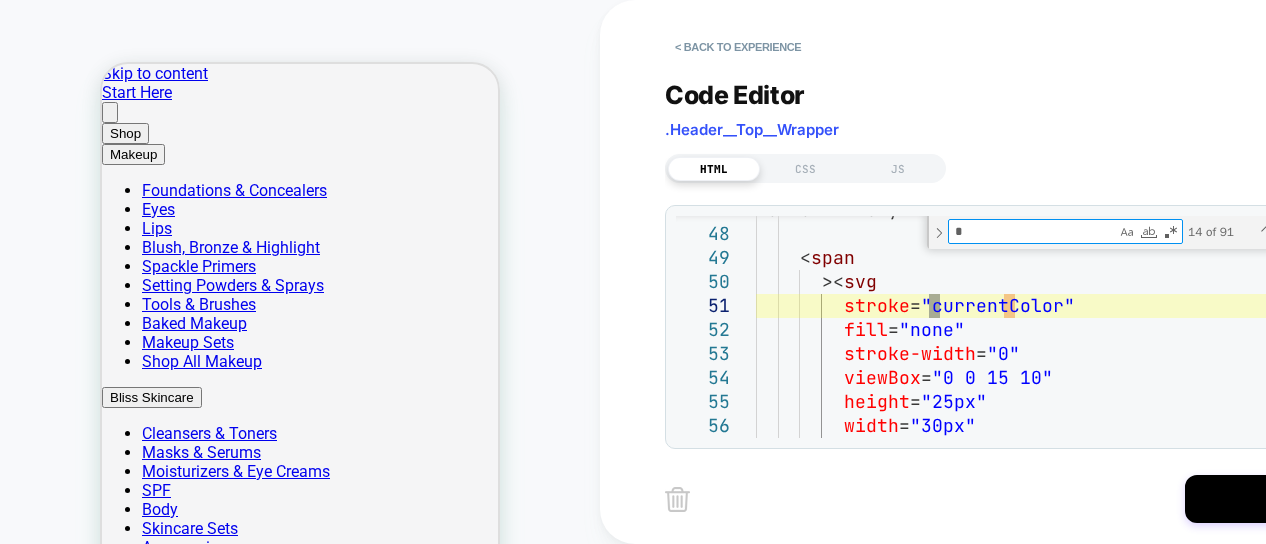 scroll, scrollTop: 144, scrollLeft: 452, axis: both 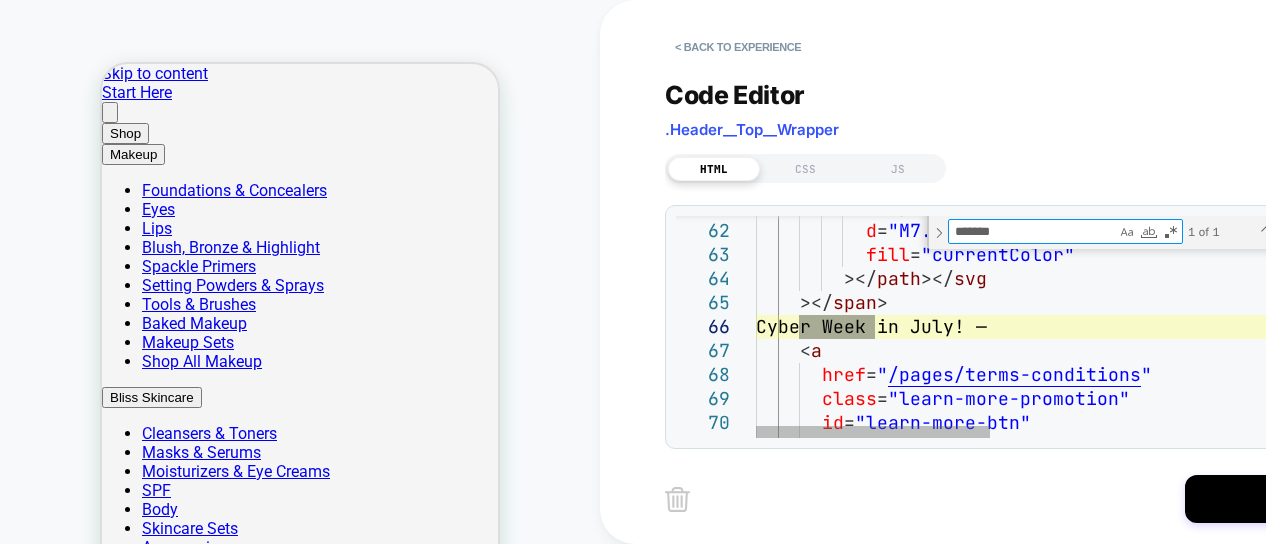 type on "*******" 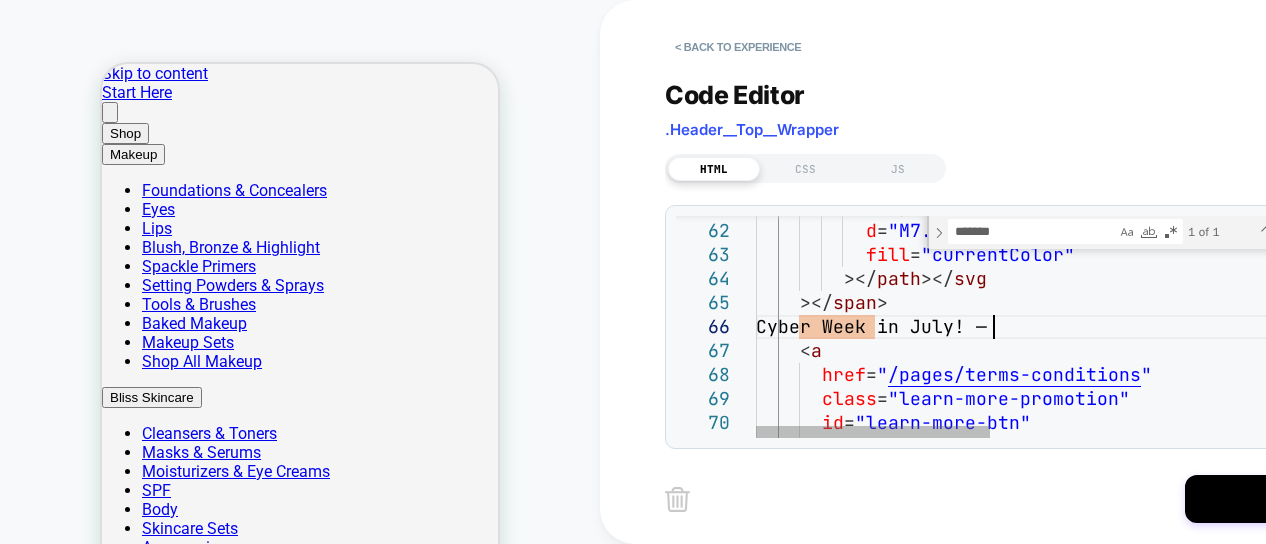 scroll, scrollTop: 144, scrollLeft: 0, axis: vertical 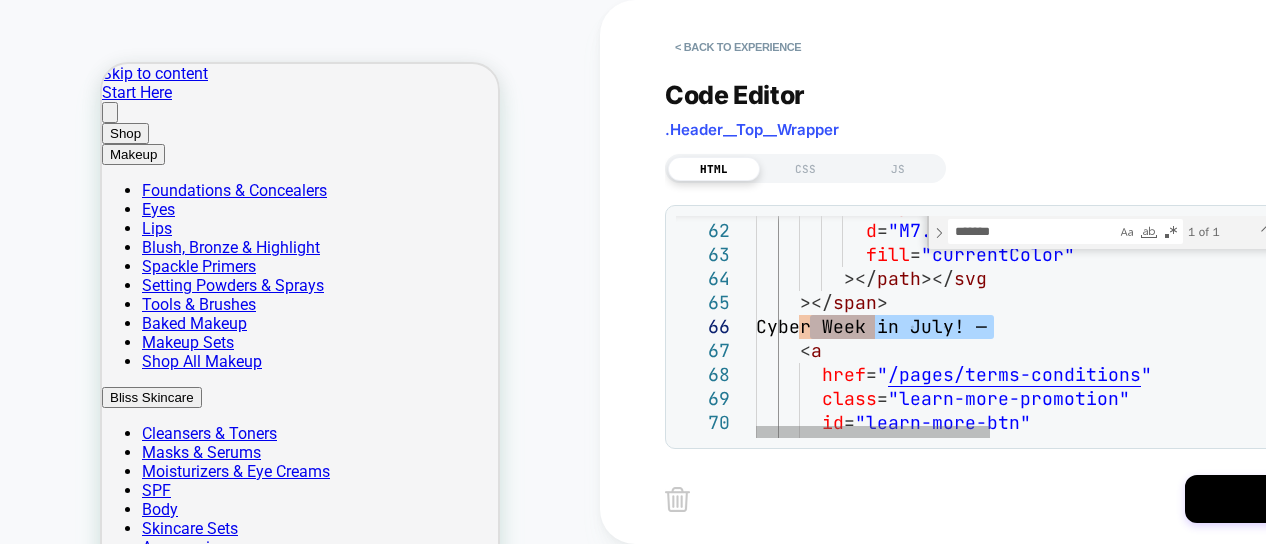 drag, startPoint x: 992, startPoint y: 328, endPoint x: 806, endPoint y: 325, distance: 186.02419 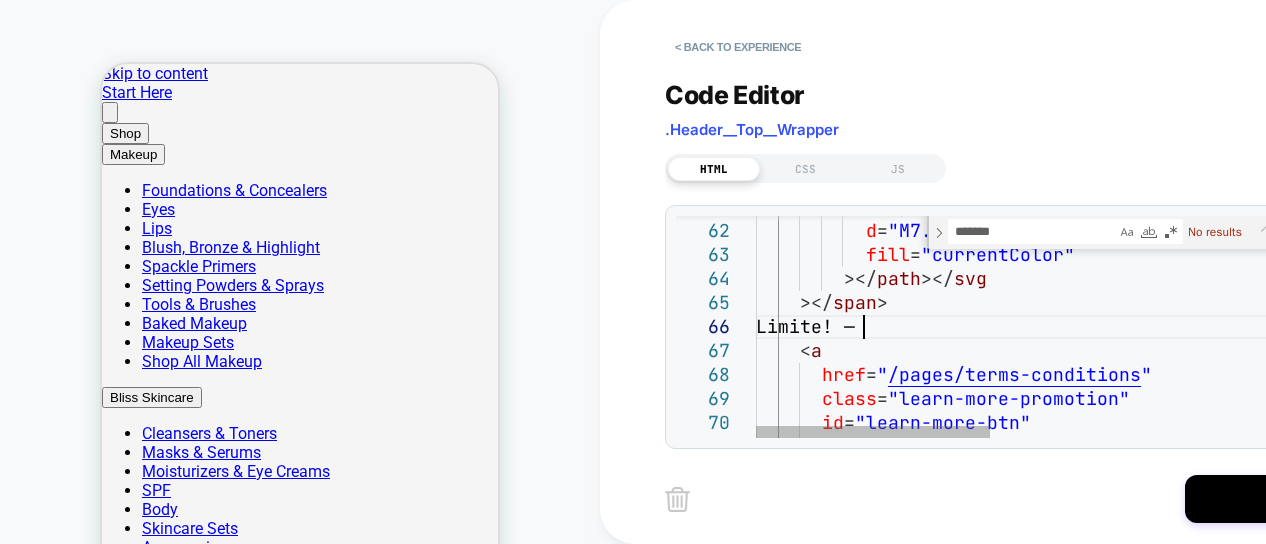 scroll, scrollTop: 143, scrollLeft: 118, axis: both 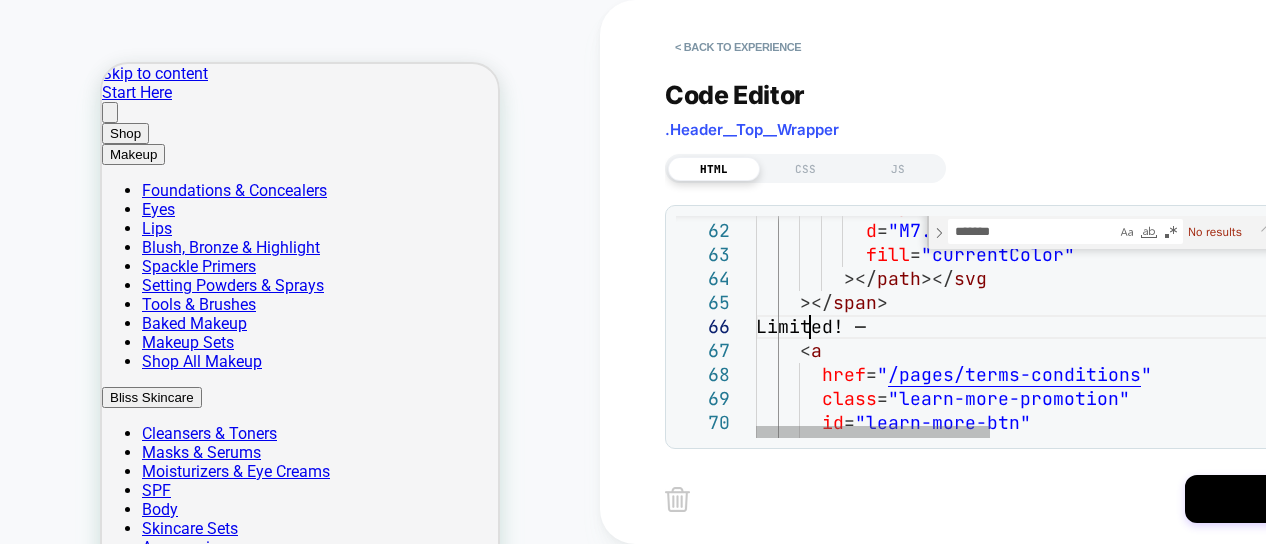 click on "clip-rule = "evenodd"            d = "M7.5 2C7.77614 2 8 2.22386 8 2.5L8 12.5C8 12.7761  7.77614 13 7.5 13C7.22386 13 7 12.7761 7 12.5L7 2 .5C7 2.22386 7.22386 2 7.5 2Z"            fill = "currentColor"          ></ path ></ svg      ></ span >     Limited! —      < a        href = " /pages/terms-conditions "        class = "learn-more-promotion"        id = "learn-more-btn"        > Learn More </ a" at bounding box center (1551, 577) 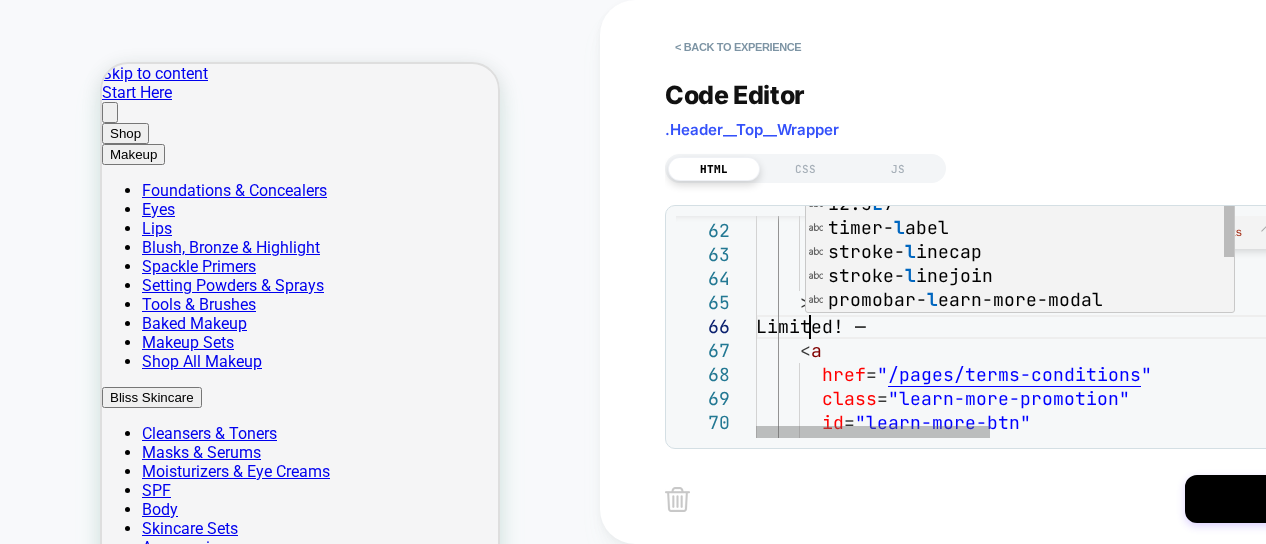 scroll, scrollTop: 143, scrollLeft: 54, axis: both 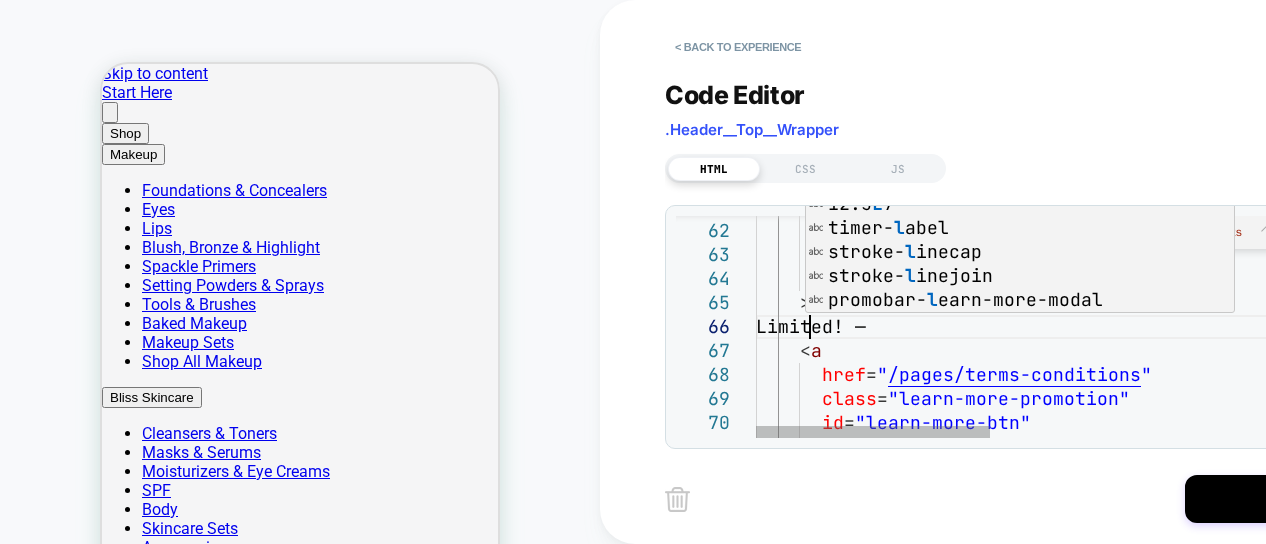 click on "clip-rule = "evenodd"            d = "M7.5 2C7.77614 2 8 2.22386 8 2.5L8 12.5C8 12.7761  7.77614 13 7.5 13C7.22386 13 7 12.7761 7 12.5L7 2 .5C7 2.22386 7.22386 2 7.5 2Z"            fill = "currentColor"          ></ path ></ svg      ></ span >     Limited! —      < a        href = " /pages/terms-conditions "        class = "learn-more-promotion"        id = "learn-more-btn"        > Learn More </ a" at bounding box center (1551, 577) 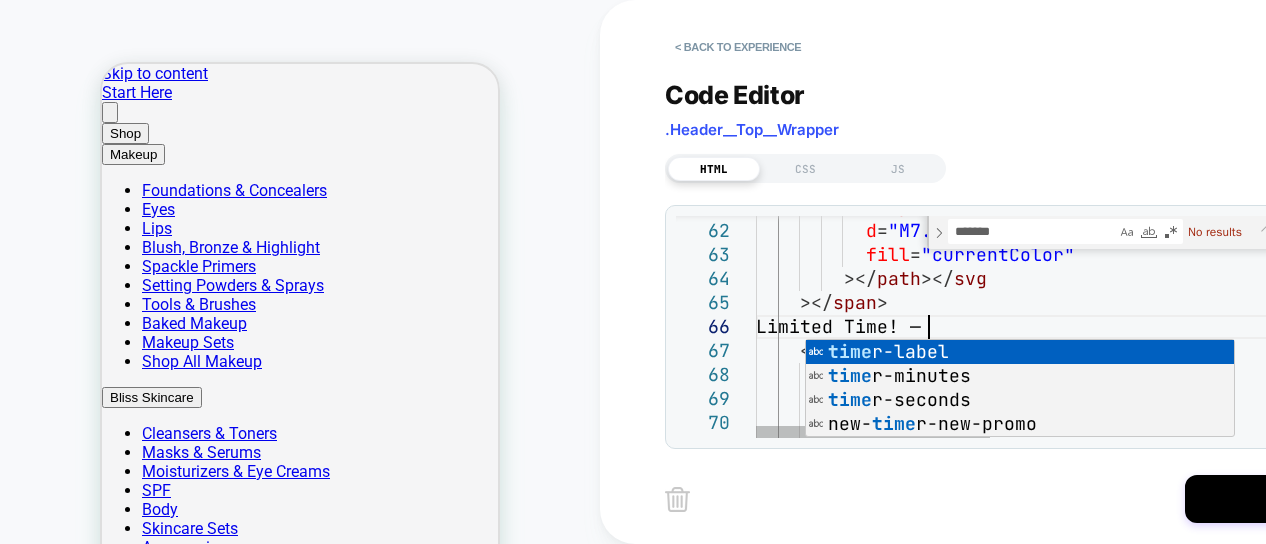 scroll, scrollTop: 143, scrollLeft: 172, axis: both 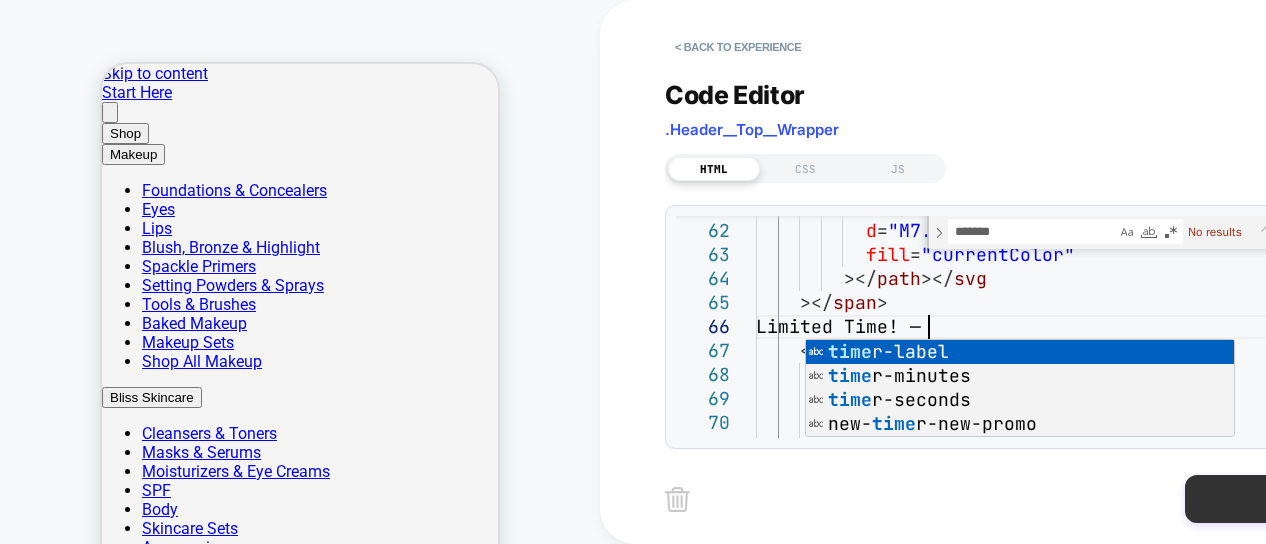type on "**********" 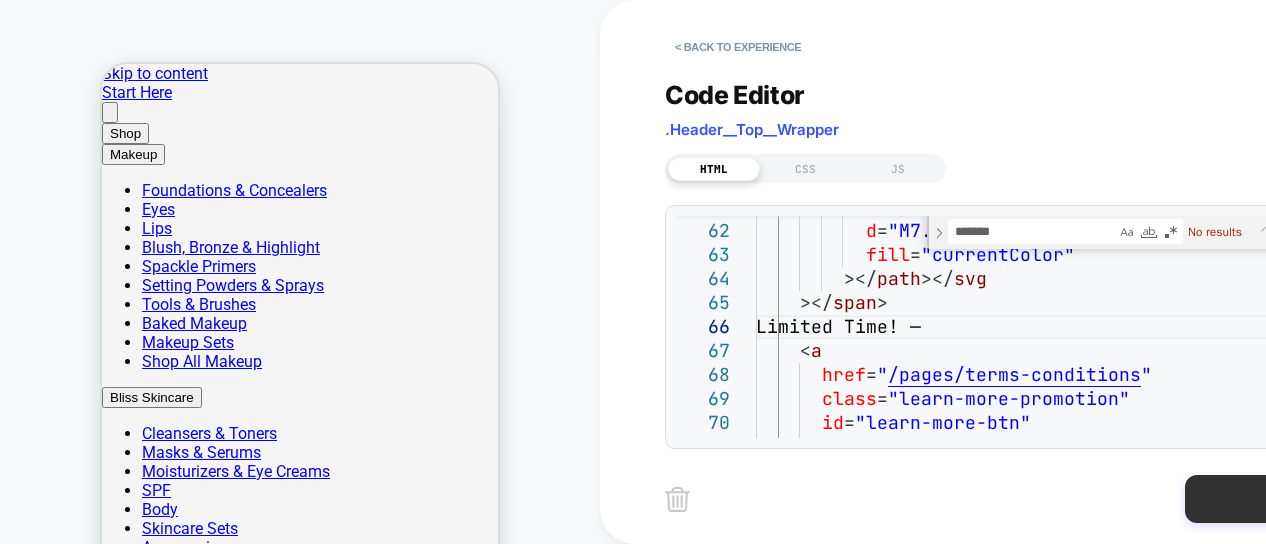 click on "Save" at bounding box center [1285, 499] 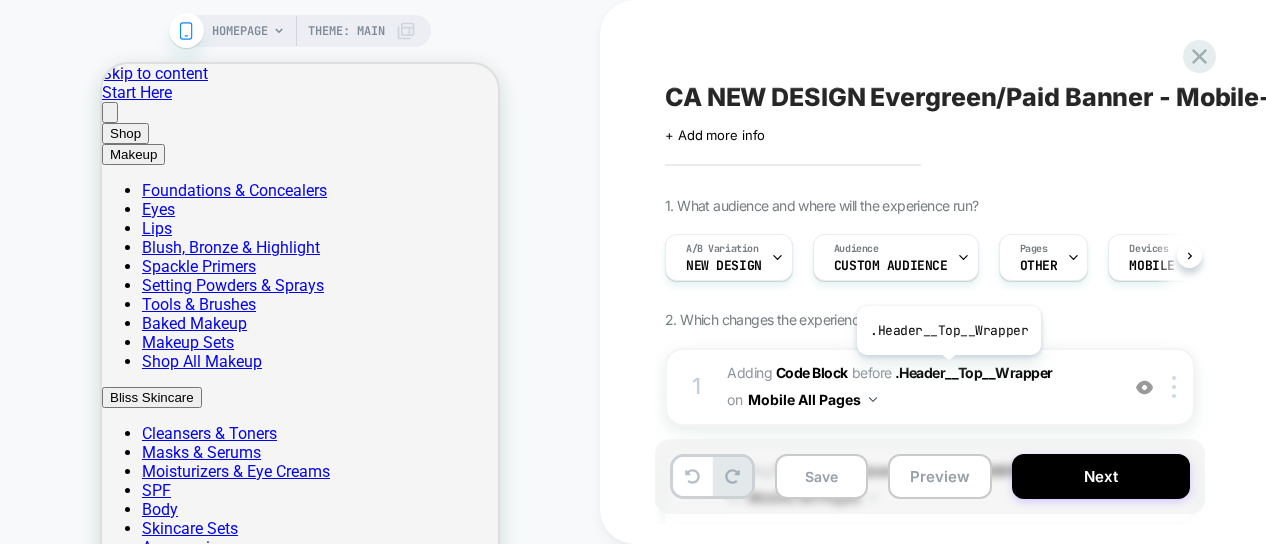 scroll, scrollTop: 0, scrollLeft: 1, axis: horizontal 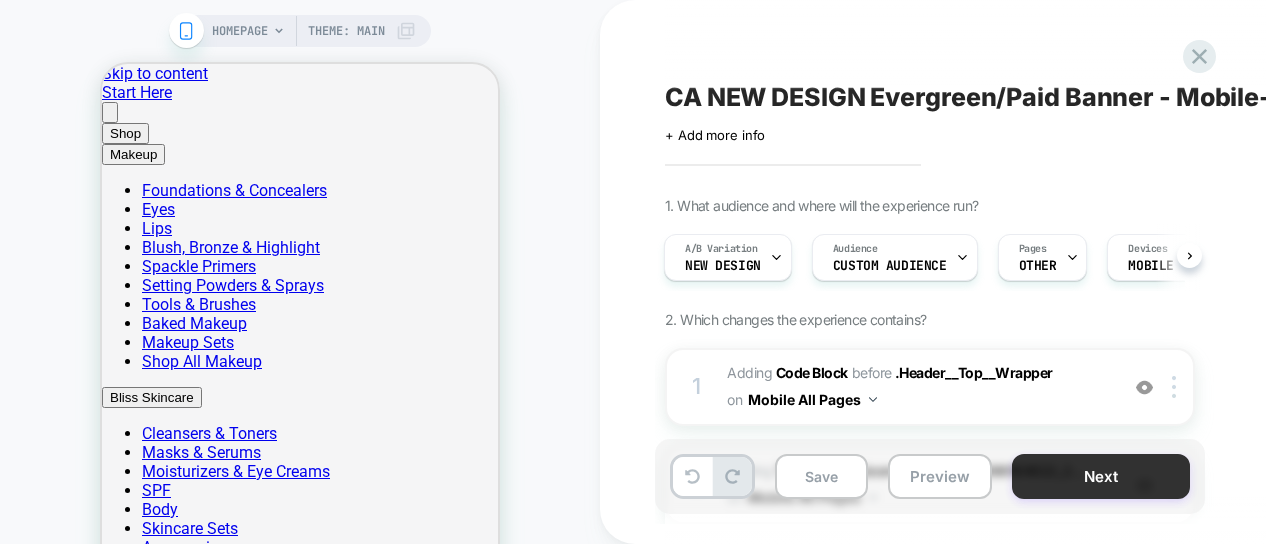 click on "Next" at bounding box center (1101, 476) 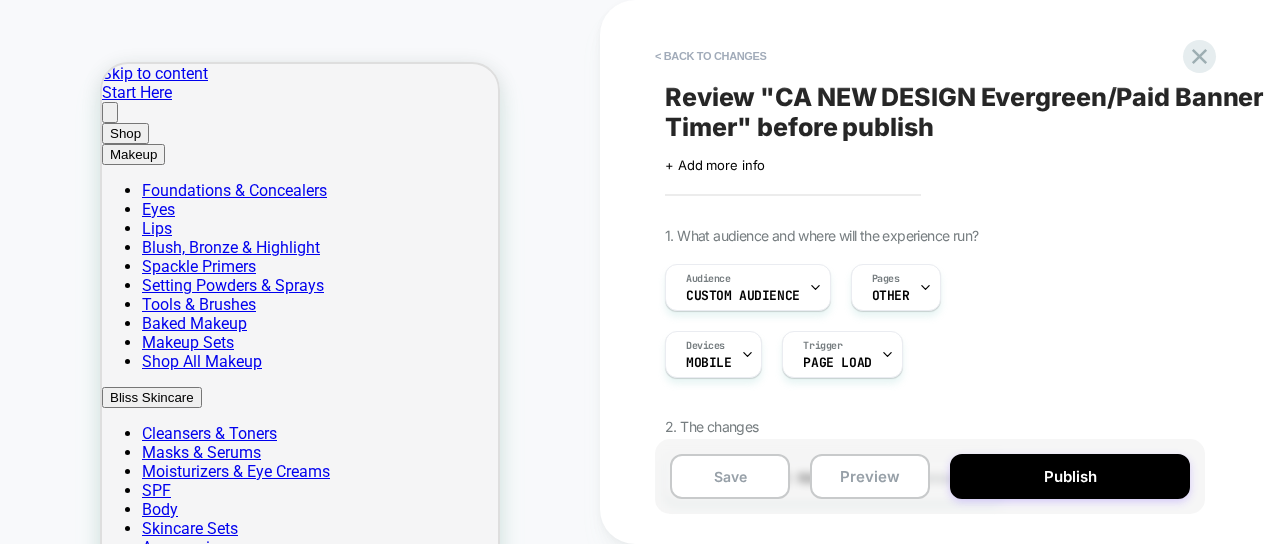scroll, scrollTop: 0, scrollLeft: 2, axis: horizontal 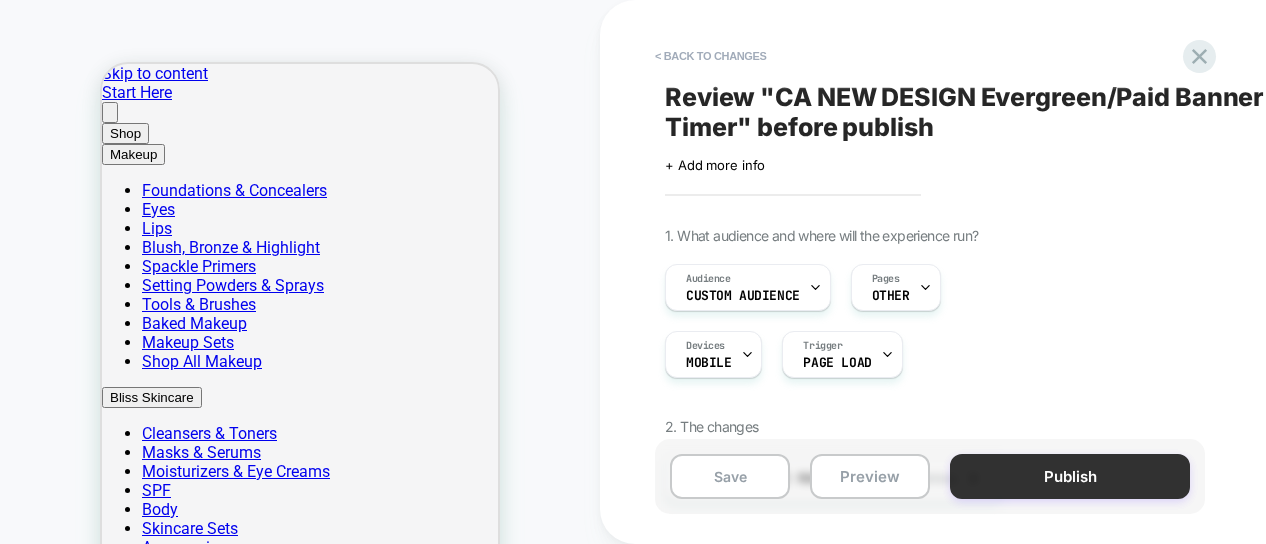 click on "Publish" at bounding box center (1070, 476) 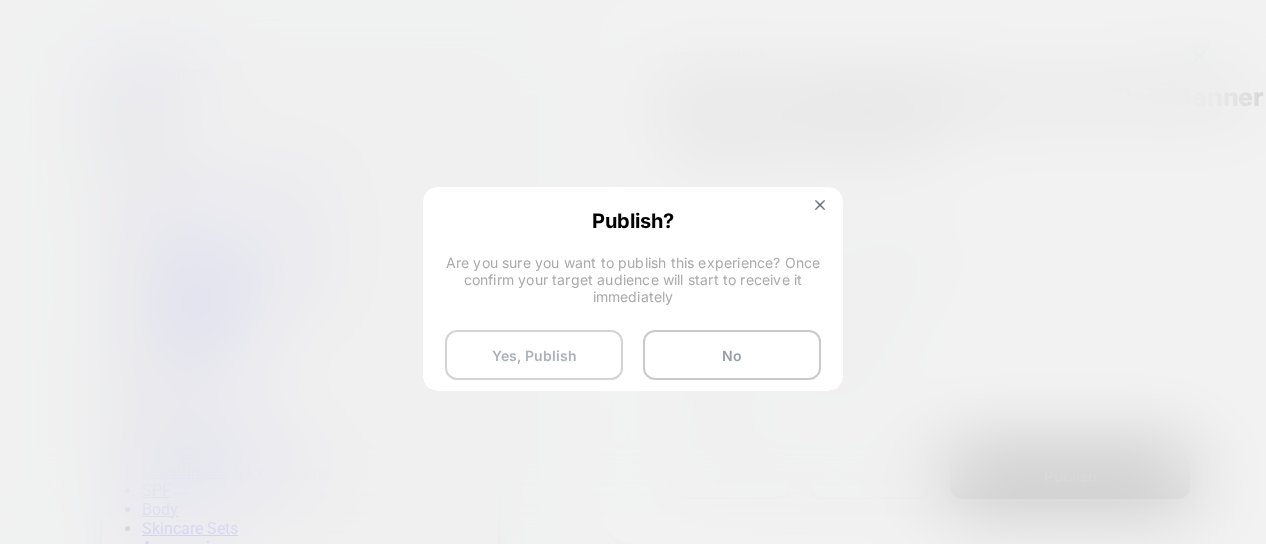 click on "Yes, Publish" at bounding box center (534, 355) 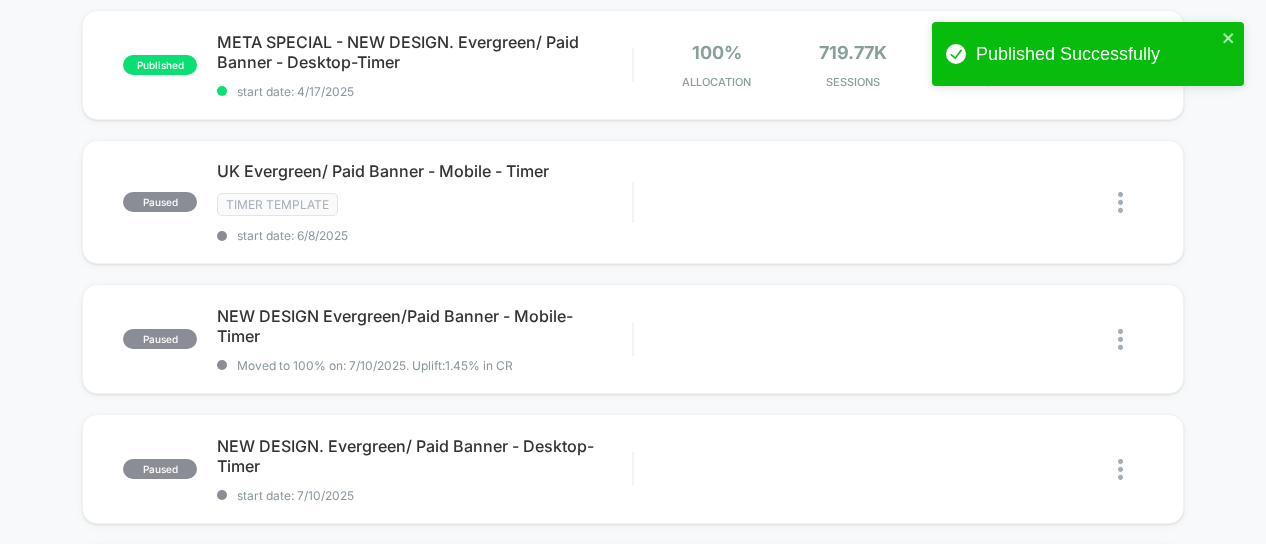 scroll, scrollTop: 598, scrollLeft: 0, axis: vertical 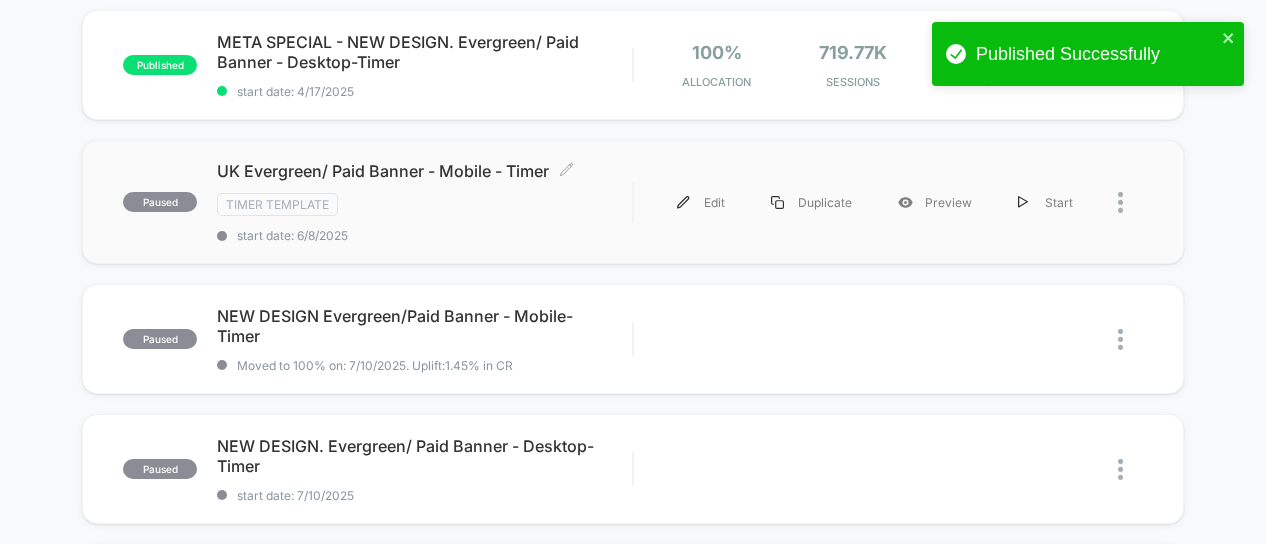 click on "UK Evergreen/ Paid Banner - Mobile - Timer  Click to edit experience details" at bounding box center (424, 171) 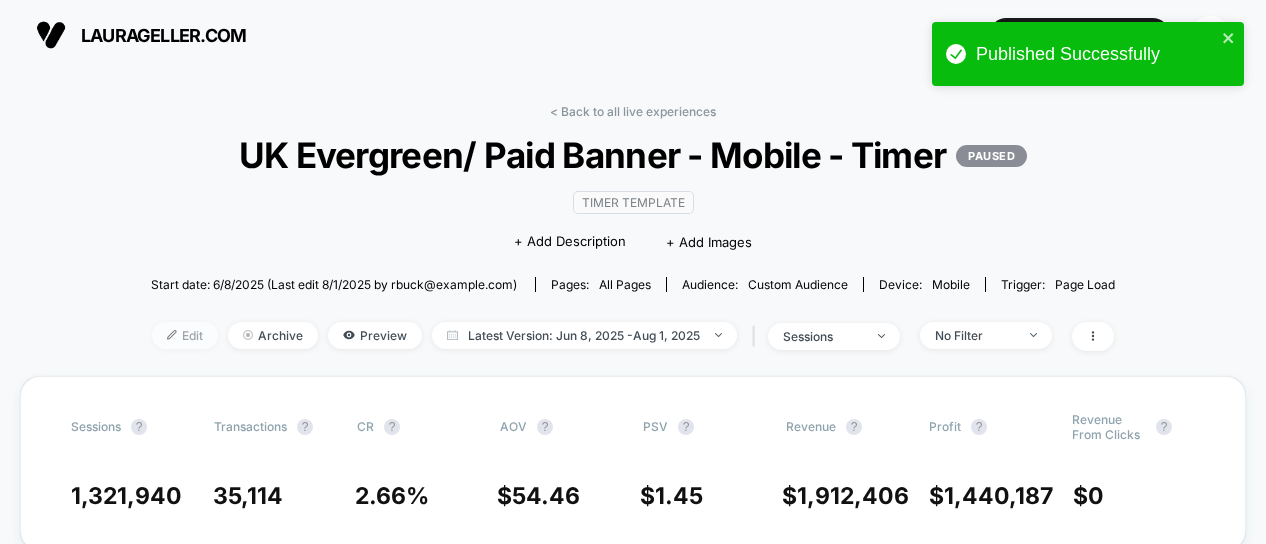 click on "Edit" at bounding box center (185, 335) 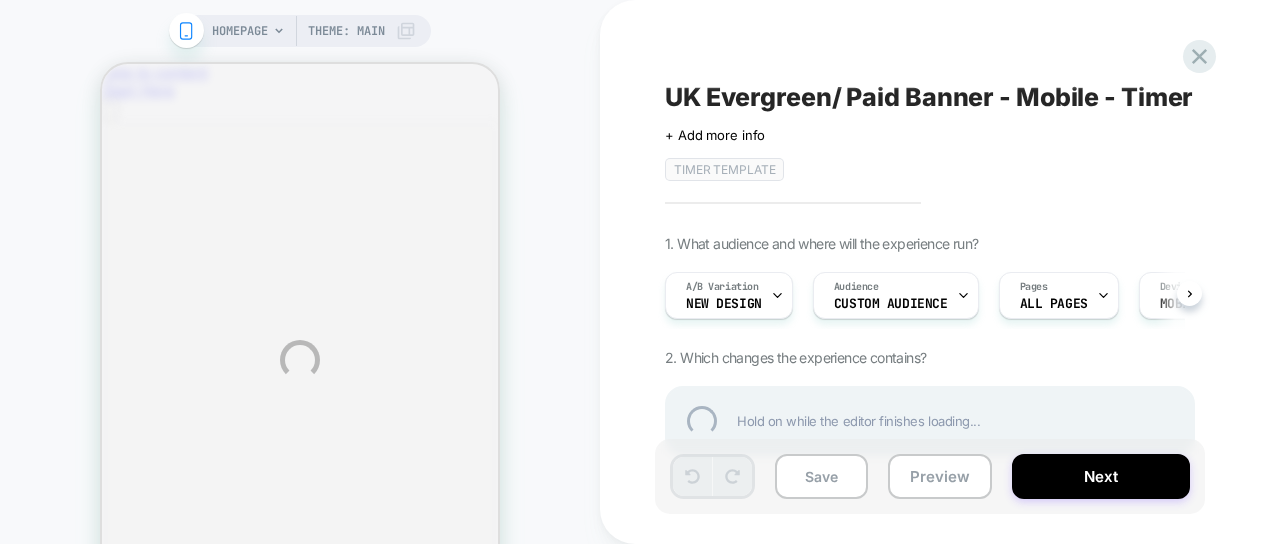 scroll, scrollTop: 0, scrollLeft: 0, axis: both 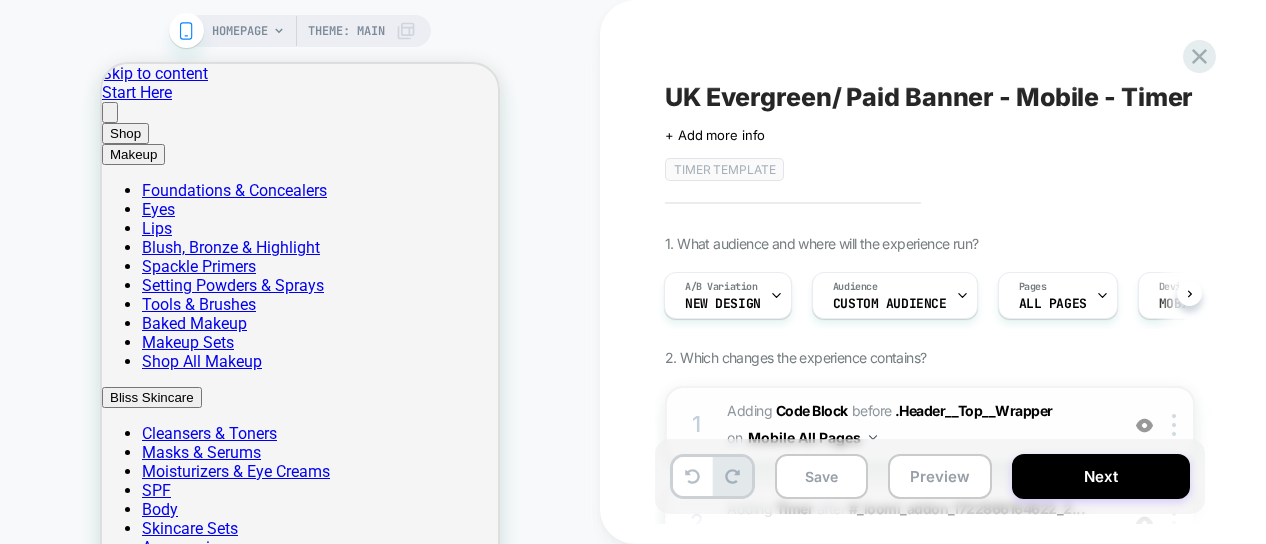 click on "Adding   Code Block   BEFORE .Header__Top__Wrapper .Header__Top__Wrapper   on Mobile All Pages" at bounding box center (917, 425) 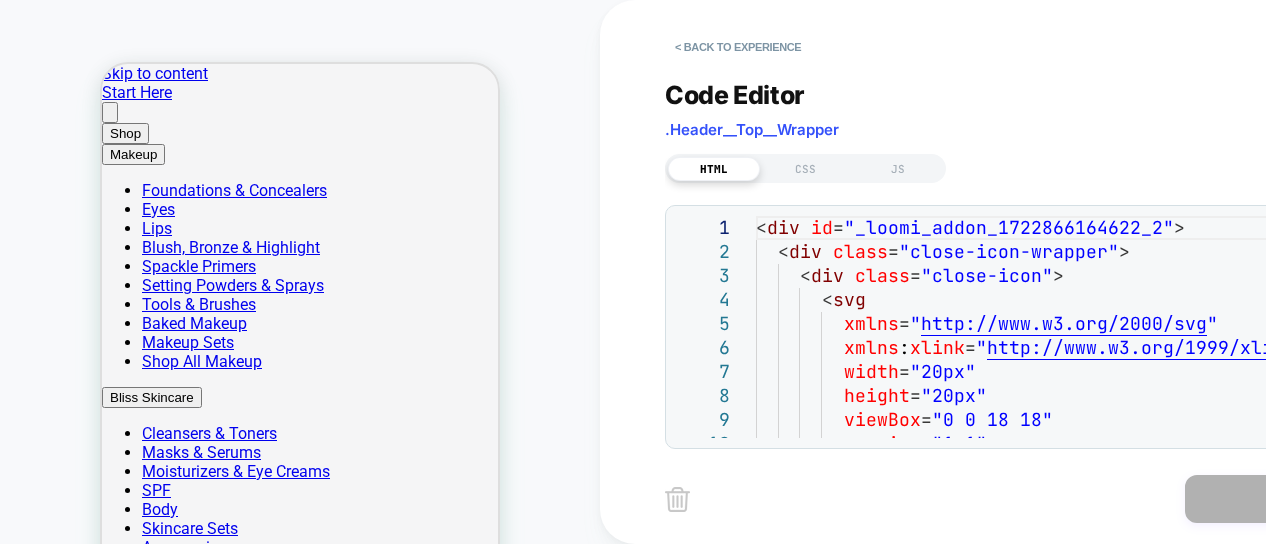 click on "width = "20px"          height = "20px"          viewBox = "0 0 18 18"          version = "1.1"          xmlns : xlink = " http://www.w3.org/1999/xlink "          xmlns = " http://www.w3.org/2000/svg "        < svg    < div   class = "close-icon-wrapper" >      < div   class = "close-icon" > < div   id = "_loomi_addon_1722866164622_2" >" at bounding box center [1065, 2043] 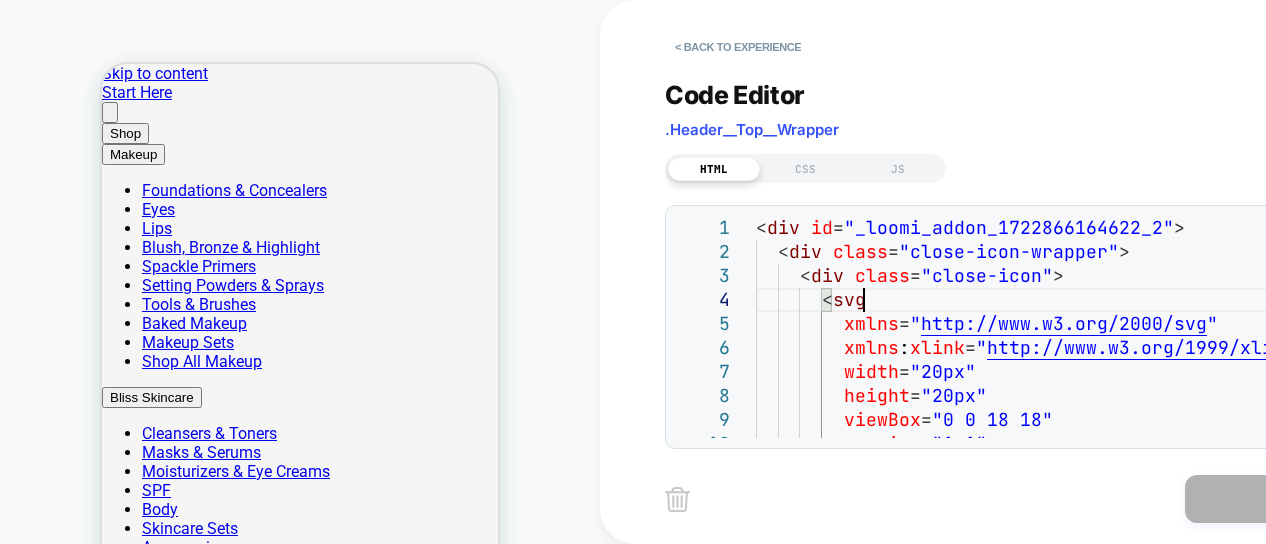 scroll, scrollTop: 0, scrollLeft: 0, axis: both 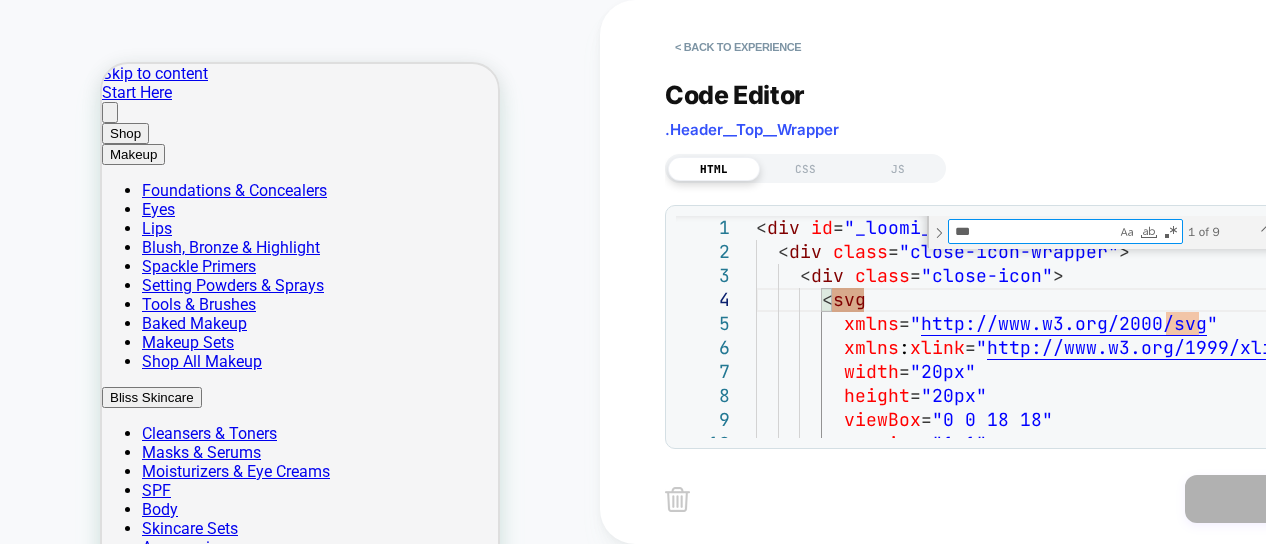 type on "*" 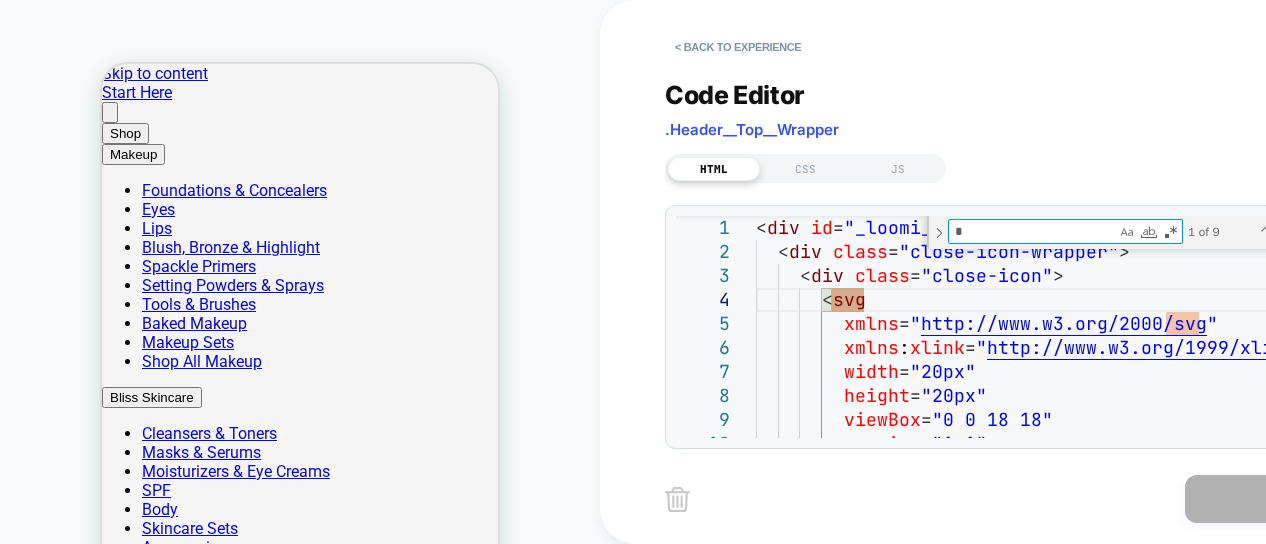 type on "**********" 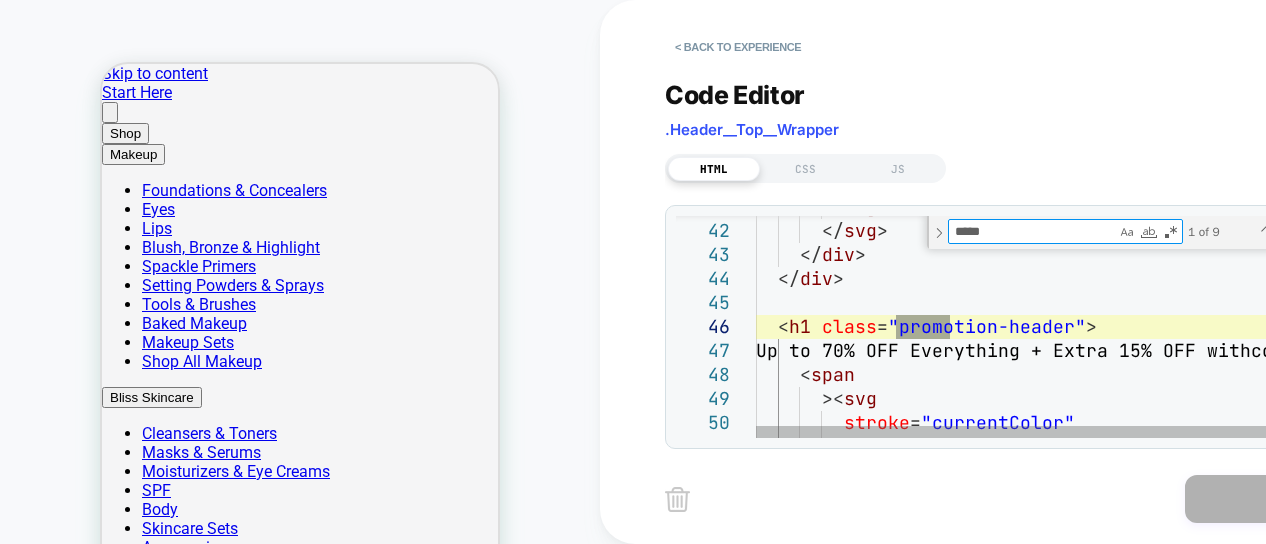 type on "*****" 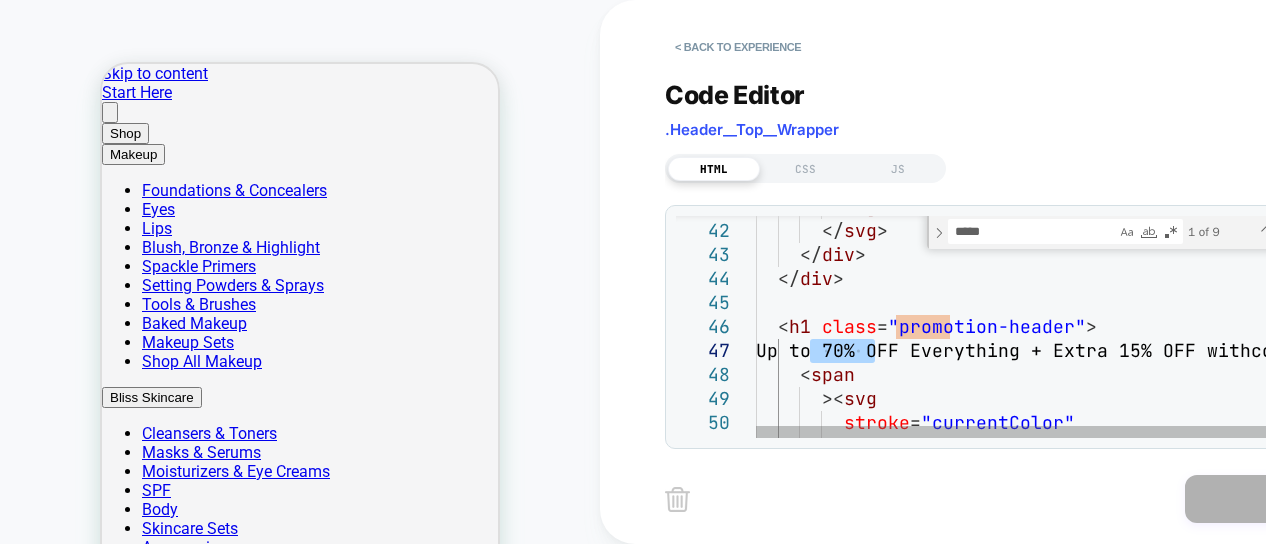 drag, startPoint x: 874, startPoint y: 353, endPoint x: 808, endPoint y: 350, distance: 66.068146 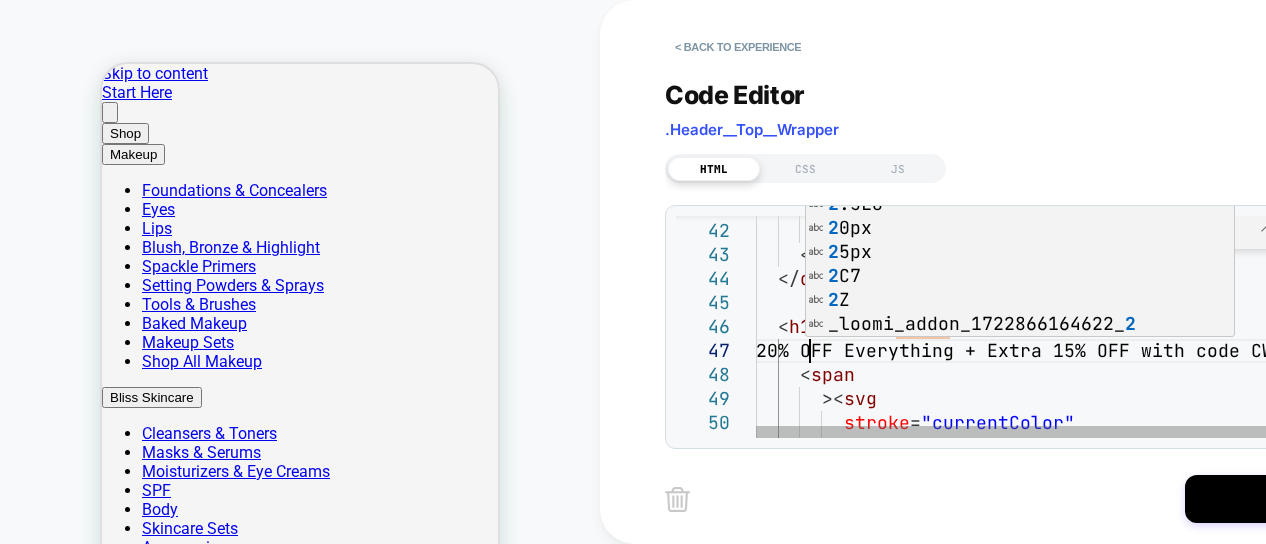 scroll, scrollTop: 144, scrollLeft: 53, axis: both 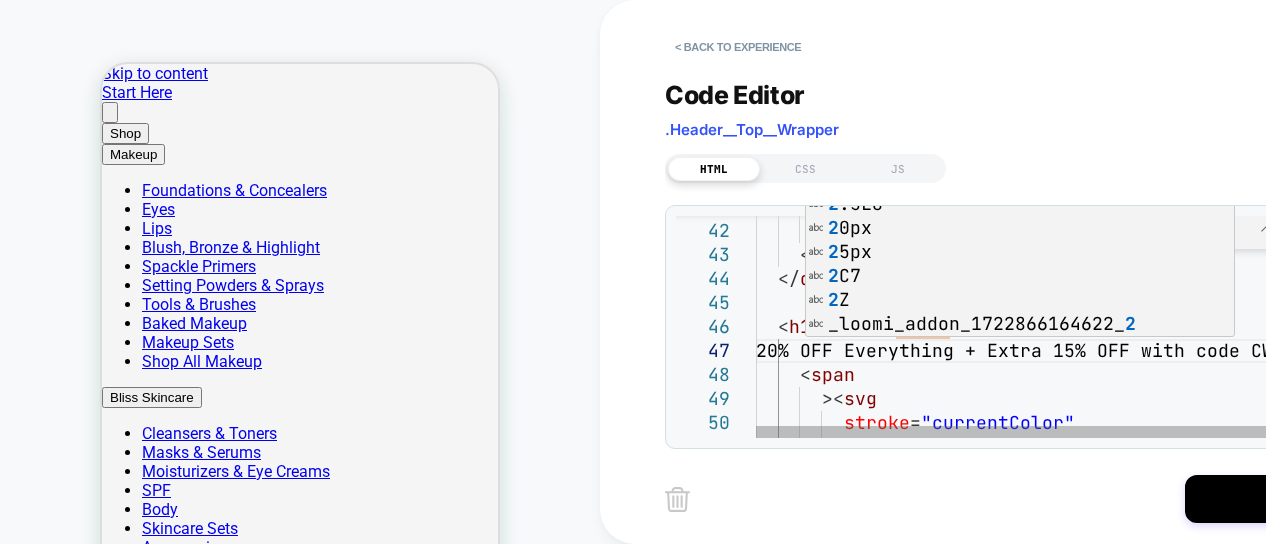 click on "20% OFF Everything + Extra 15% OFF with code C WJ15" at bounding box center [1108, 1045] 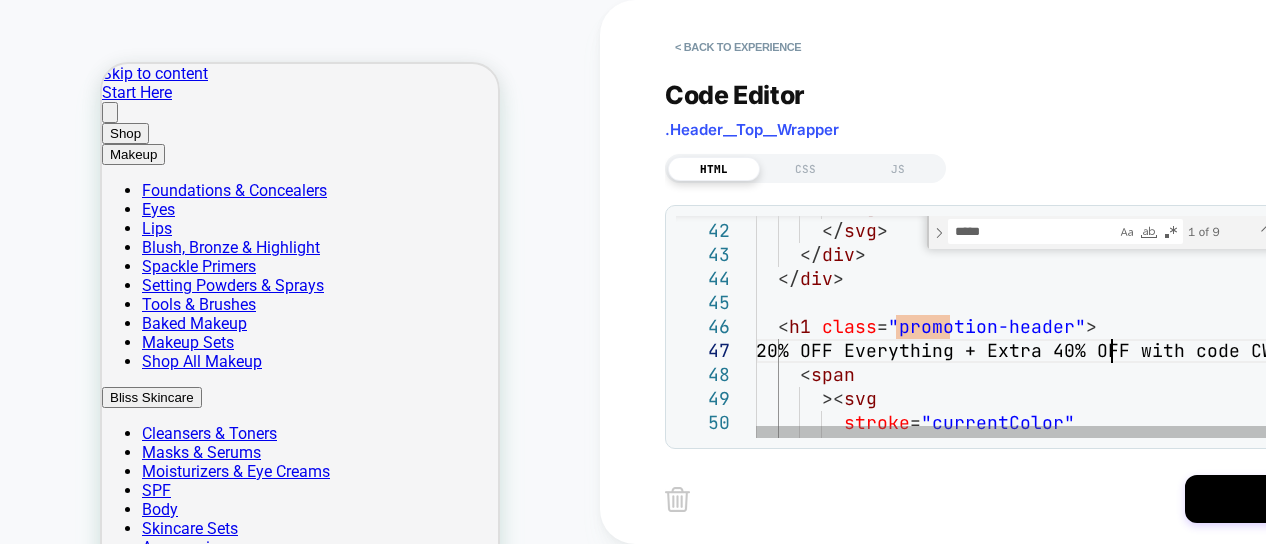 scroll, scrollTop: 144, scrollLeft: 356, axis: both 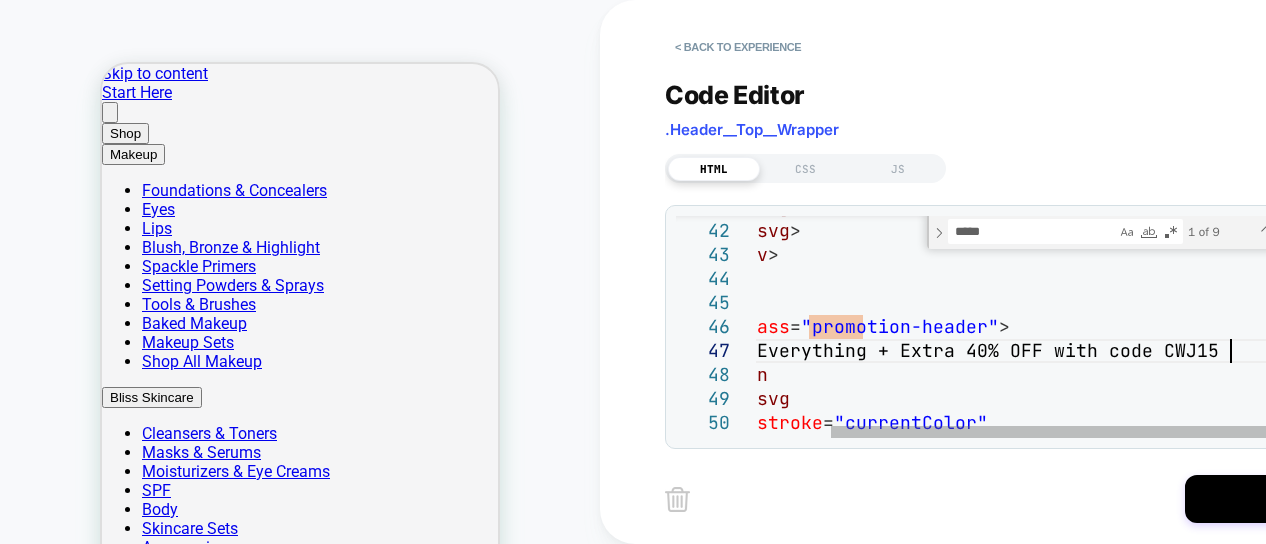 click on "20% OFF Everything + Extra 40% OFF with code C WJ15" at bounding box center (1021, 1045) 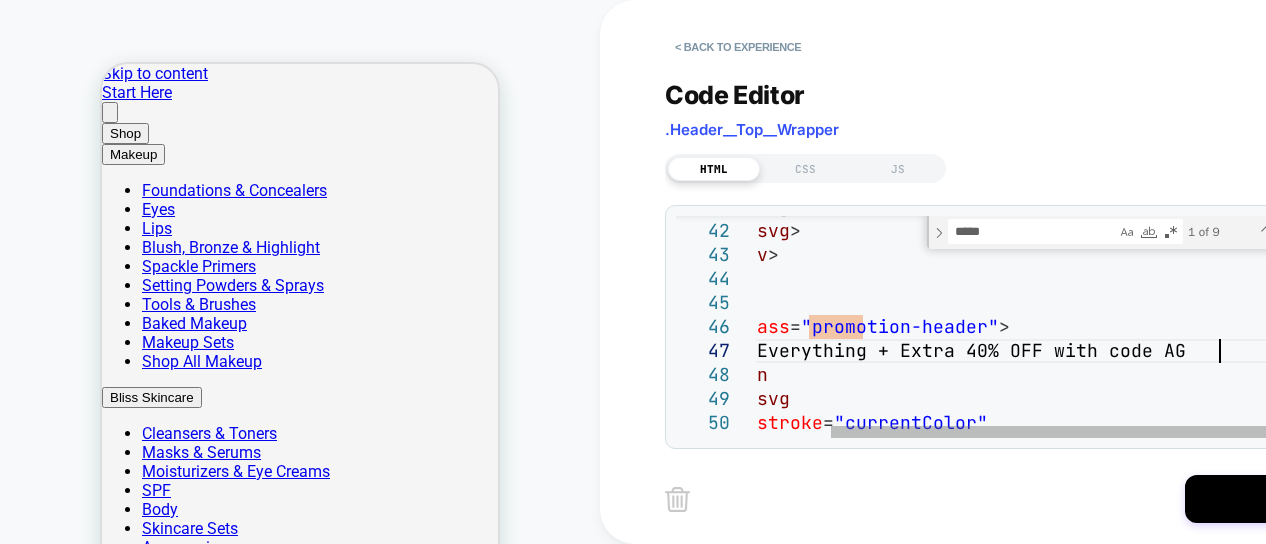 scroll, scrollTop: 144, scrollLeft: 571, axis: both 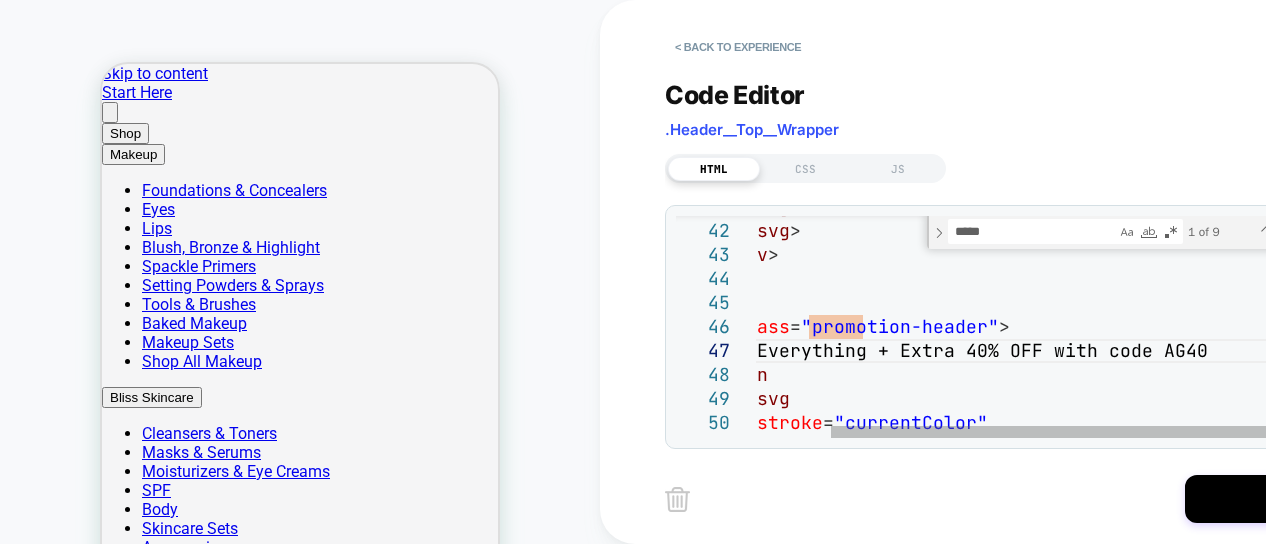 type on "**********" 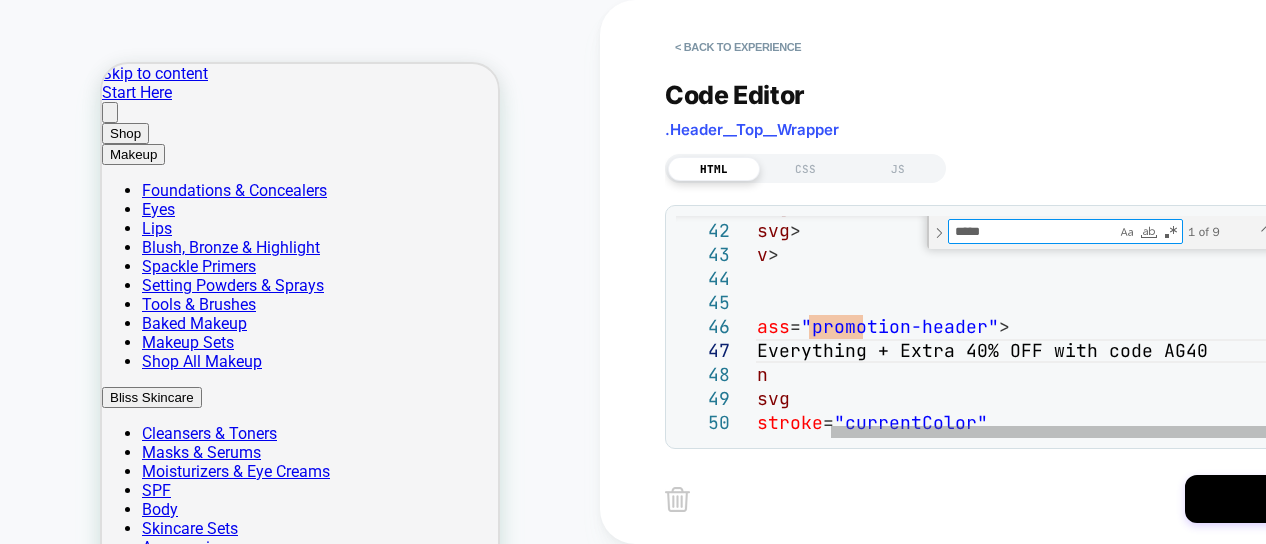 drag, startPoint x: 988, startPoint y: 229, endPoint x: 866, endPoint y: 233, distance: 122.06556 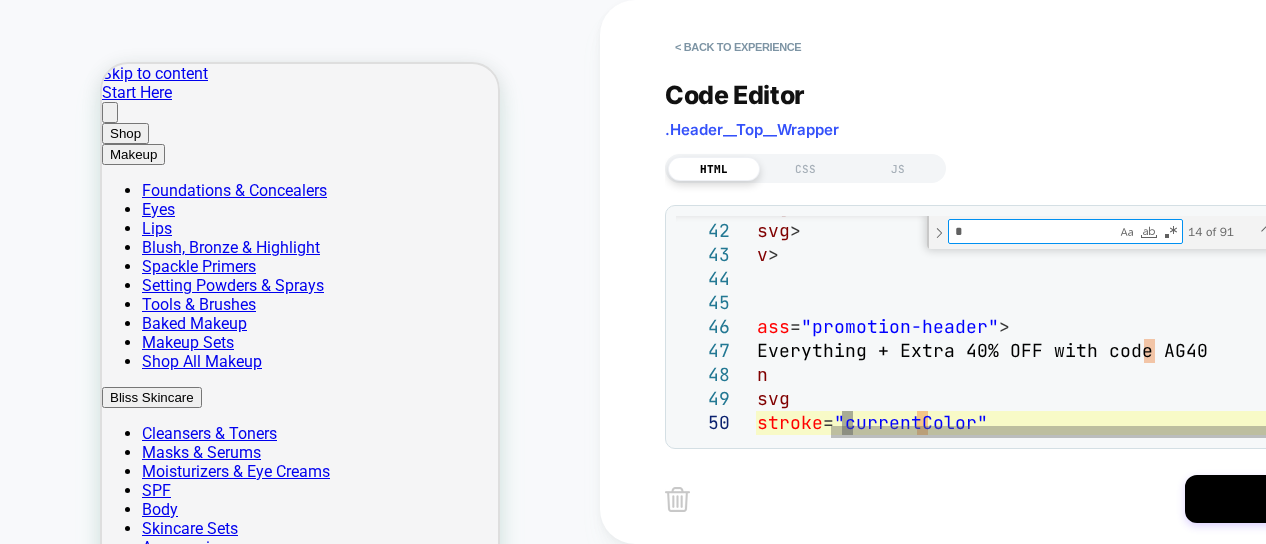 type on "**********" 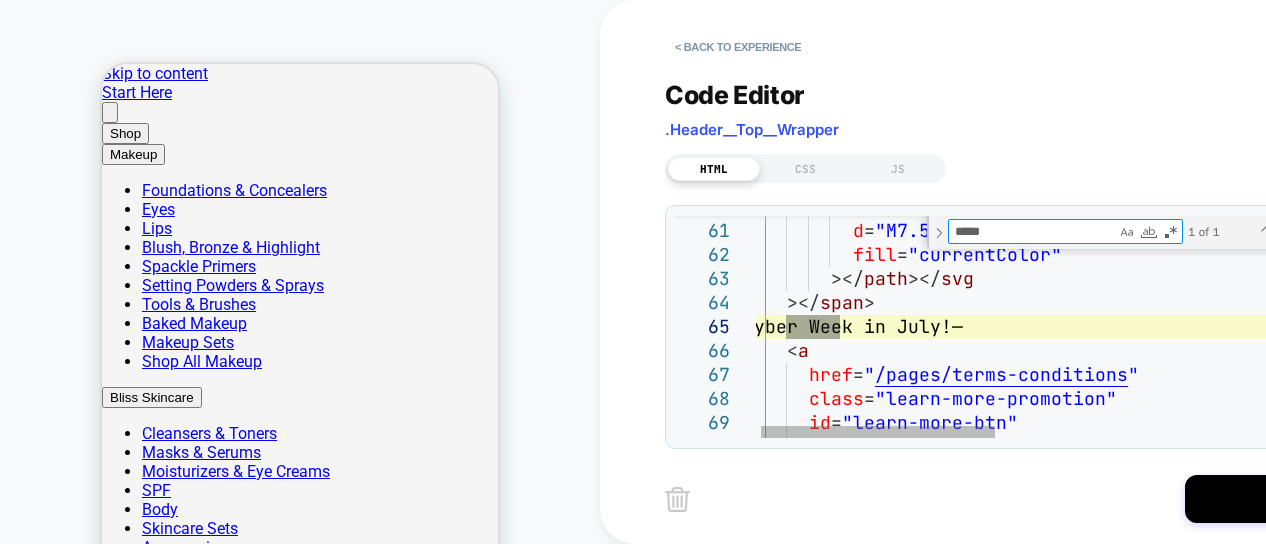 type on "*****" 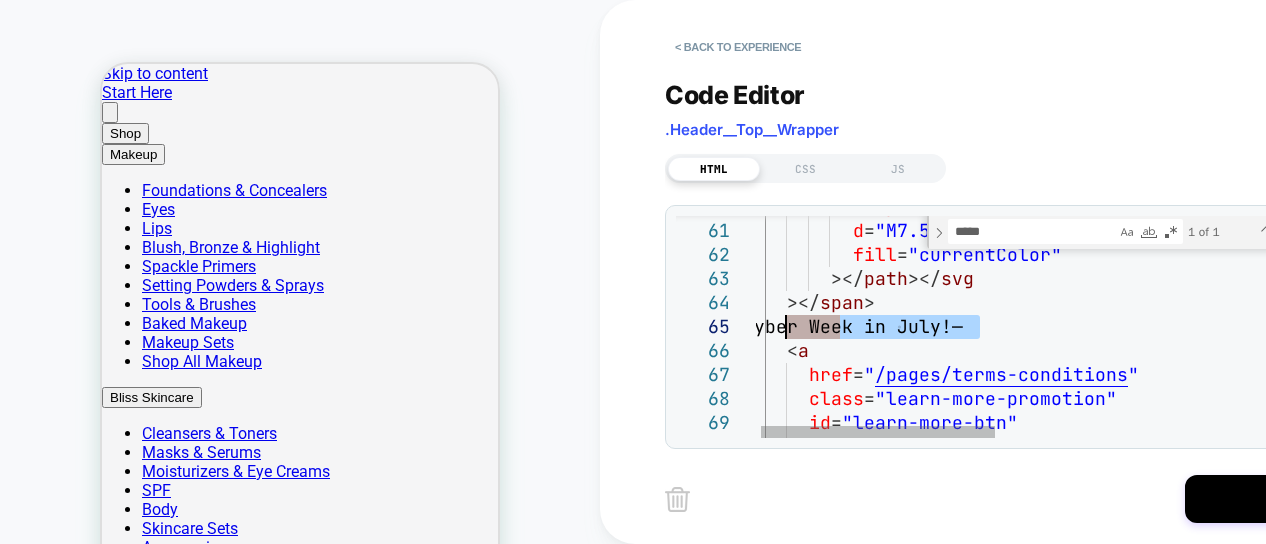 drag, startPoint x: 981, startPoint y: 335, endPoint x: 786, endPoint y: 337, distance: 195.01025 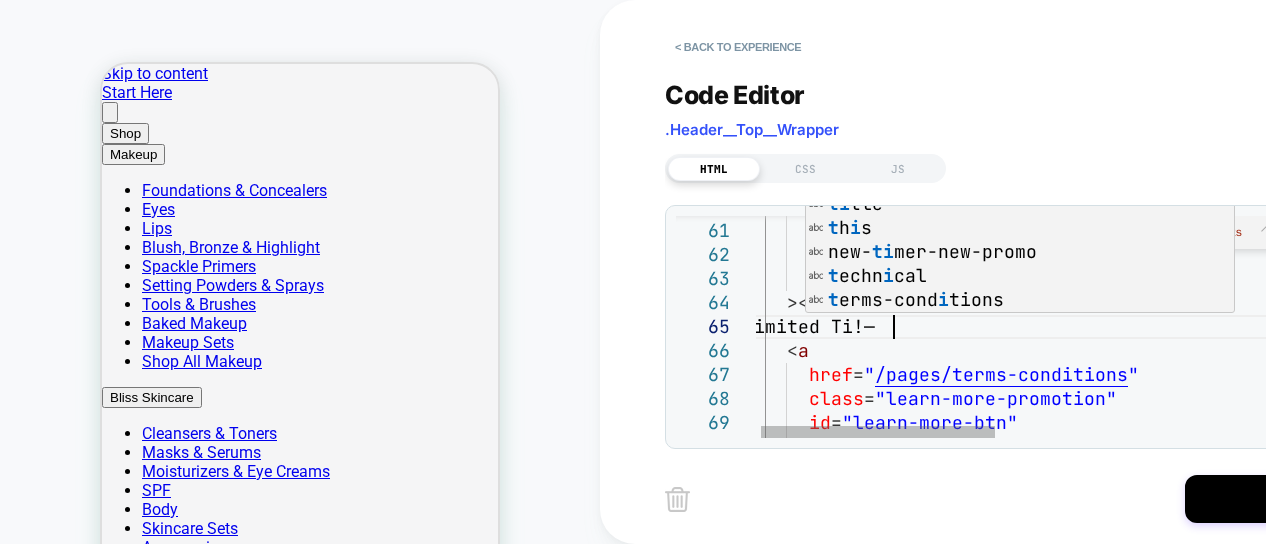 scroll, scrollTop: 119, scrollLeft: 172, axis: both 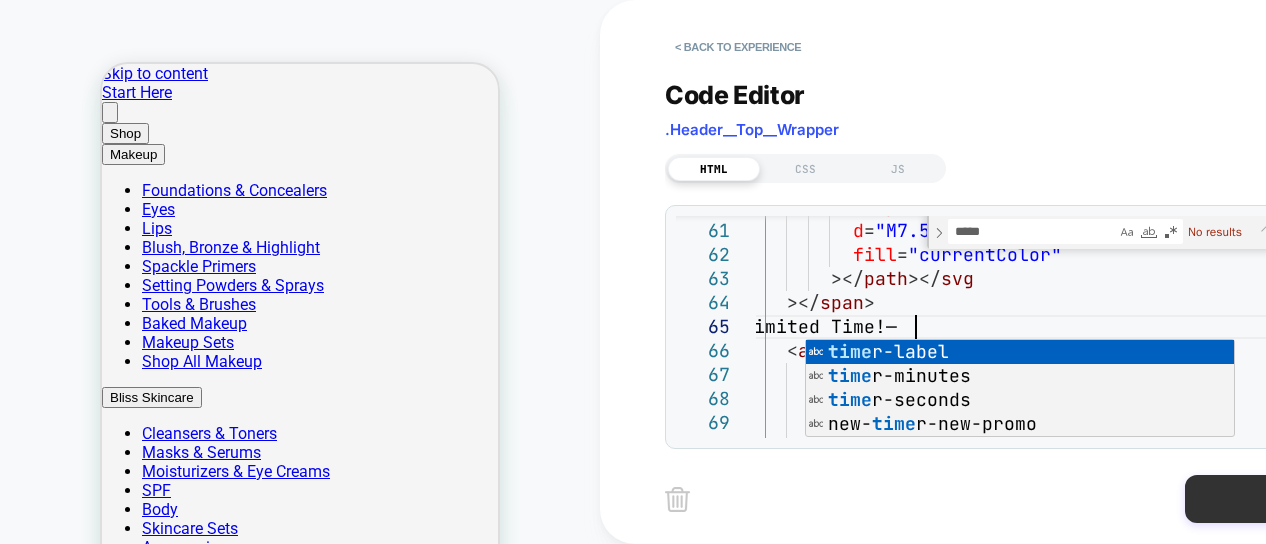 type on "**********" 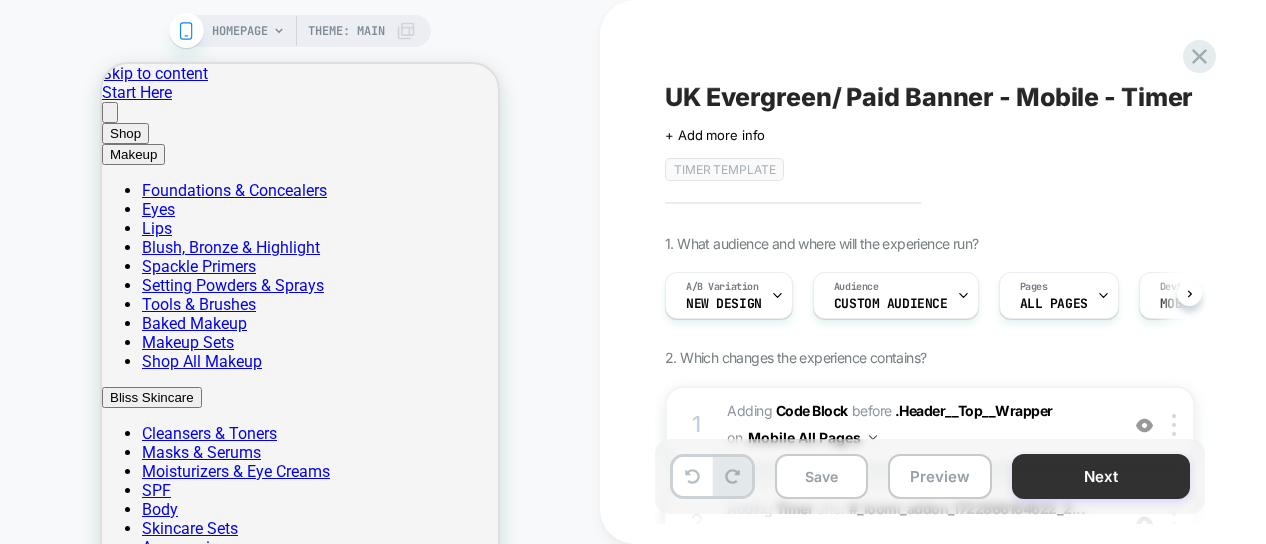 scroll, scrollTop: 0, scrollLeft: 1, axis: horizontal 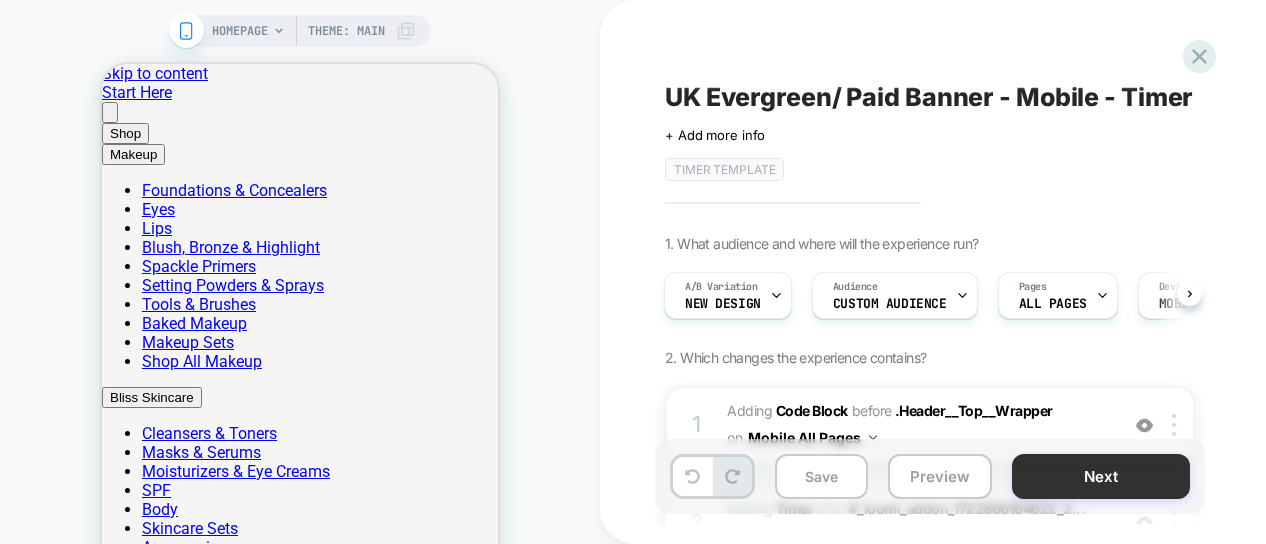 click on "Next" at bounding box center [1101, 476] 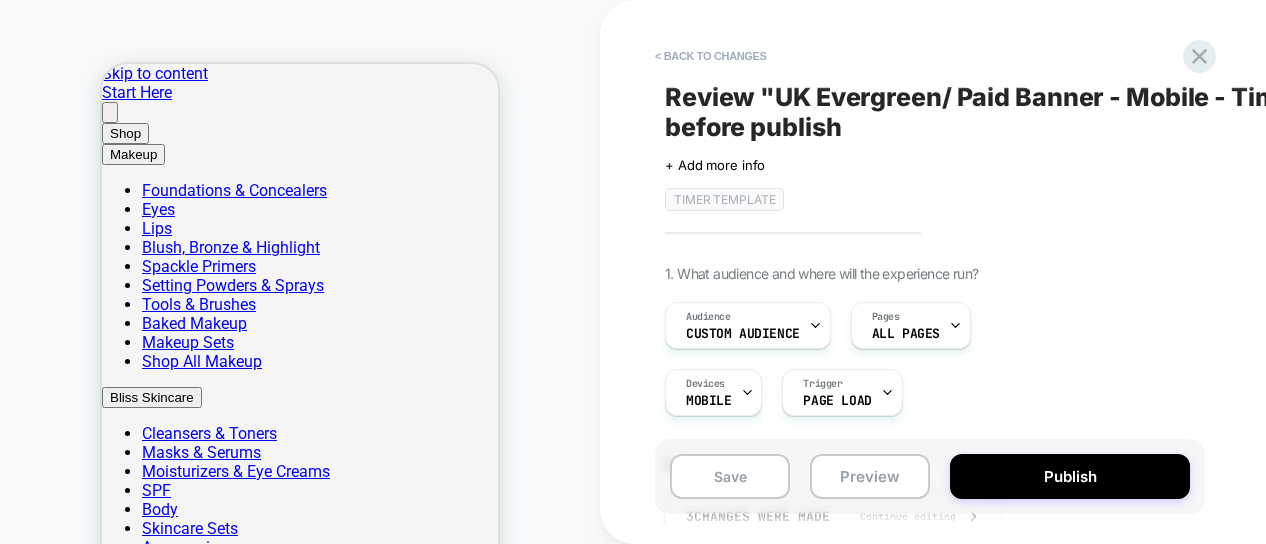 scroll, scrollTop: 0, scrollLeft: 2, axis: horizontal 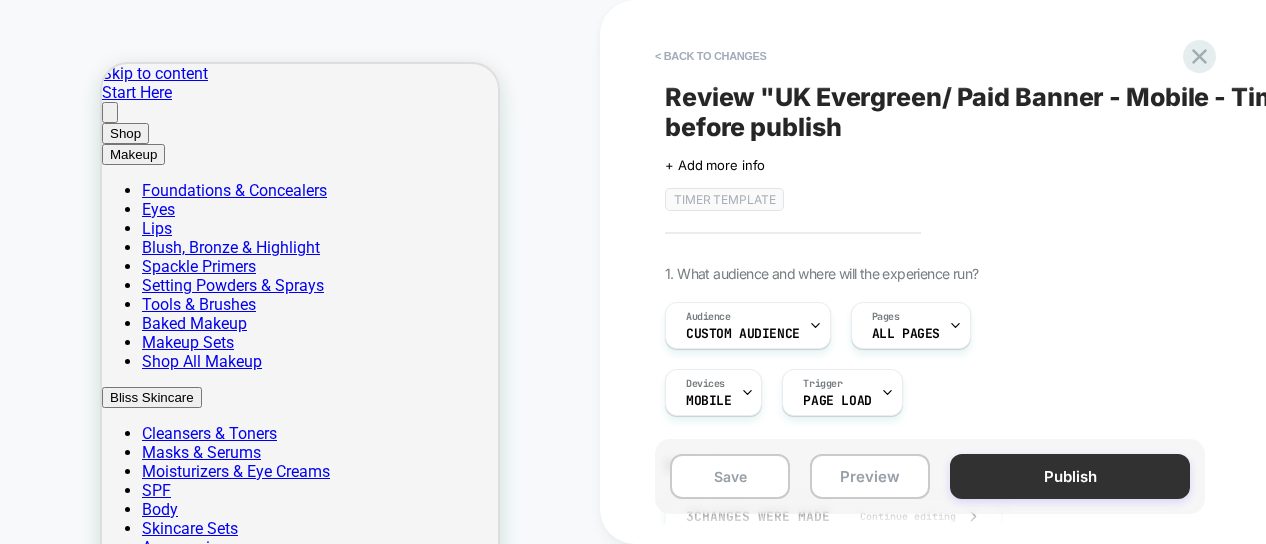 click on "Publish" at bounding box center (1070, 476) 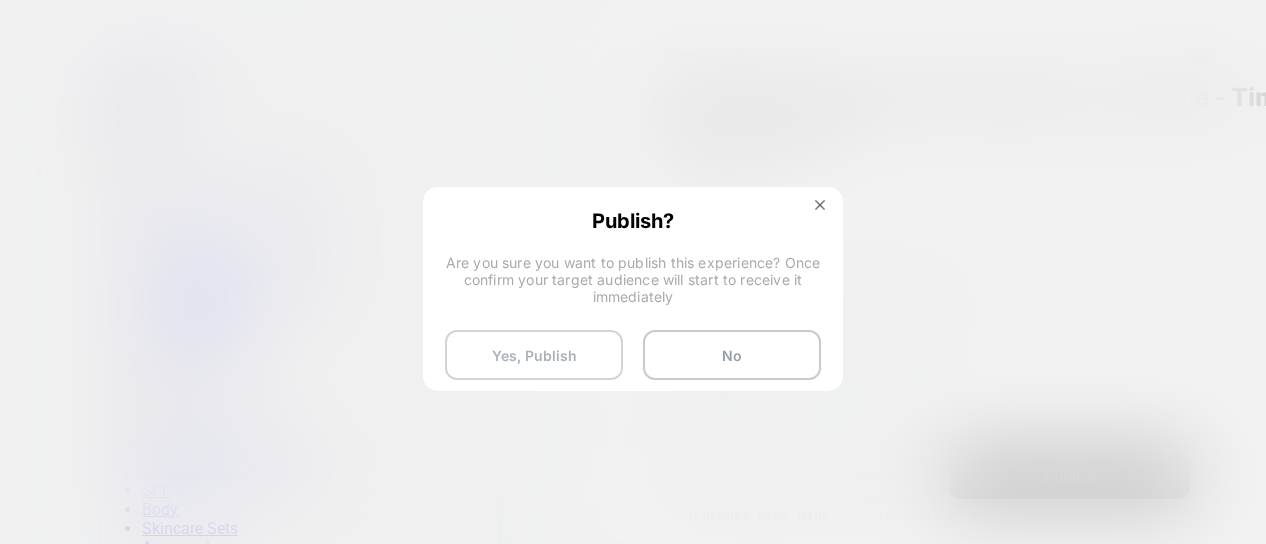 click on "Yes, Publish" at bounding box center (534, 355) 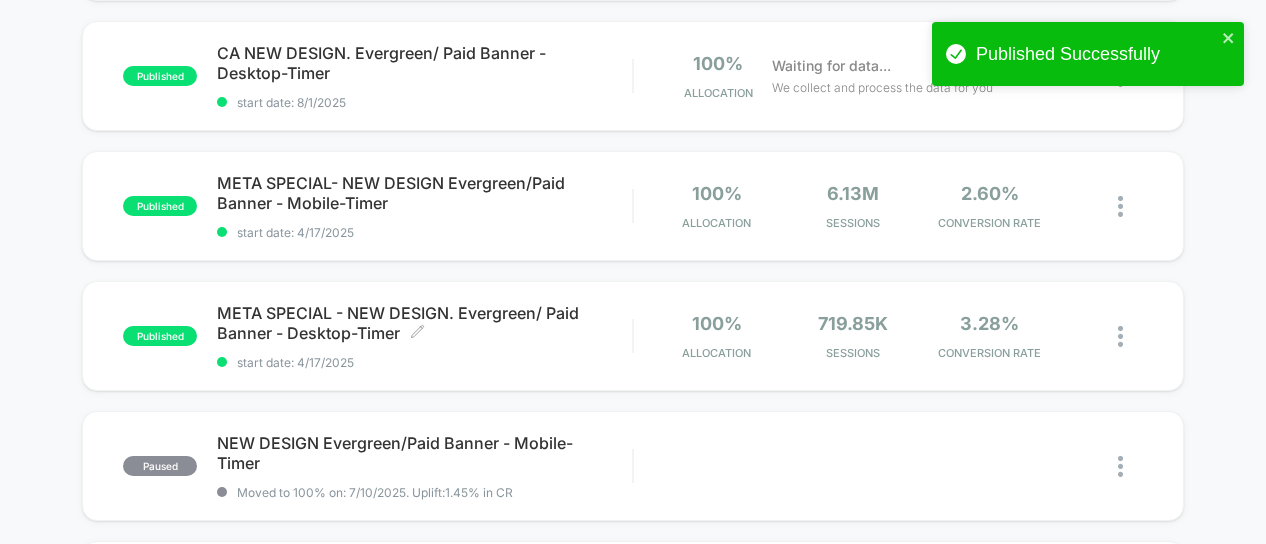 scroll, scrollTop: 458, scrollLeft: 0, axis: vertical 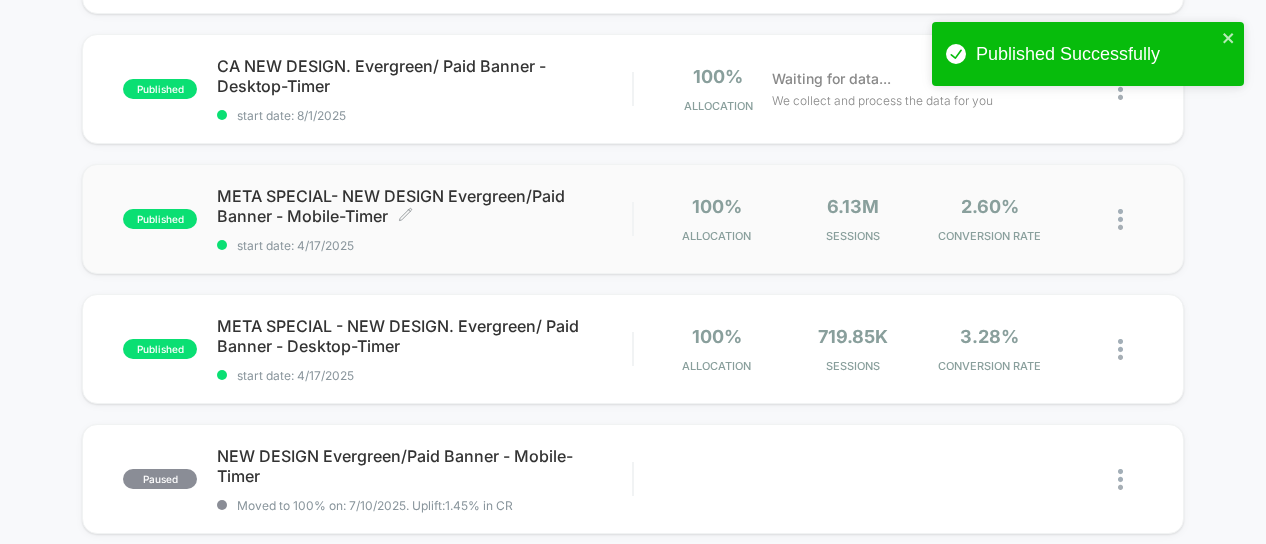 click on "META SPECIAL- NEW DESIGN Evergreen/Paid Banner - Mobile-Timer Click to edit experience details" at bounding box center (424, 206) 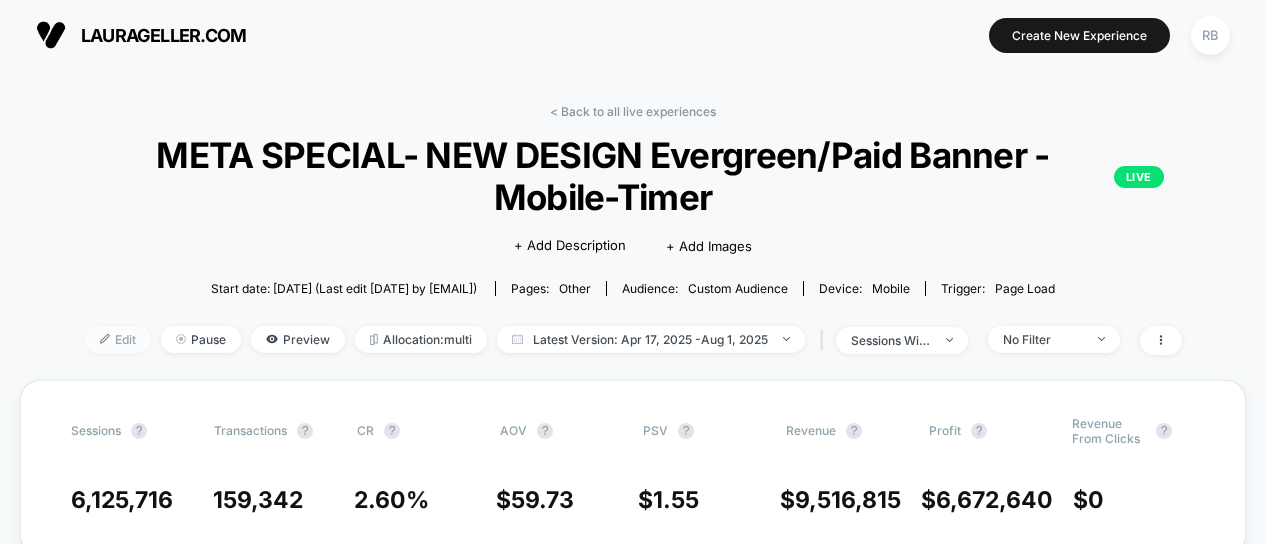 click at bounding box center (105, 339) 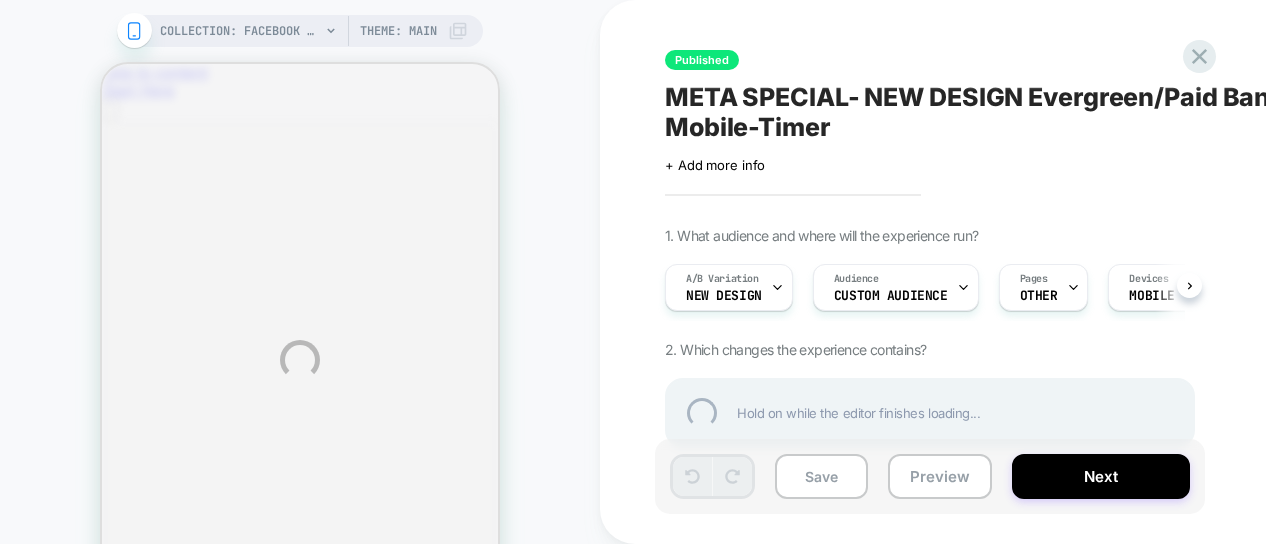 scroll, scrollTop: 0, scrollLeft: 0, axis: both 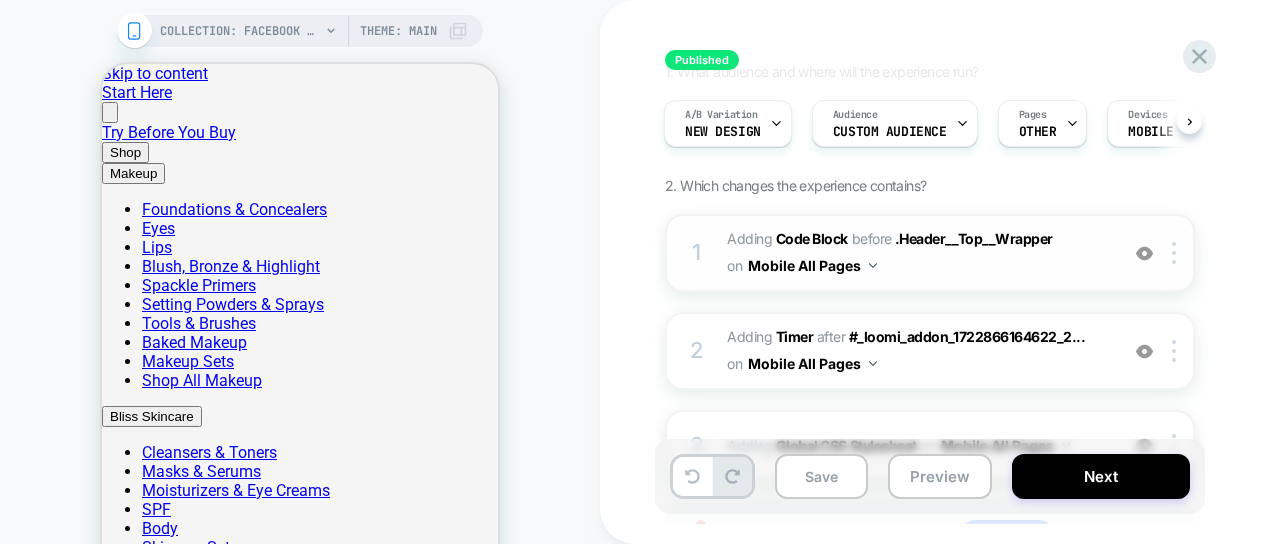 click on "Adding   Code Block   BEFORE .Header__Top__Wrapper .Header__Top__Wrapper   on Mobile All Pages" at bounding box center [917, 253] 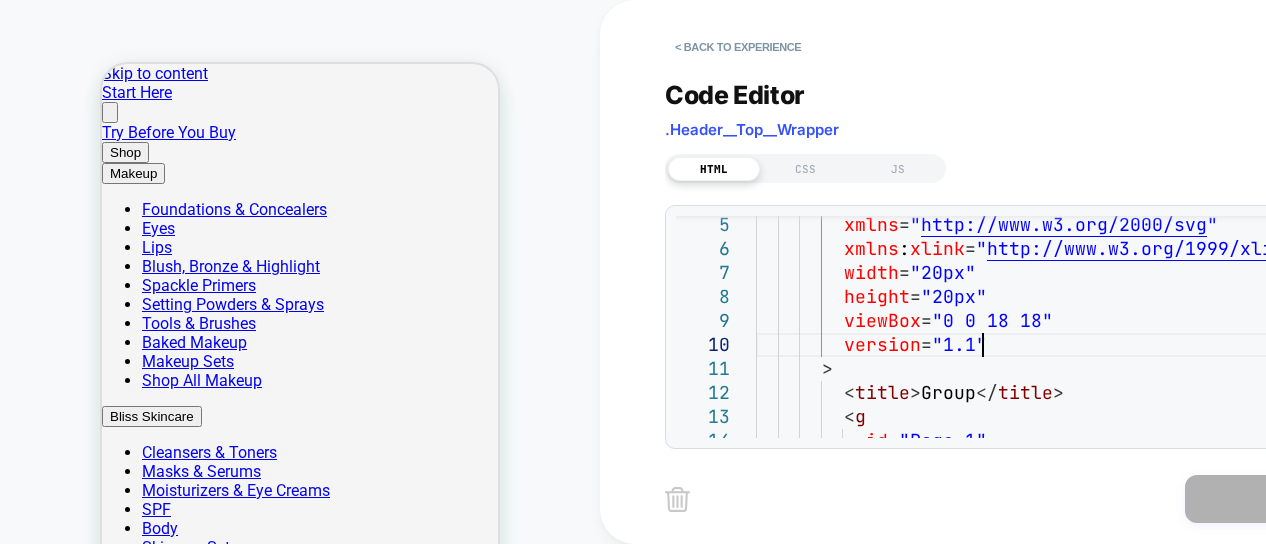 scroll, scrollTop: 0, scrollLeft: 0, axis: both 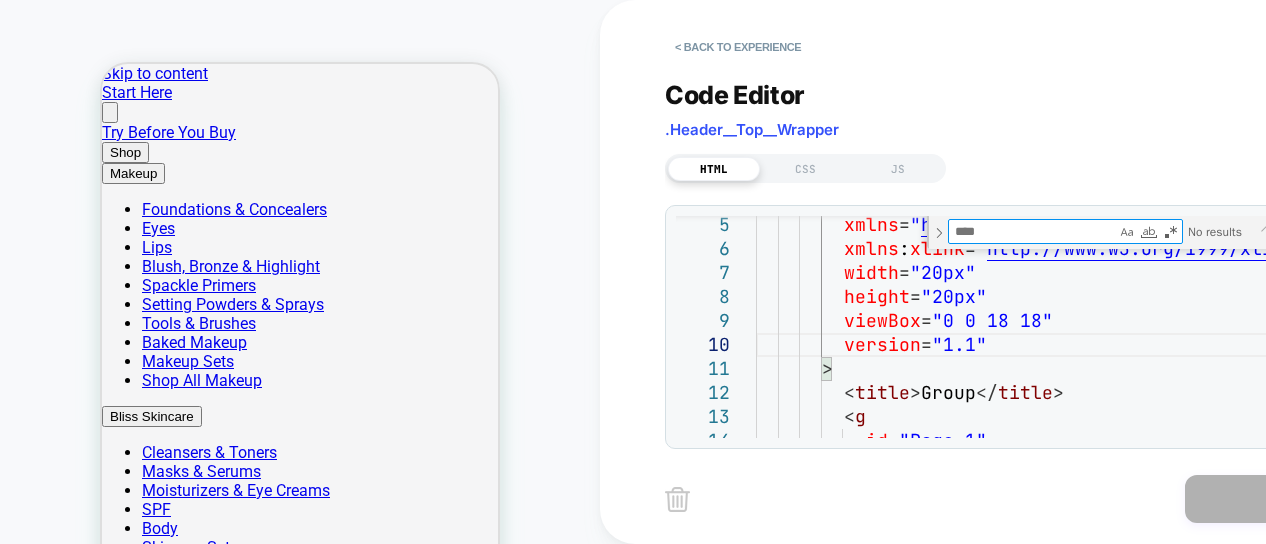 type on "**********" 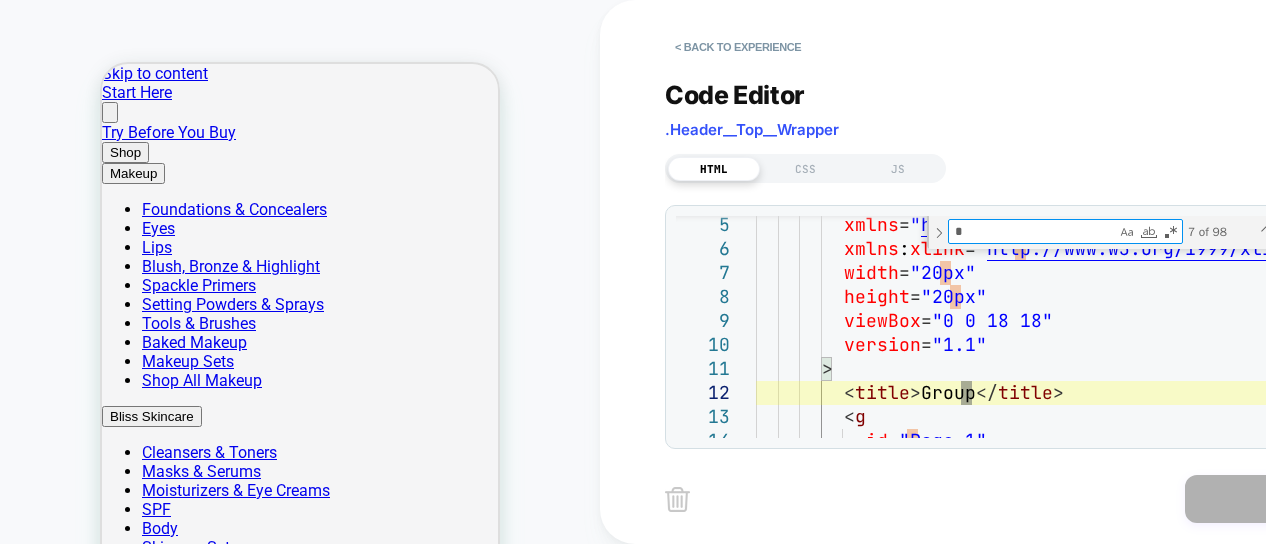 type on "**" 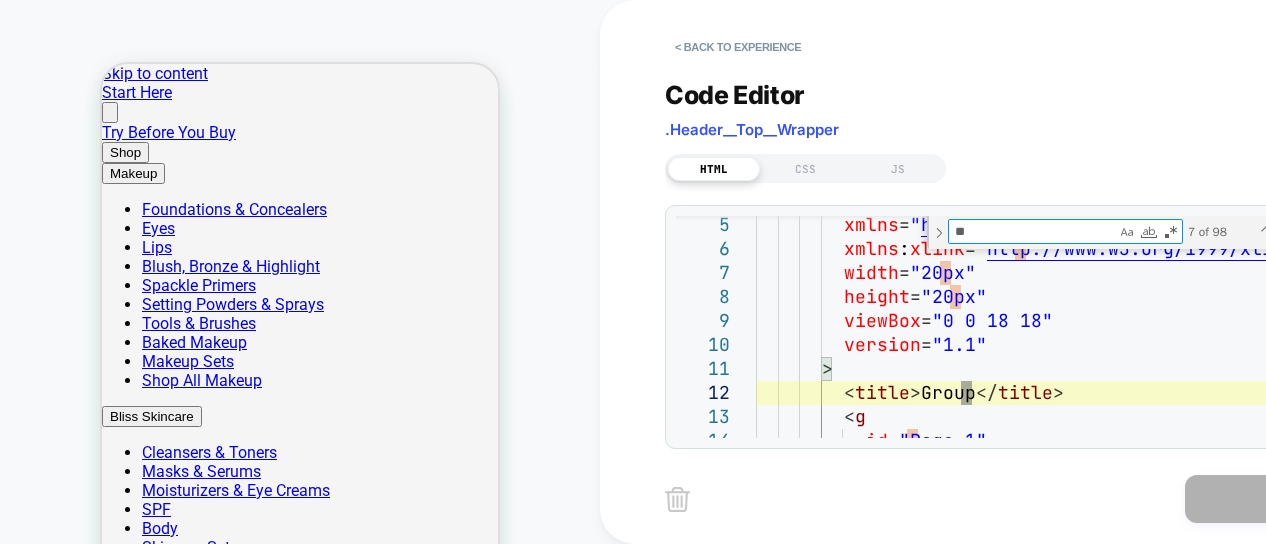 type on "**********" 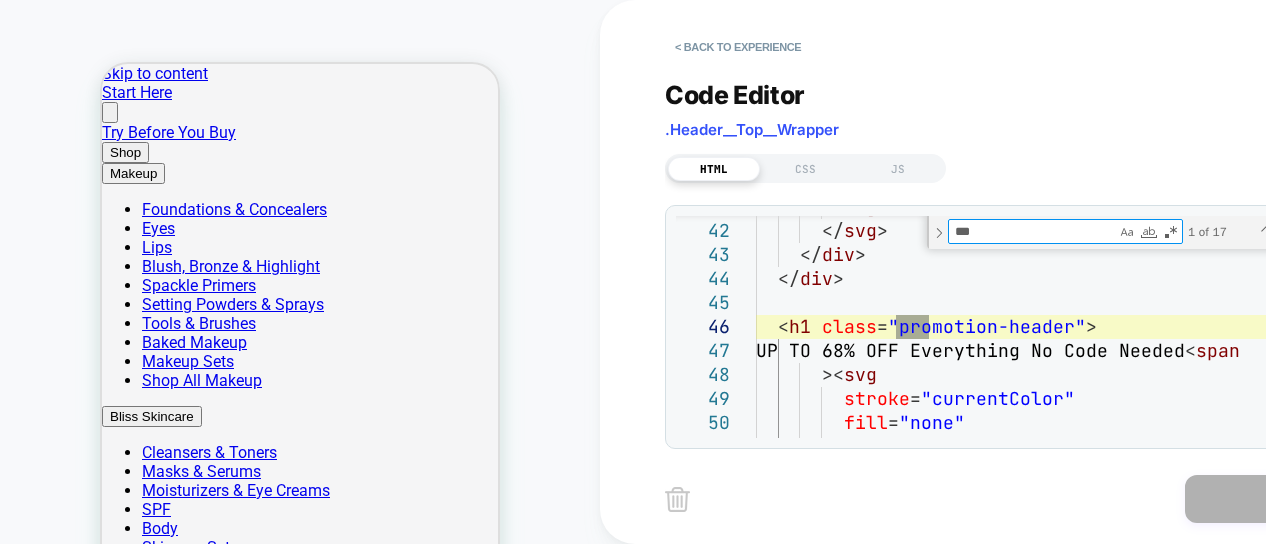 type on "***" 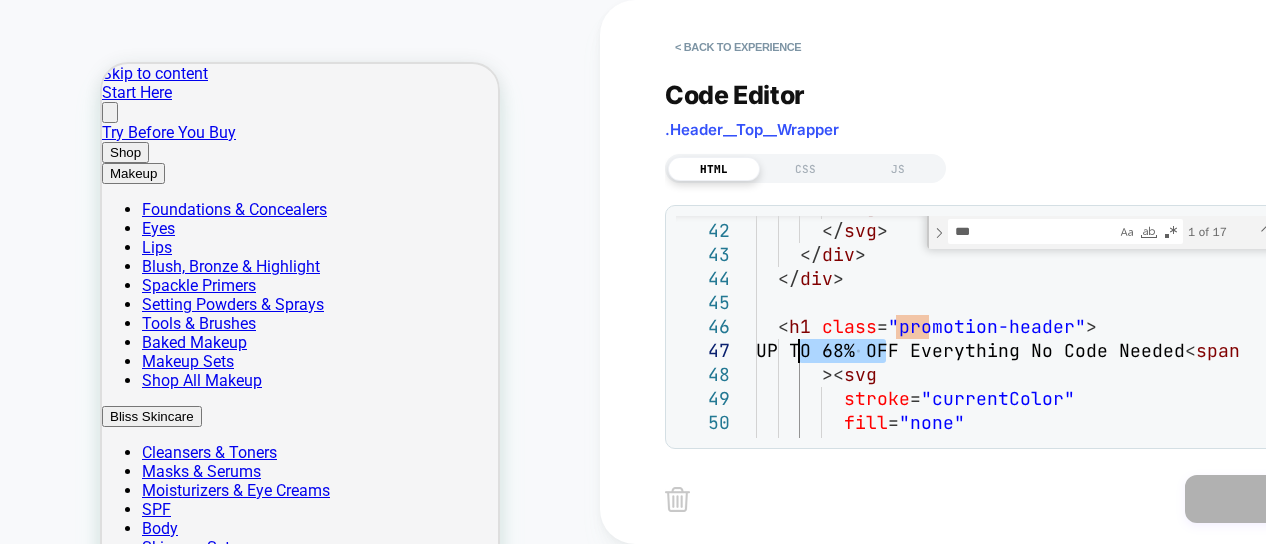 drag, startPoint x: 889, startPoint y: 353, endPoint x: 802, endPoint y: 350, distance: 87.05171 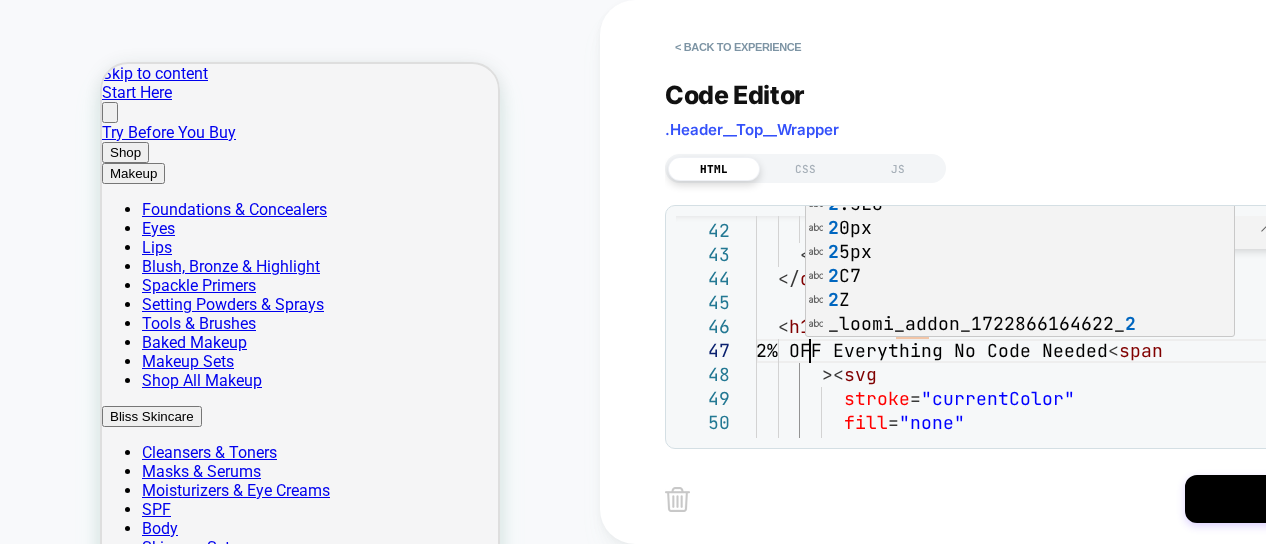 scroll, scrollTop: 144, scrollLeft: 64, axis: both 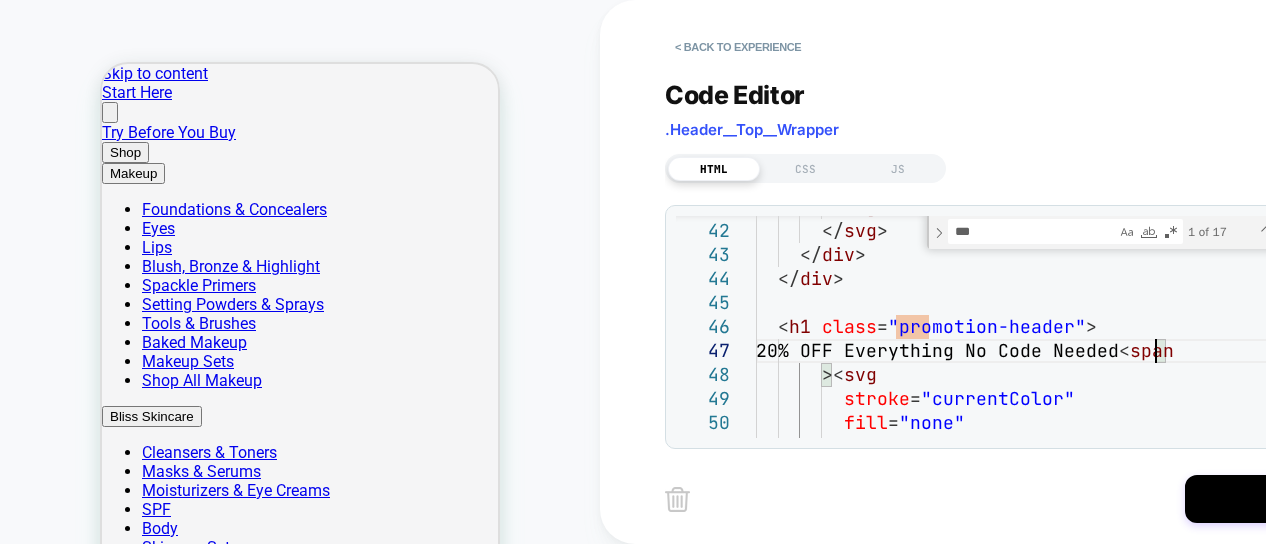 click on "</ g >        </ svg >      </ div >    </ div >    < h1   class = "promotion-header" >     20% OFF Everything No Code Needed < span        >< svg          stroke = "currentColor"          fill = "none"          stroke-width = "0"" at bounding box center [1065, 1021] 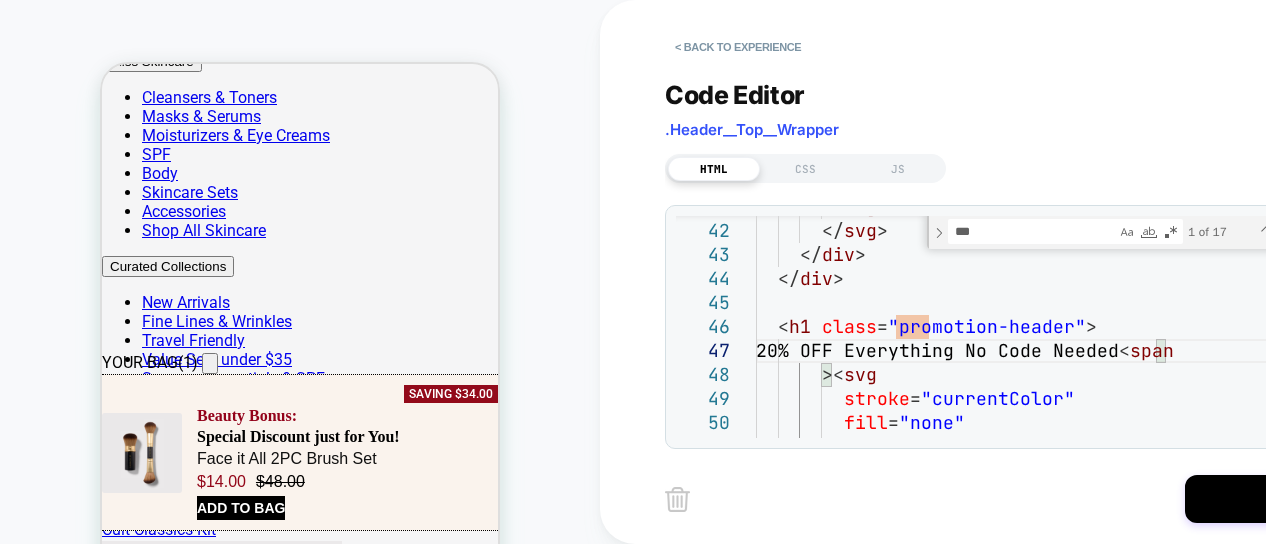 scroll, scrollTop: 377, scrollLeft: 0, axis: vertical 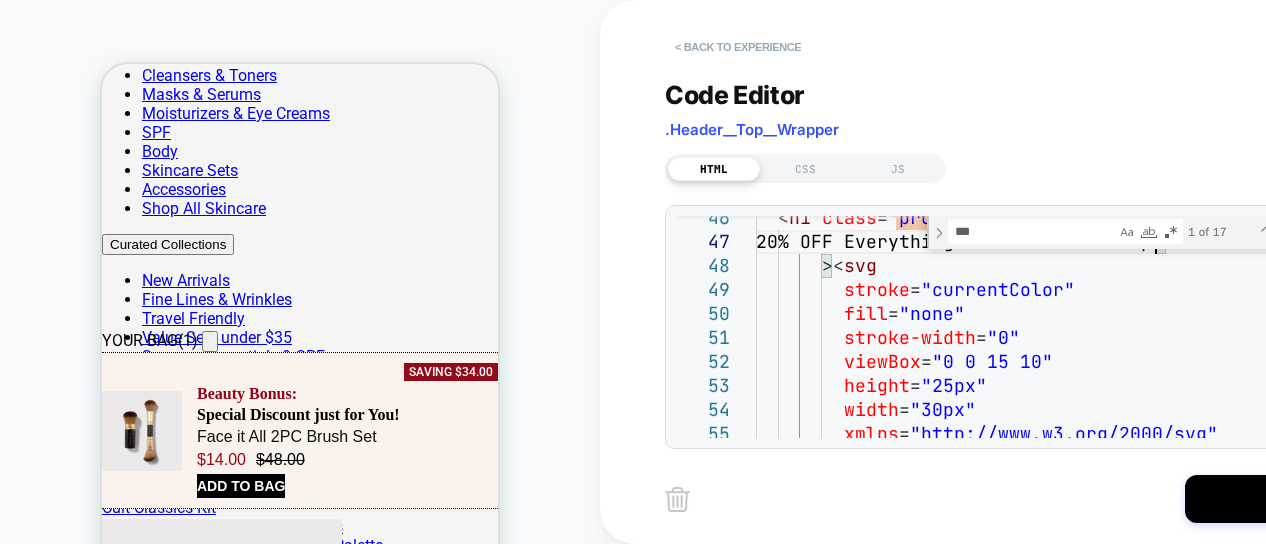 type on "**********" 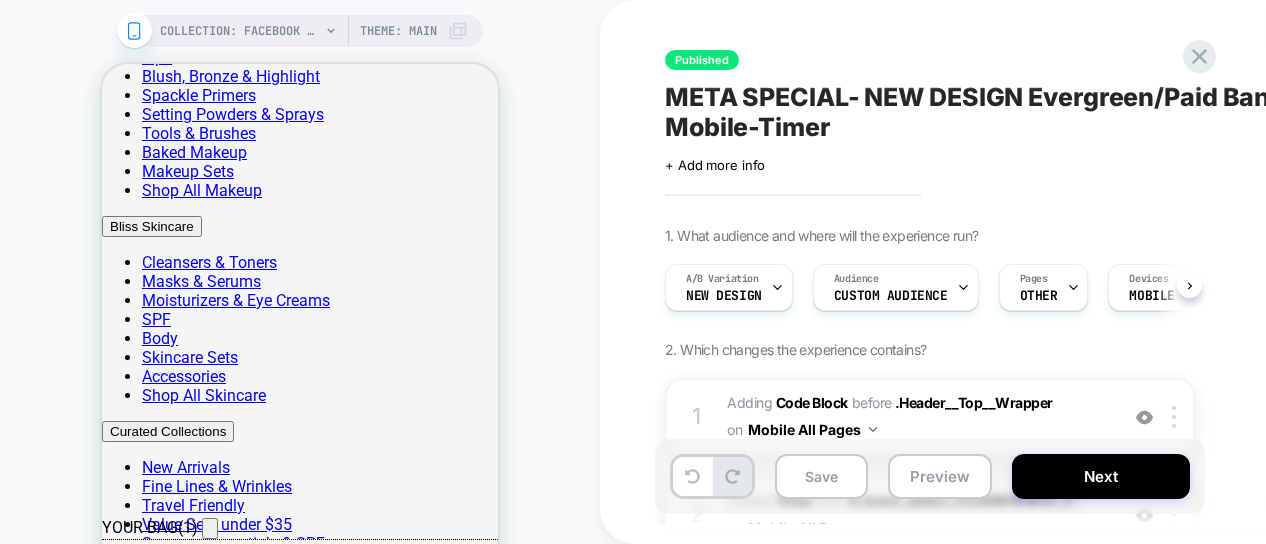 scroll, scrollTop: 182, scrollLeft: 0, axis: vertical 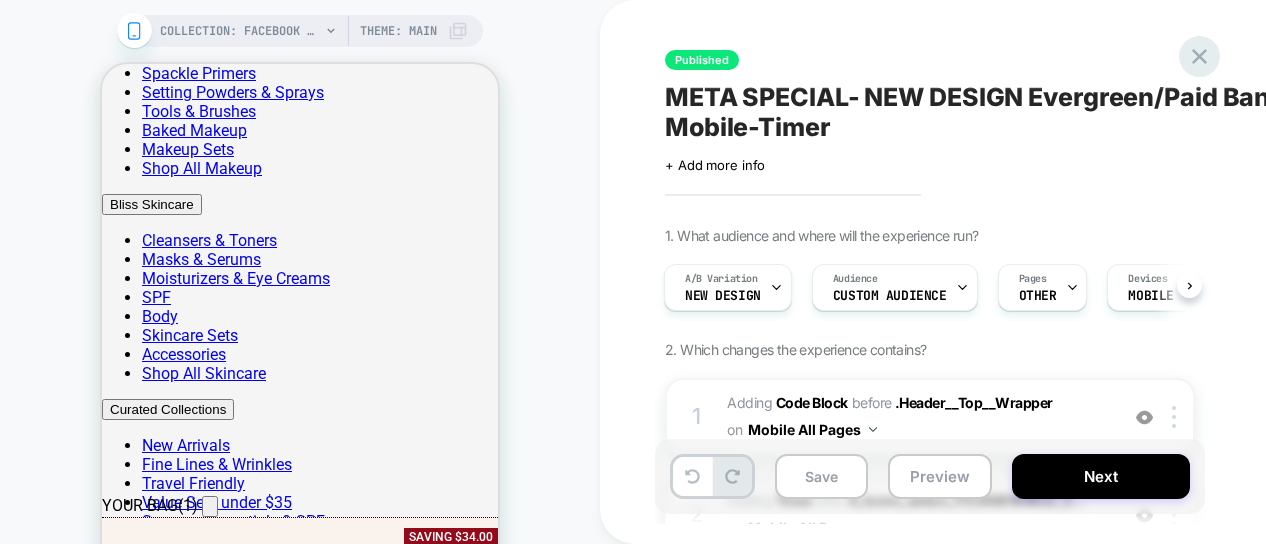 click 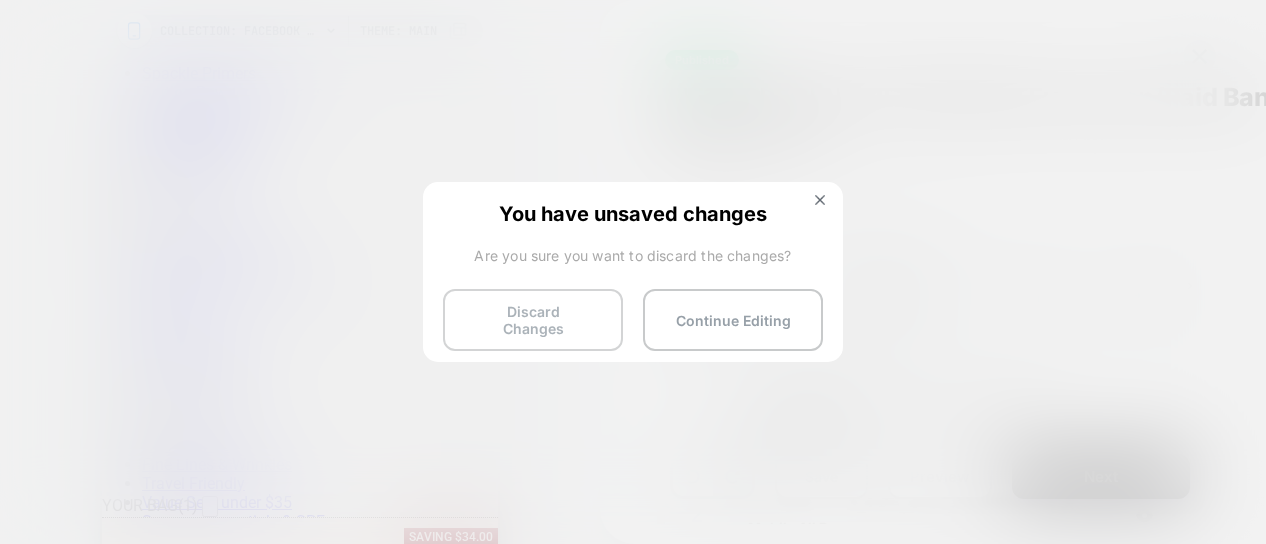 click on "Discard Changes" at bounding box center [533, 320] 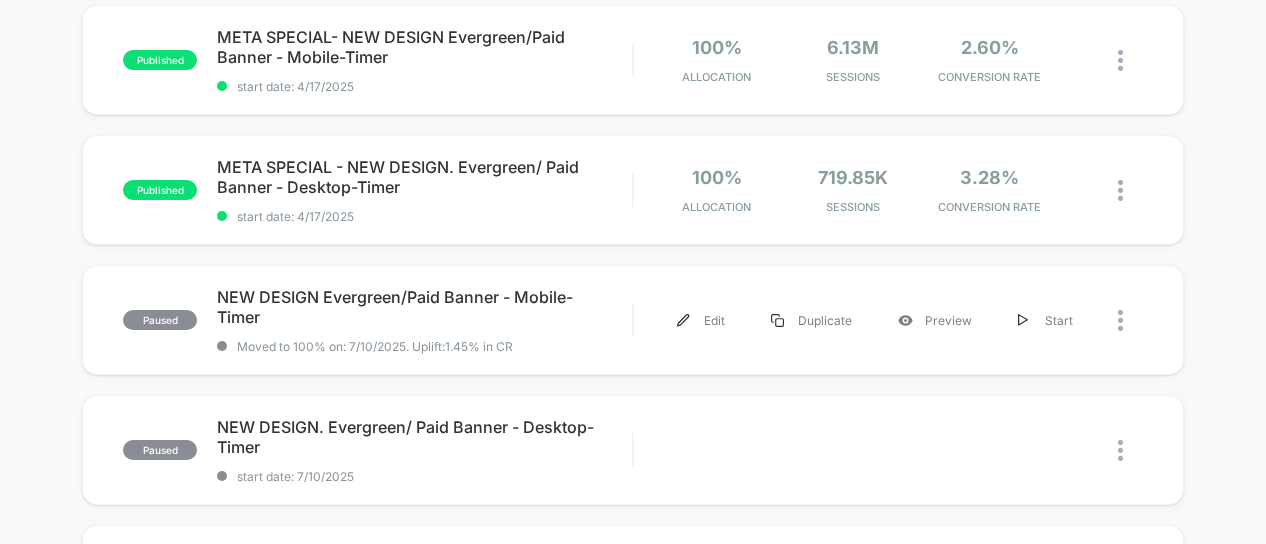 scroll, scrollTop: 671, scrollLeft: 0, axis: vertical 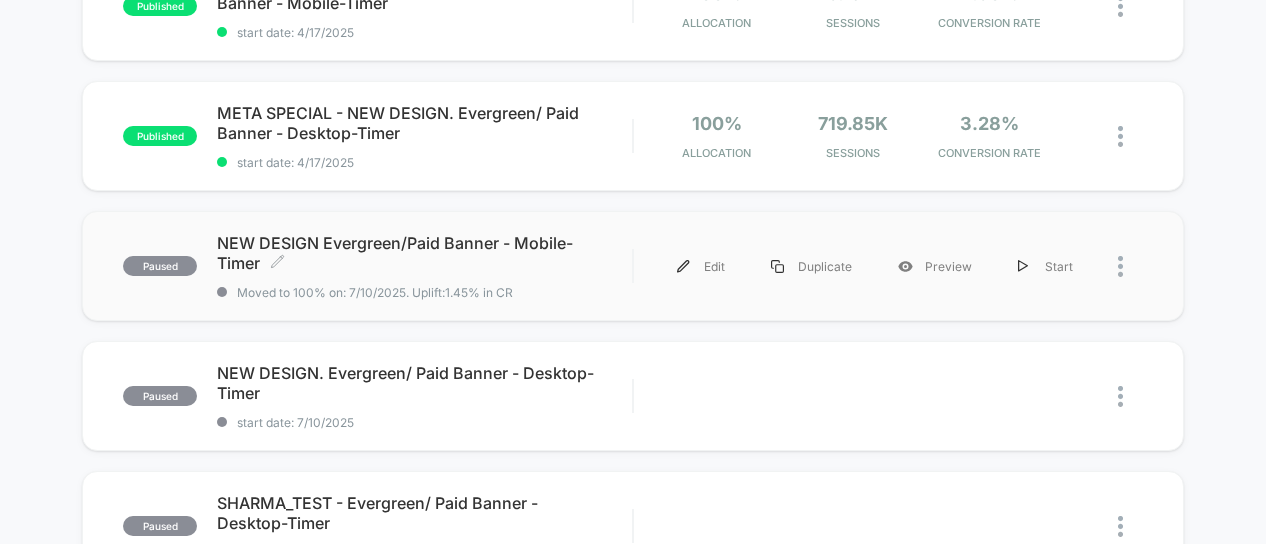click on "NEW DESIGN Evergreen/Paid Banner - Mobile-Timer Click to edit experience details" at bounding box center (424, 253) 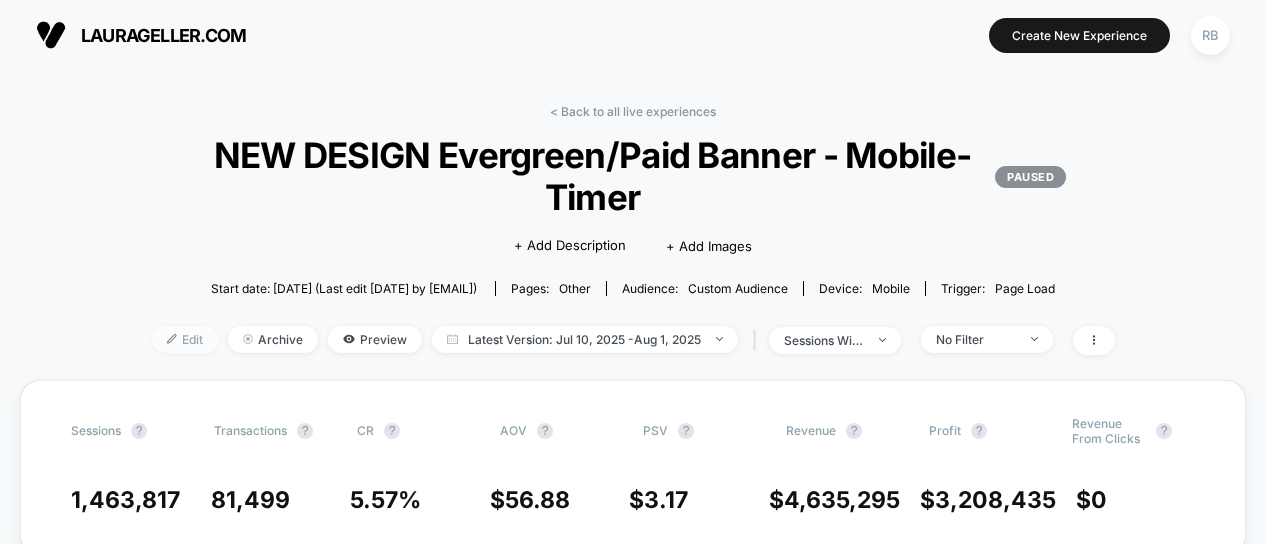 click on "Edit" at bounding box center [185, 339] 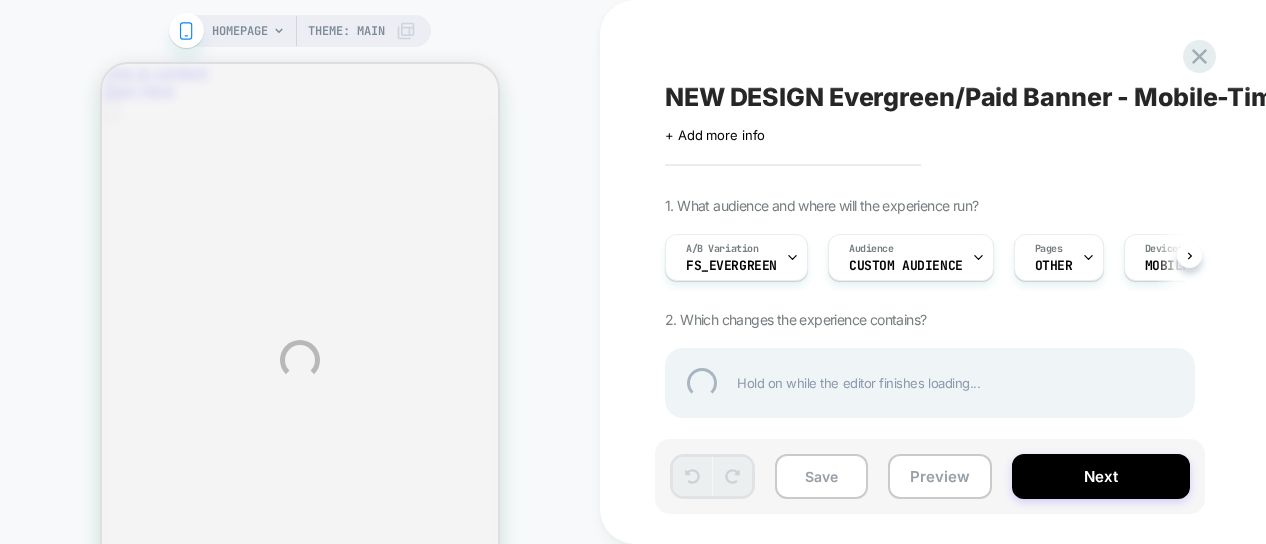 scroll, scrollTop: 0, scrollLeft: 0, axis: both 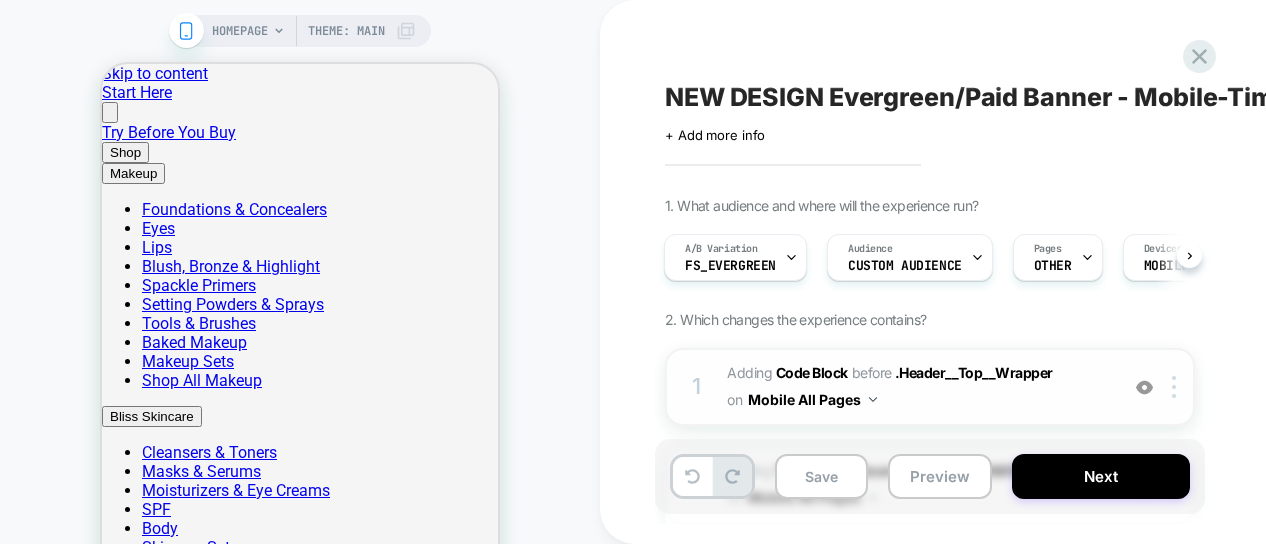click on "Adding   Code Block   BEFORE .Header__Top__Wrapper .Header__Top__Wrapper   on Mobile All Pages" at bounding box center (917, 387) 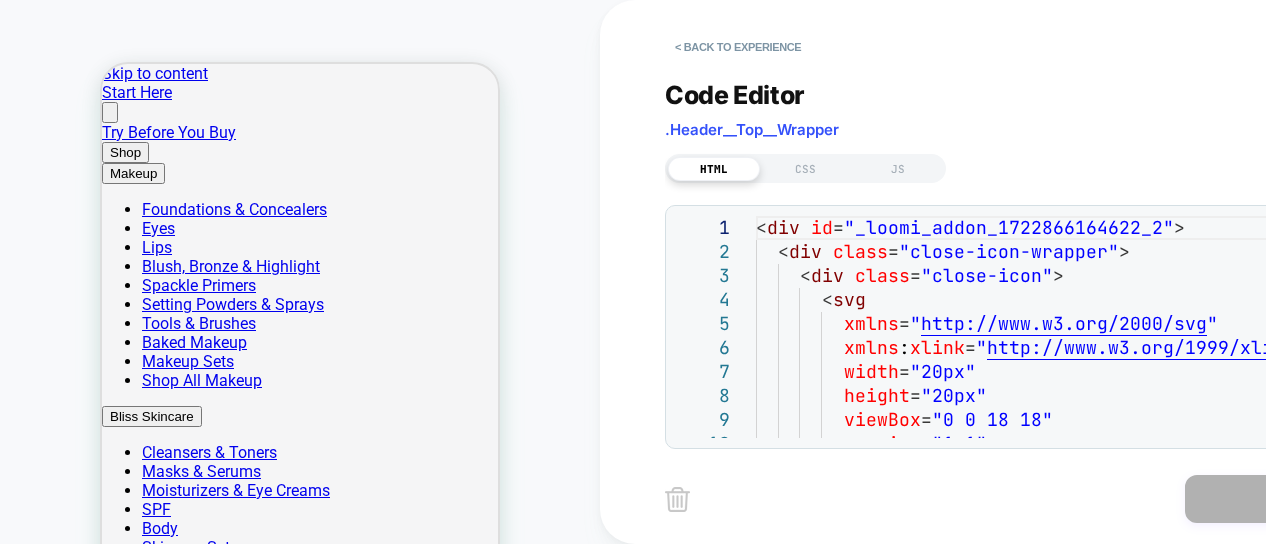 click on "< div   id = "_loomi_addon_1722866164622_2" >    < div   class = "close-icon-wrapper" >      < div   class = "close-icon" >        < svg          xmlns = " http://www.w3.org/2000/svg "          xmlns : xlink = " http://www.w3.org/1999/xlink "          width = "20px"          height = "20px"          viewBox = "0 0 18 18"          version = "1.1"" at bounding box center [1065, 2043] 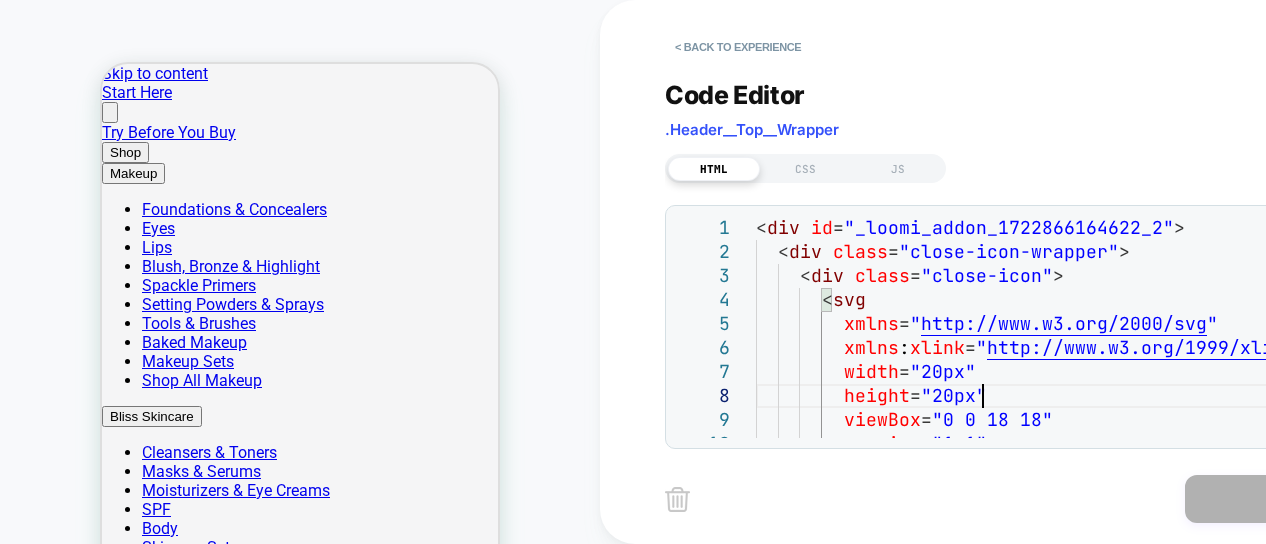 scroll, scrollTop: 0, scrollLeft: 0, axis: both 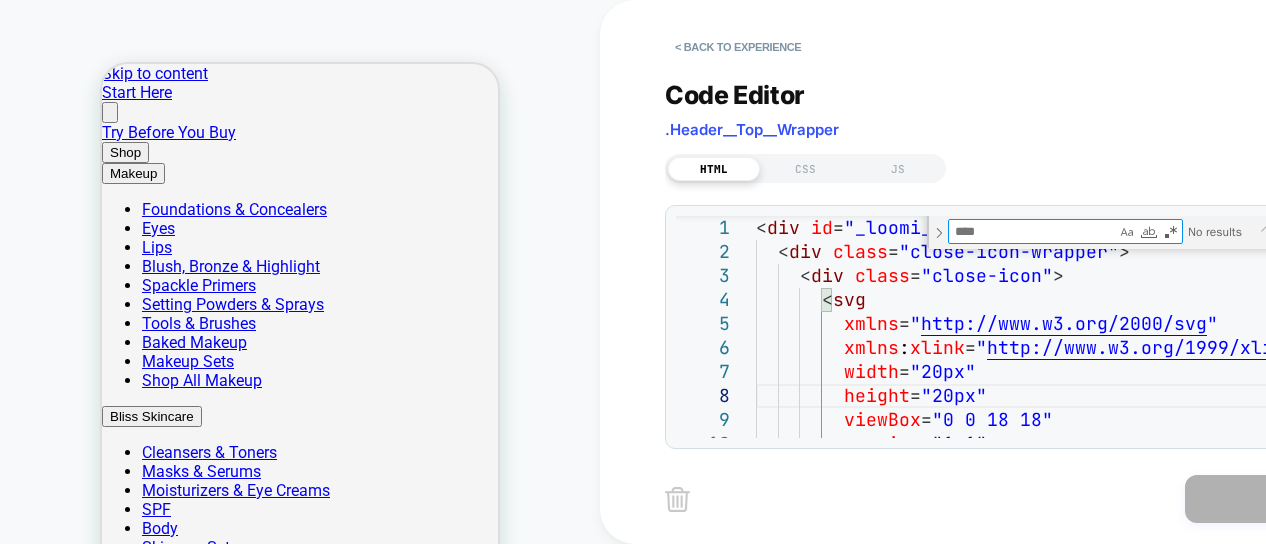 type on "**********" 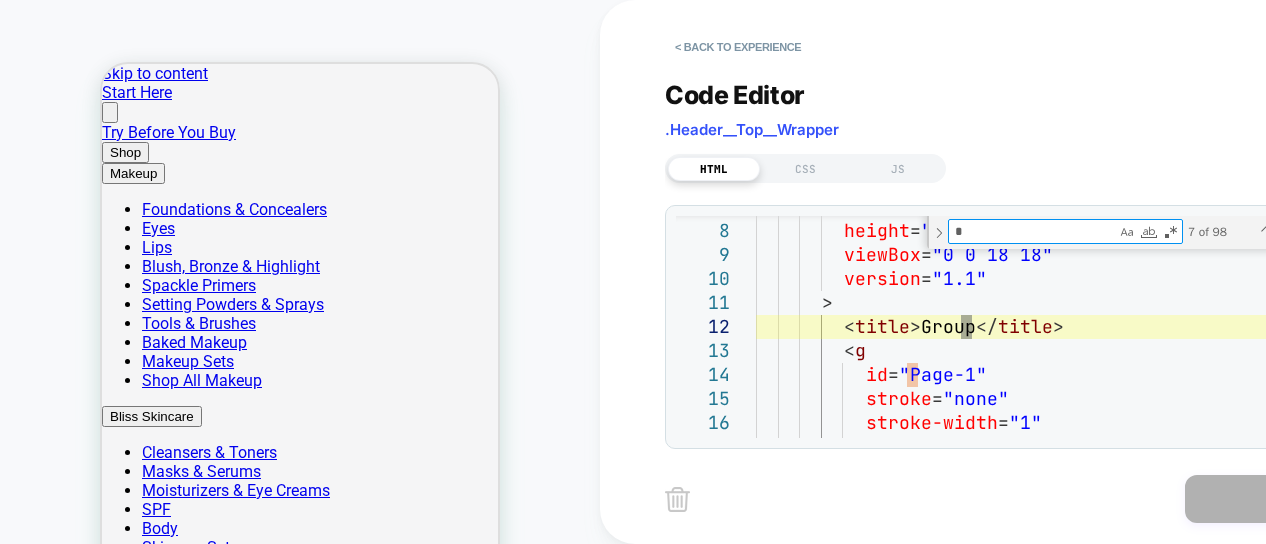 type on "**********" 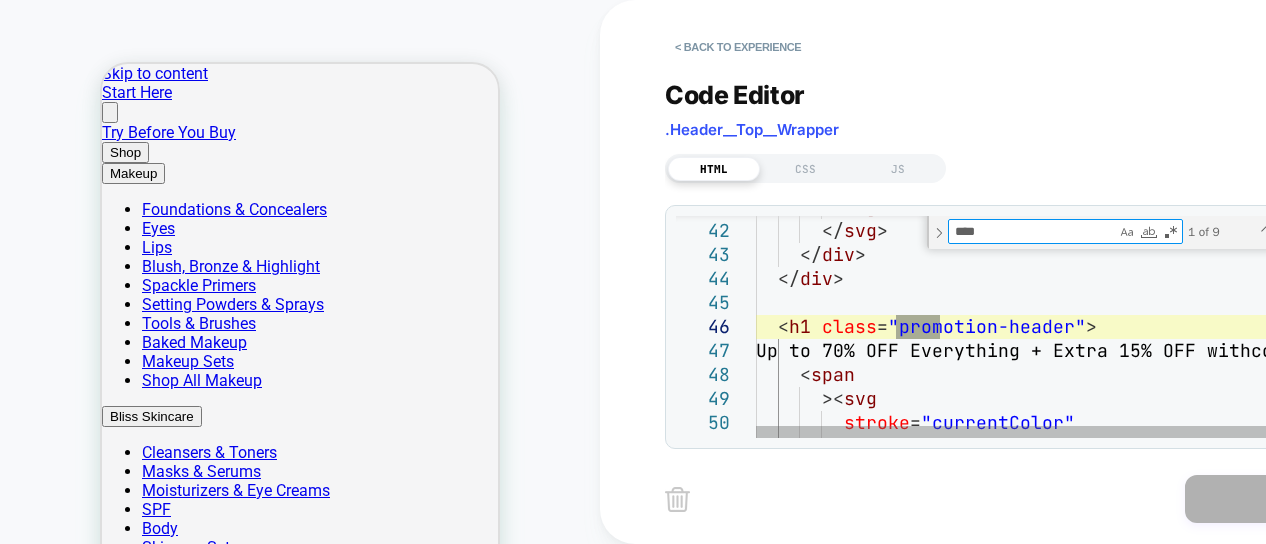 type on "****" 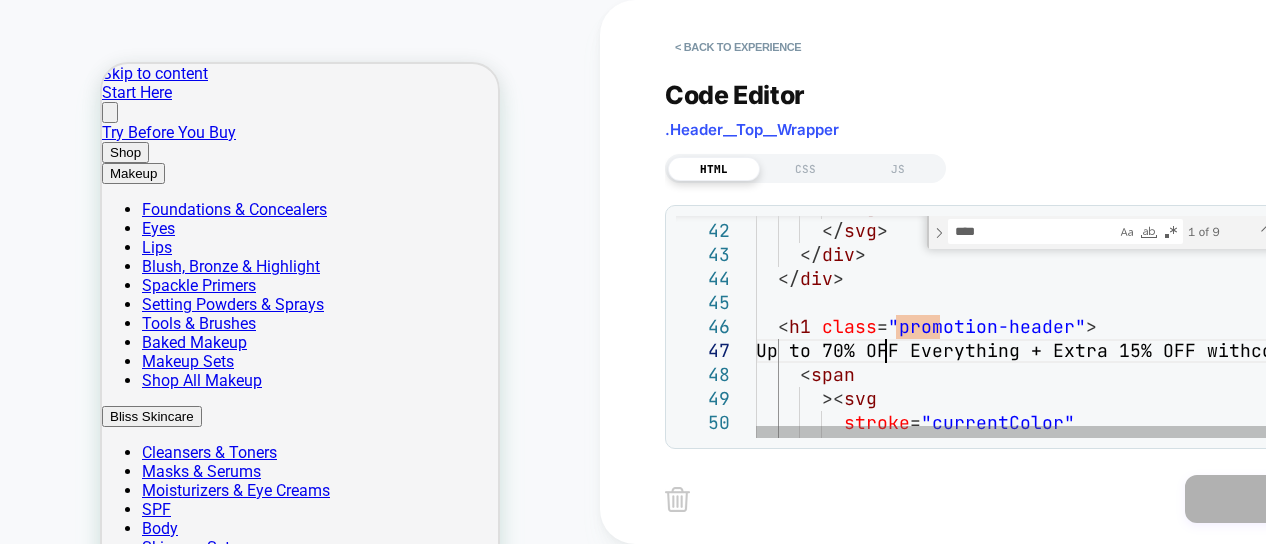 scroll, scrollTop: 0, scrollLeft: 0, axis: both 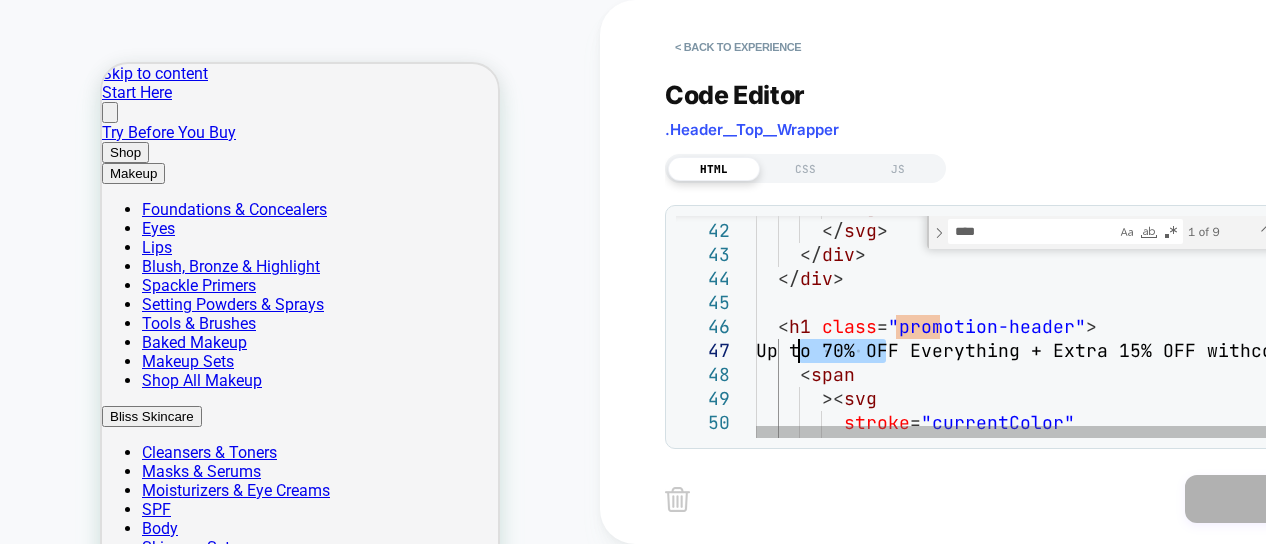 drag, startPoint x: 888, startPoint y: 352, endPoint x: 800, endPoint y: 349, distance: 88.051125 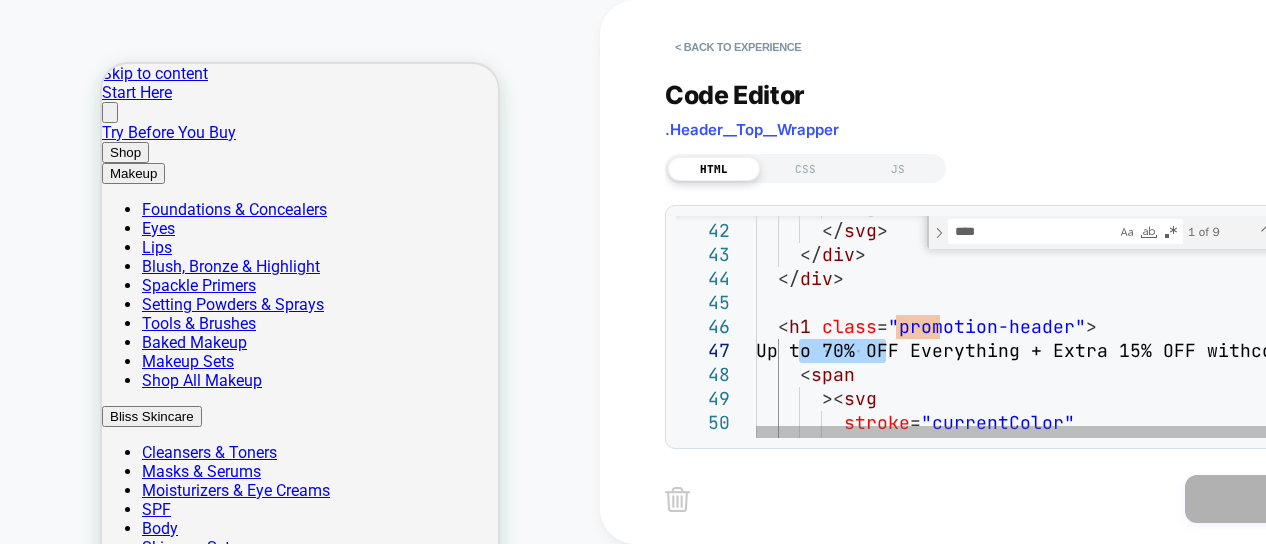 scroll, scrollTop: 144, scrollLeft: 64, axis: both 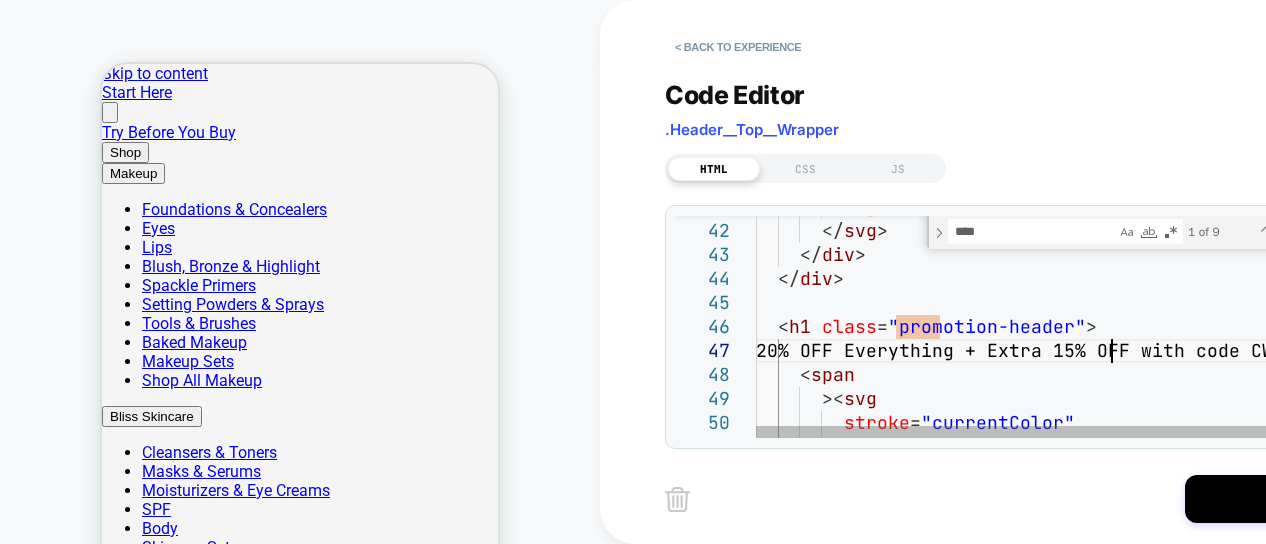 click on "20% OFF Everything + Extra 15% OFF with code C WJ15" at bounding box center (1108, 1045) 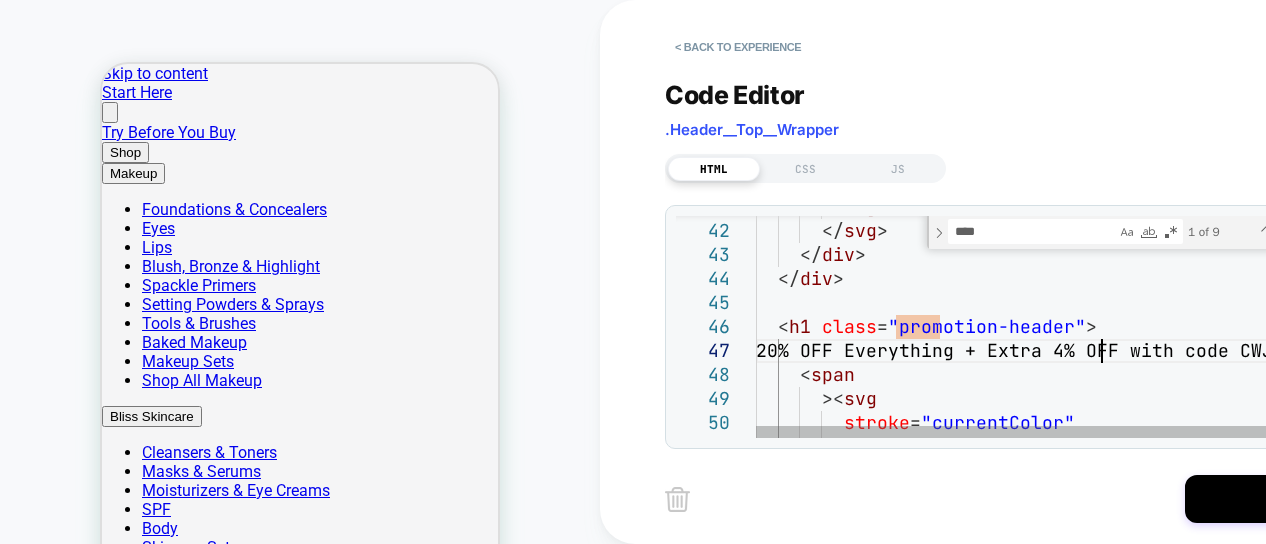 scroll, scrollTop: 144, scrollLeft: 356, axis: both 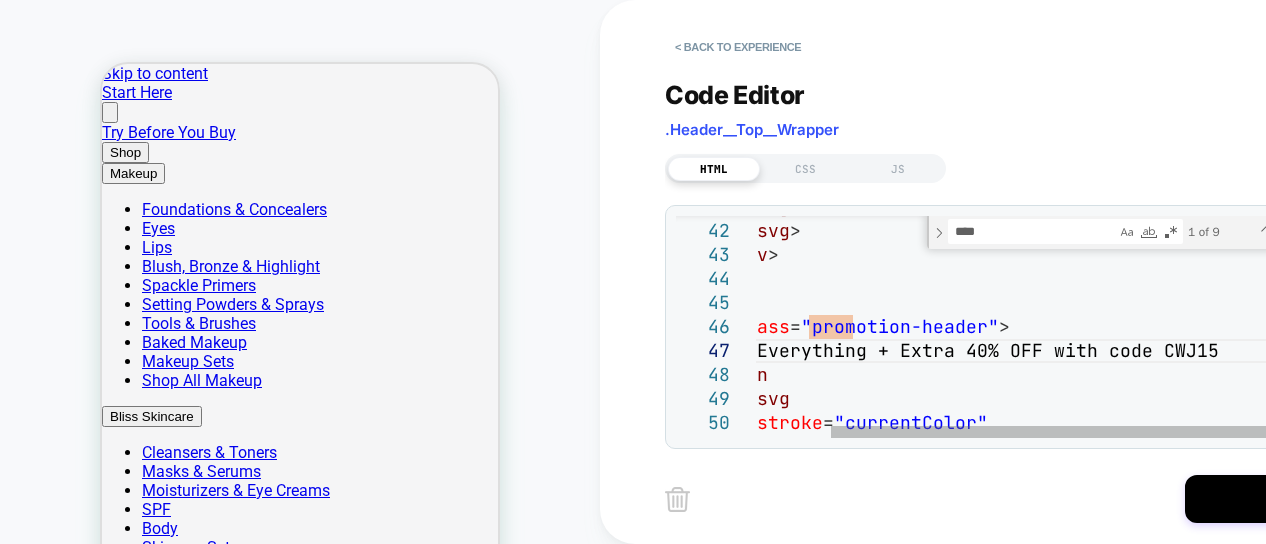click on "20% OFF Everything + Extra 40% OFF with code C WJ15" at bounding box center [1021, 1045] 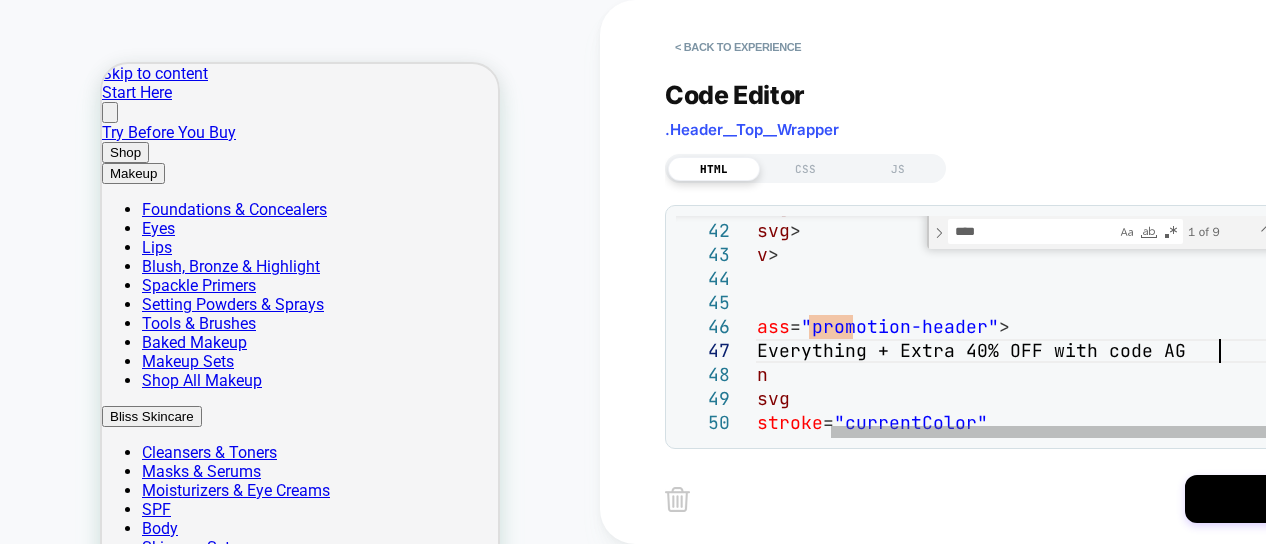 scroll, scrollTop: 144, scrollLeft: 571, axis: both 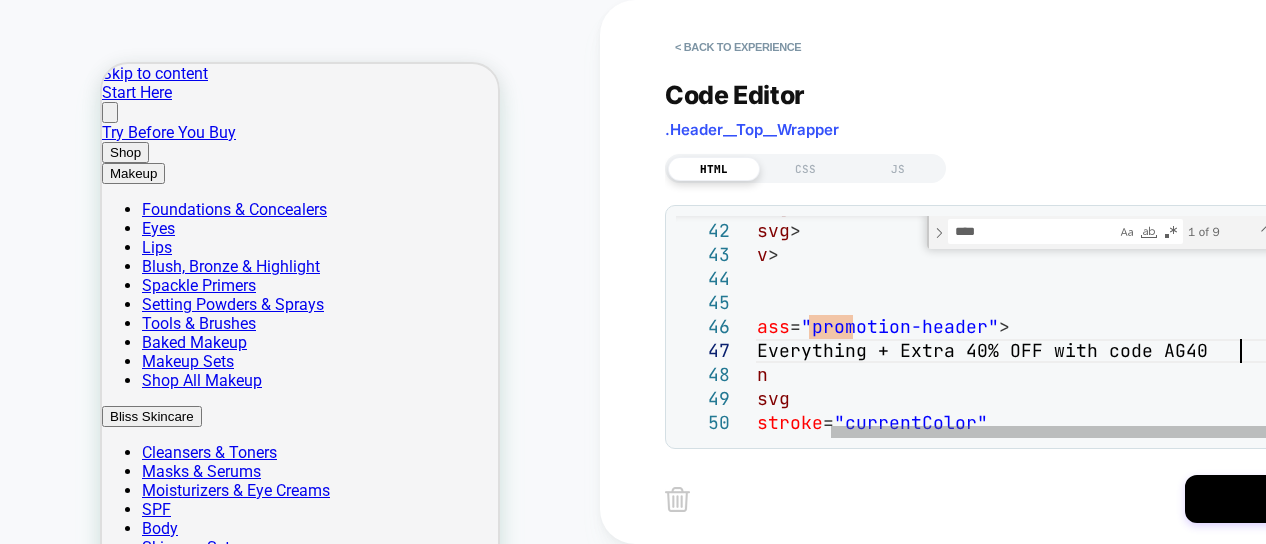 type on "**********" 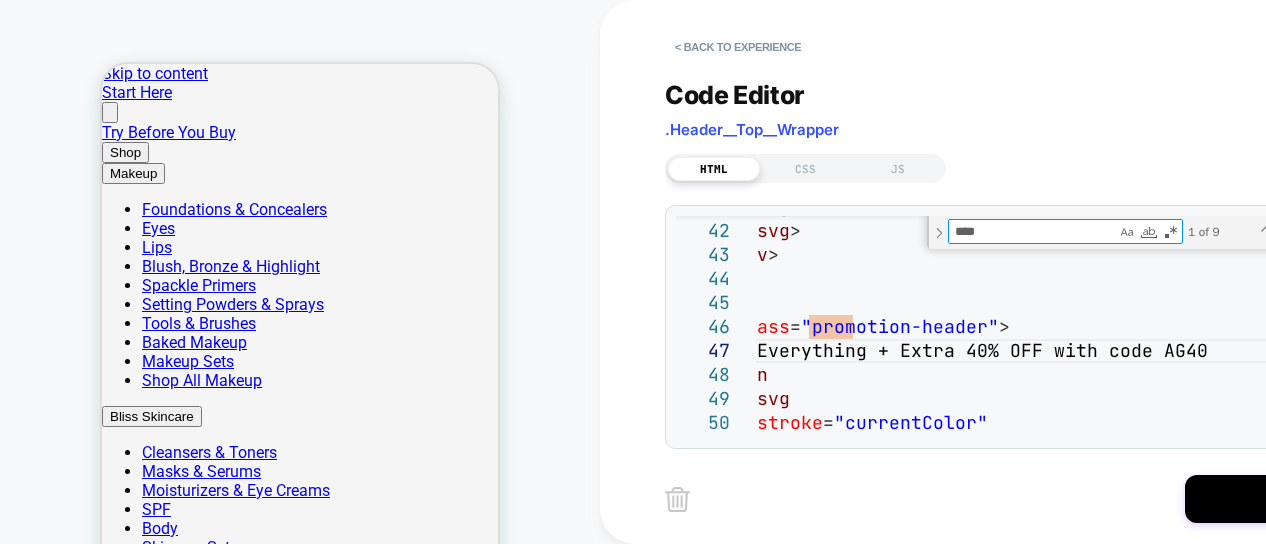 drag, startPoint x: 1020, startPoint y: 234, endPoint x: 899, endPoint y: 214, distance: 122.641754 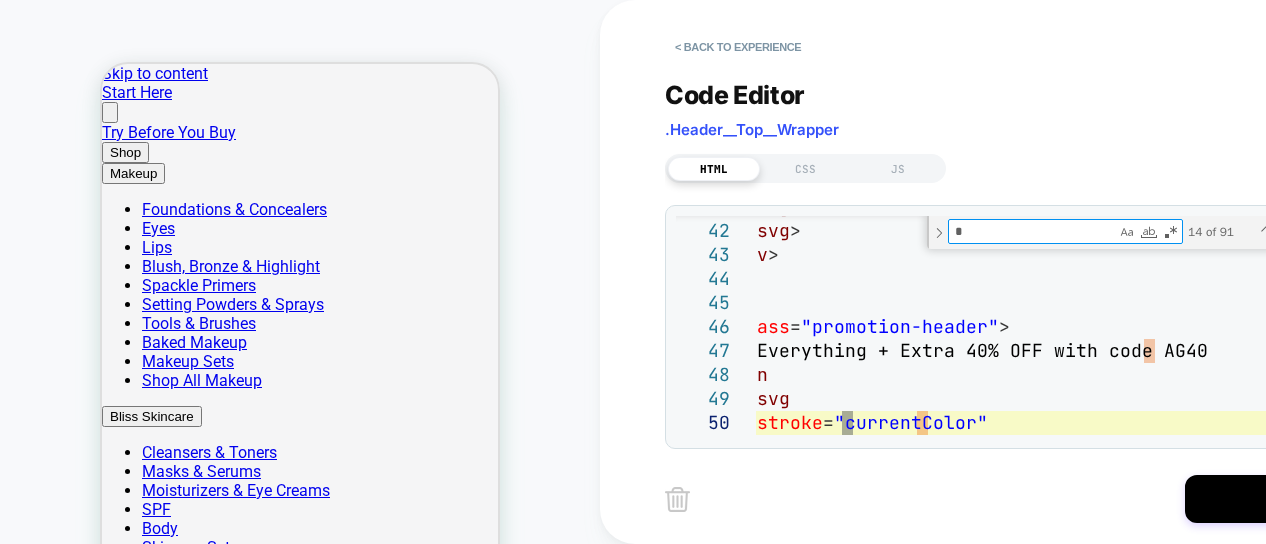 type on "**********" 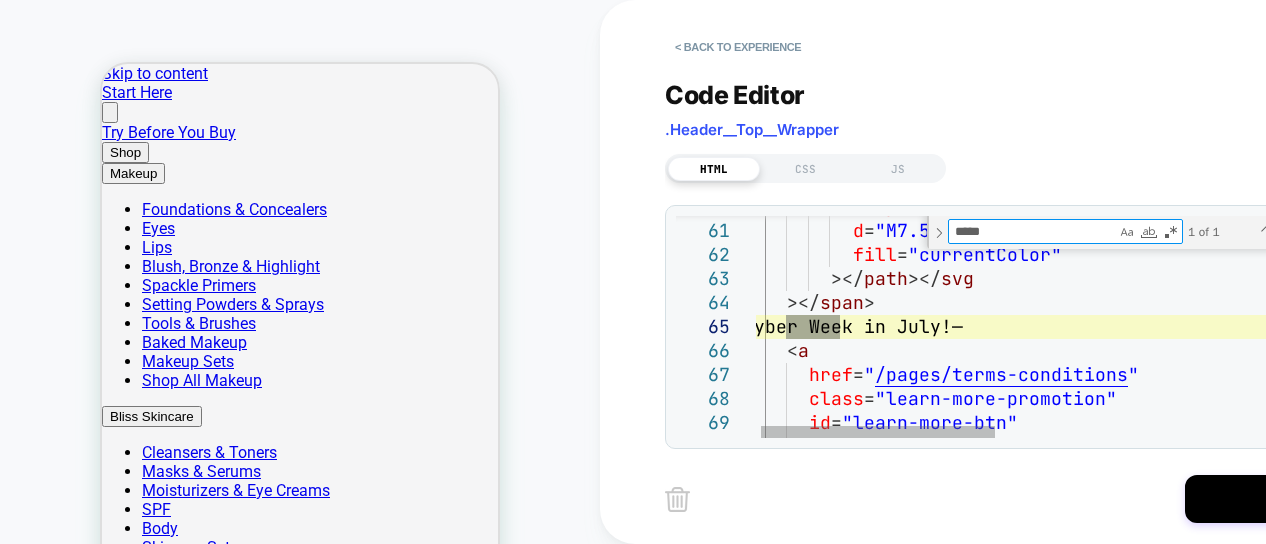 type on "*****" 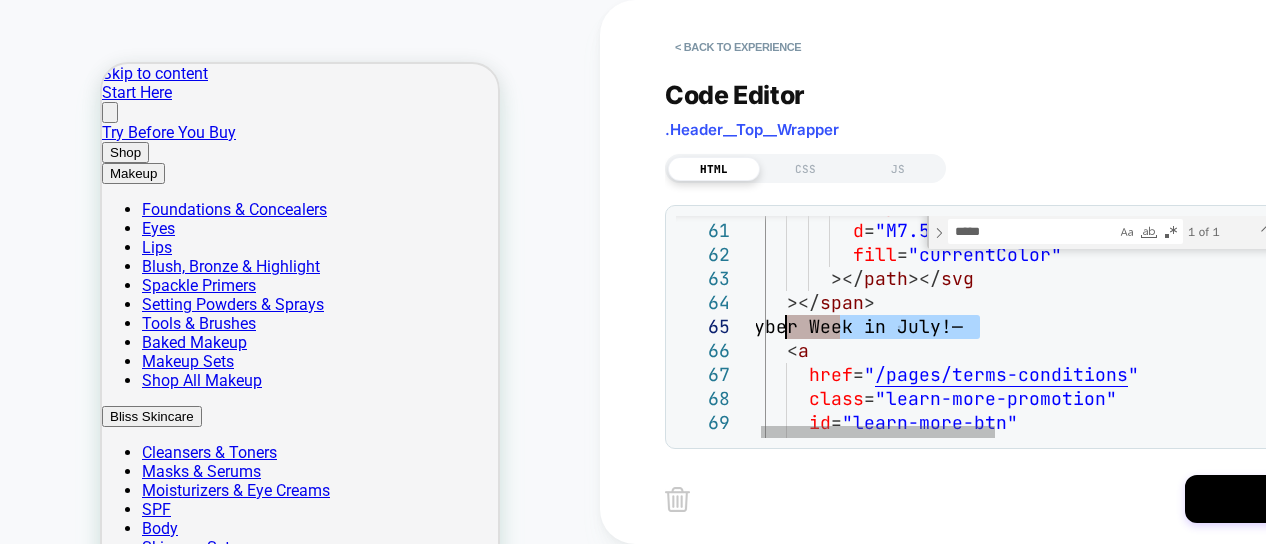 drag, startPoint x: 978, startPoint y: 332, endPoint x: 790, endPoint y: 328, distance: 188.04254 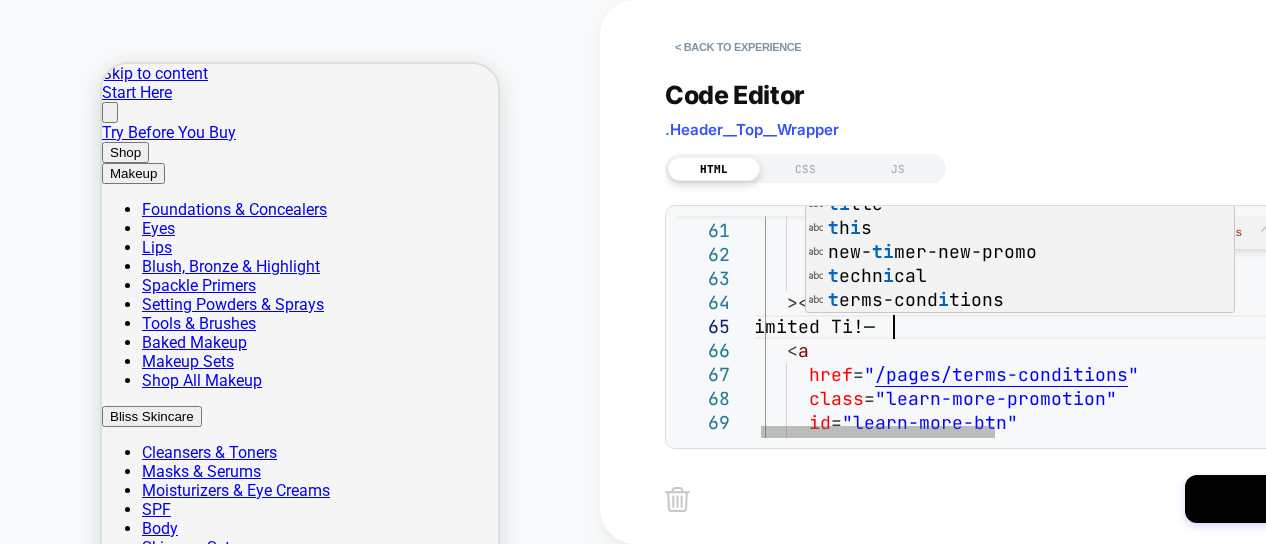 scroll, scrollTop: 119, scrollLeft: 172, axis: both 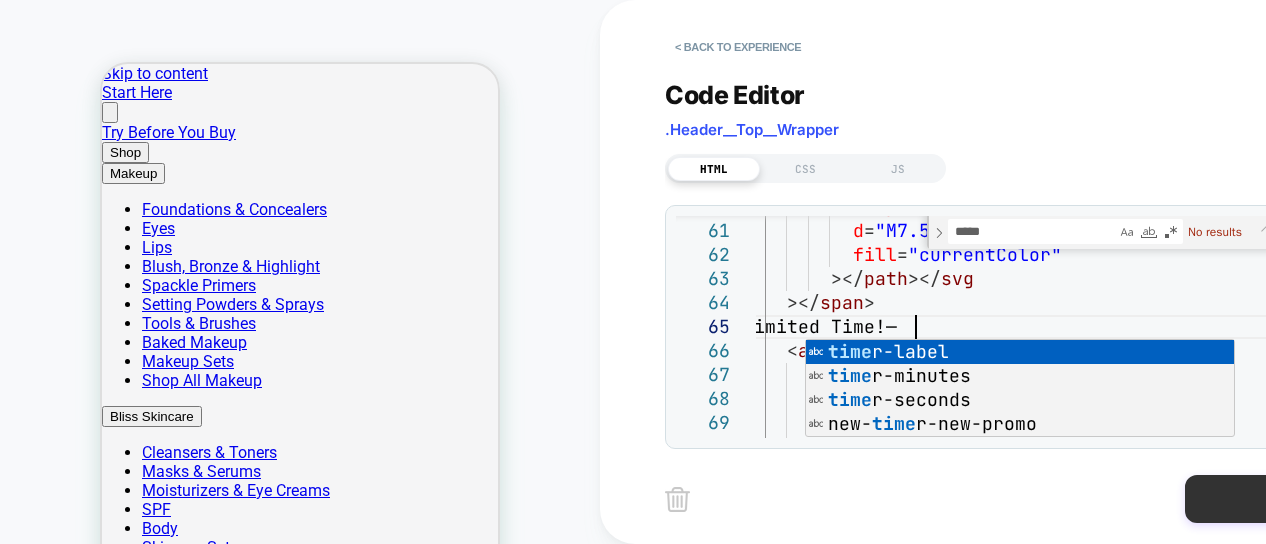 type on "**********" 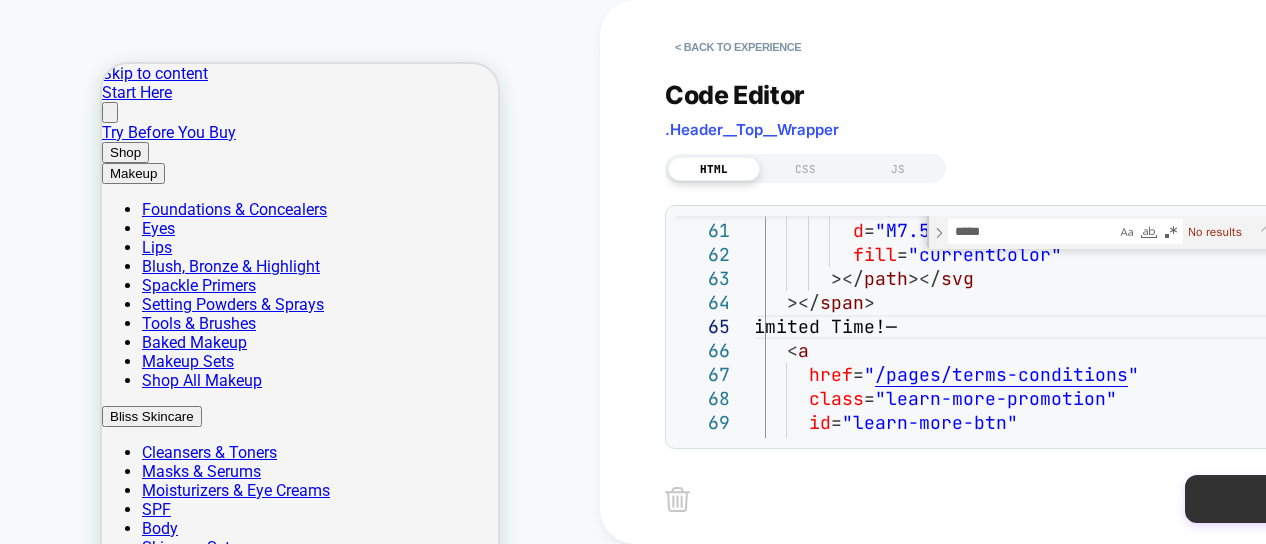 click on "Save" at bounding box center (1285, 499) 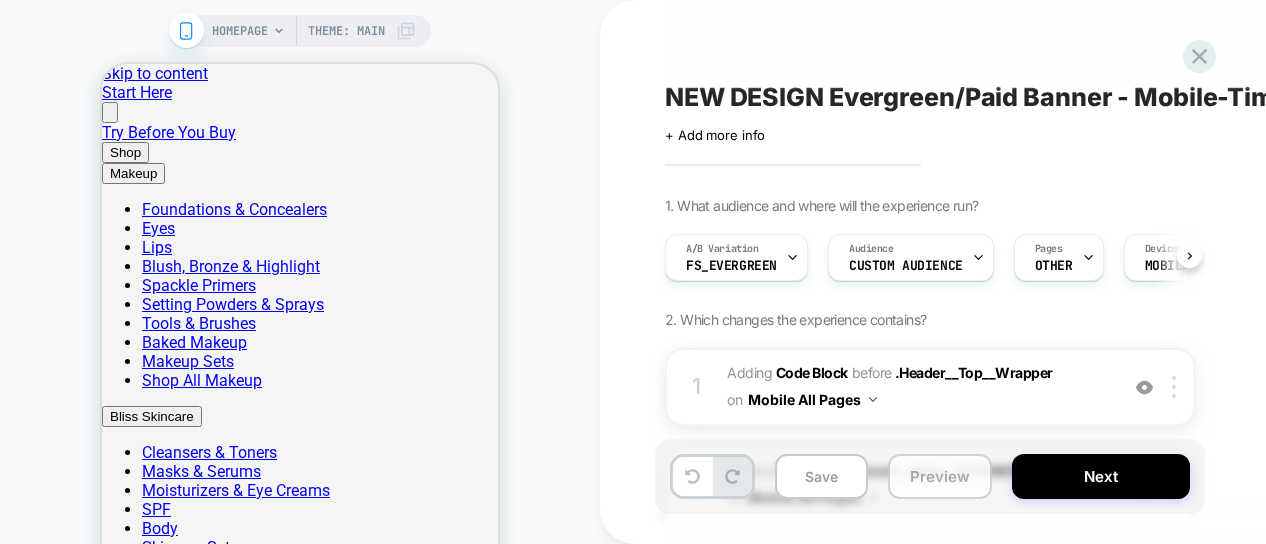 scroll, scrollTop: 0, scrollLeft: 1, axis: horizontal 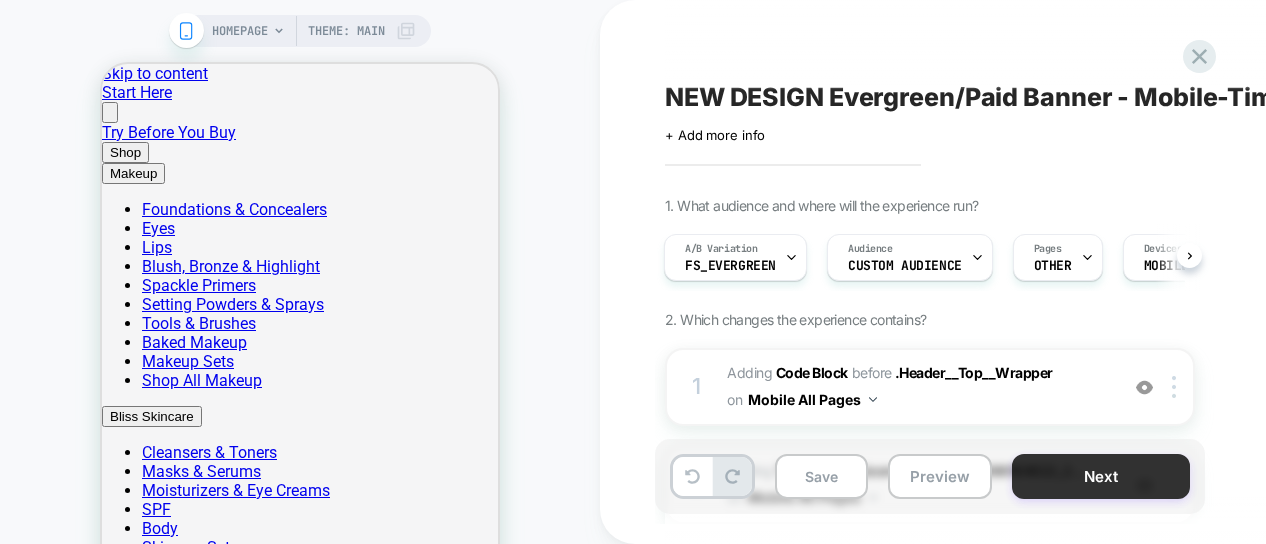 click on "Next" at bounding box center (1101, 476) 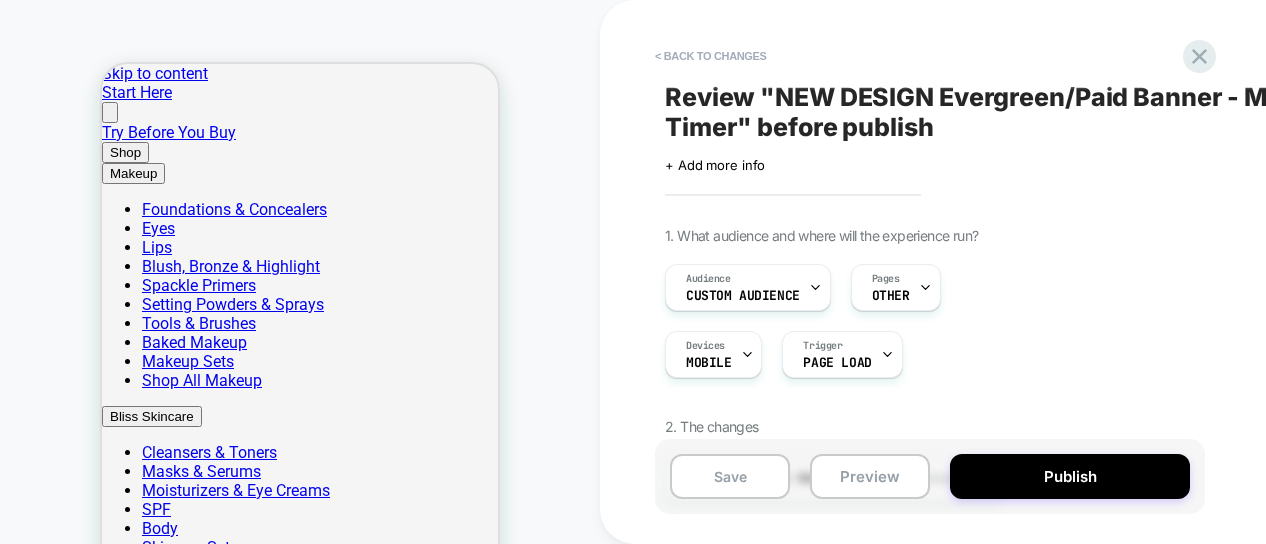 scroll, scrollTop: 0, scrollLeft: 2, axis: horizontal 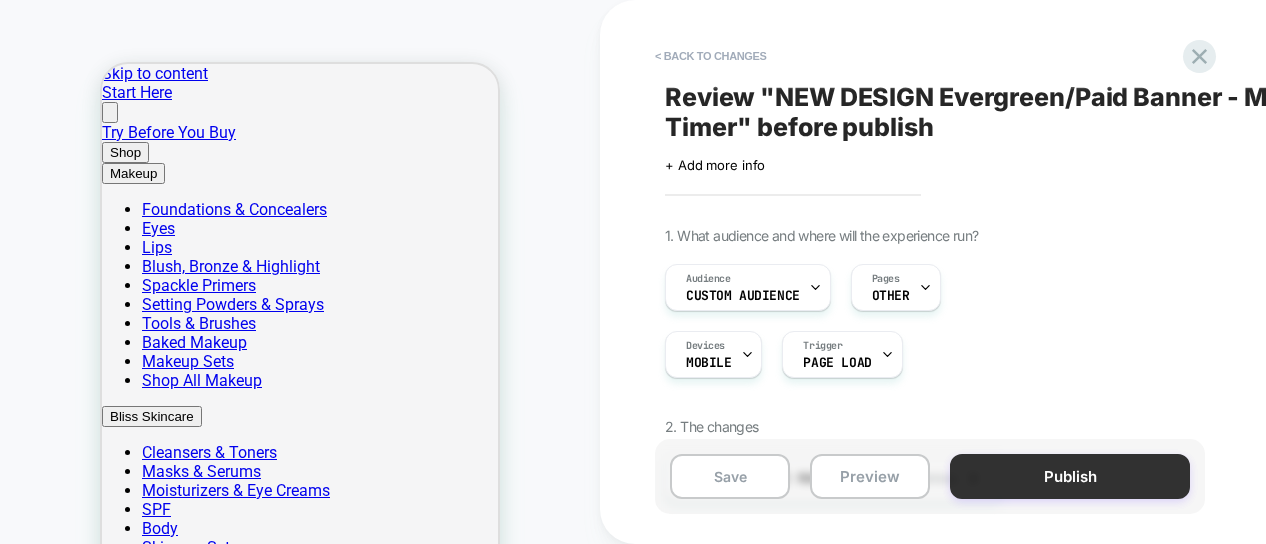 click on "Publish" at bounding box center [1070, 476] 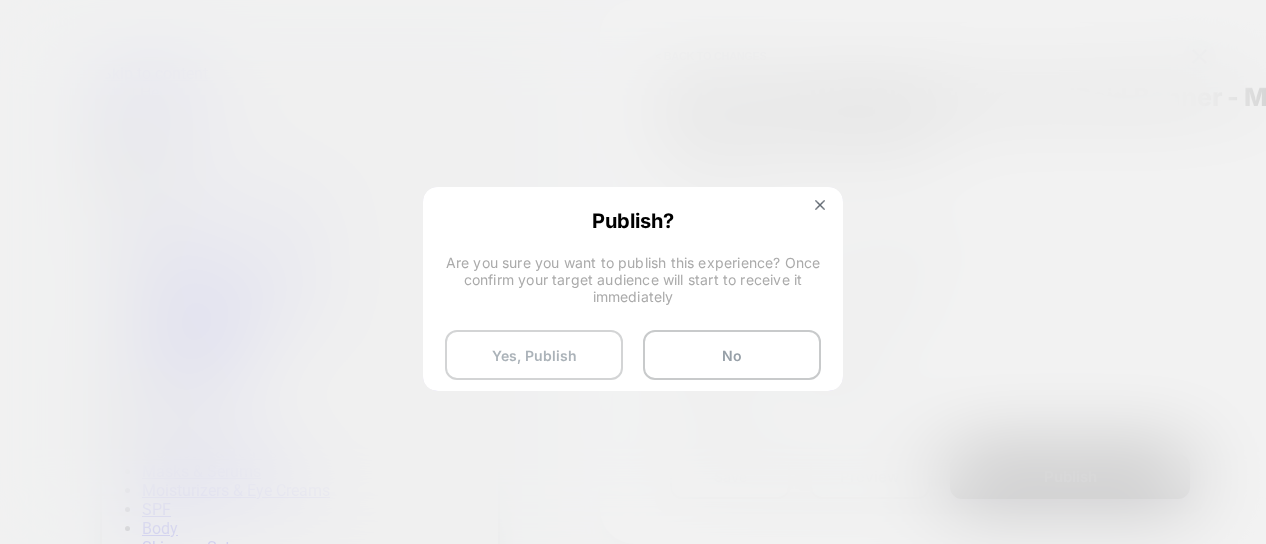 click on "Yes, Publish" at bounding box center (534, 355) 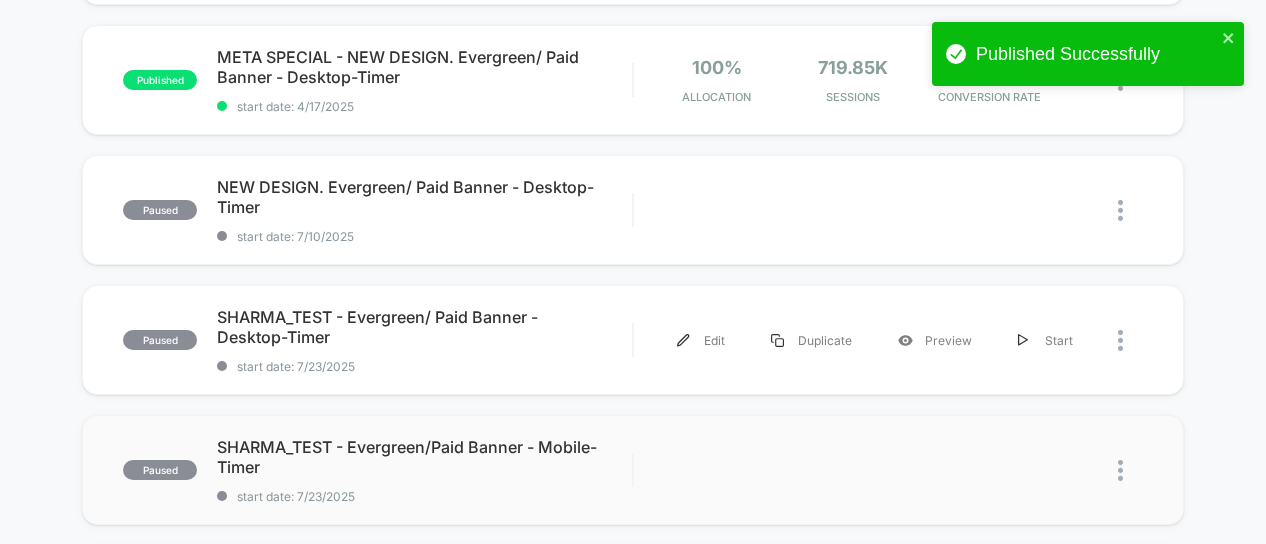 scroll, scrollTop: 856, scrollLeft: 0, axis: vertical 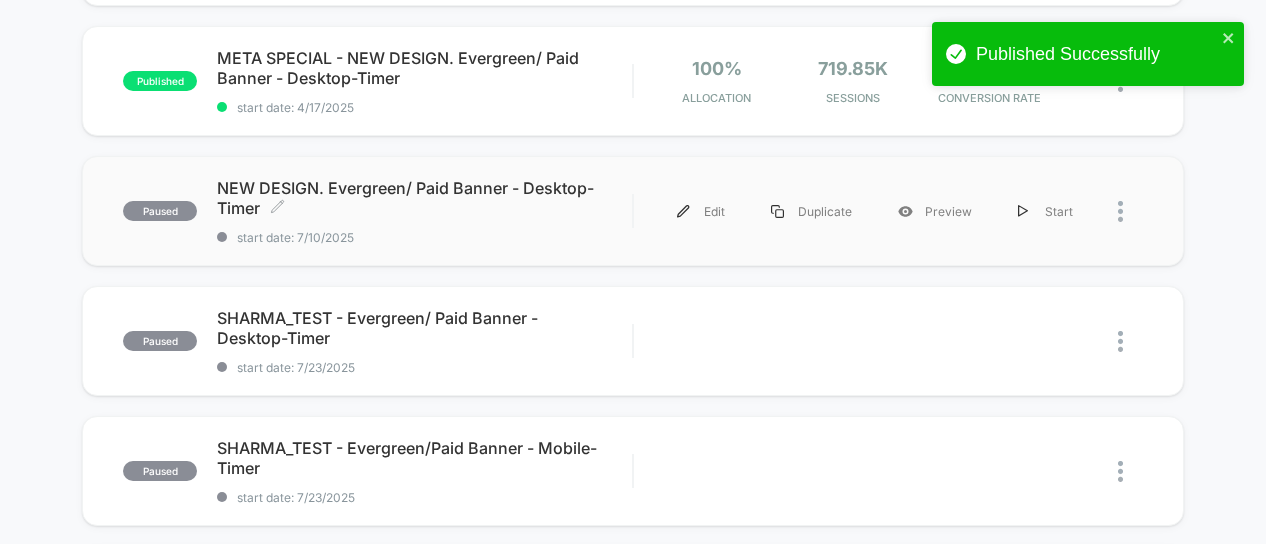 click on "NEW DESIGN. Evergreen/ Paid Banner - Desktop-Timer Click to edit experience details" at bounding box center [424, 198] 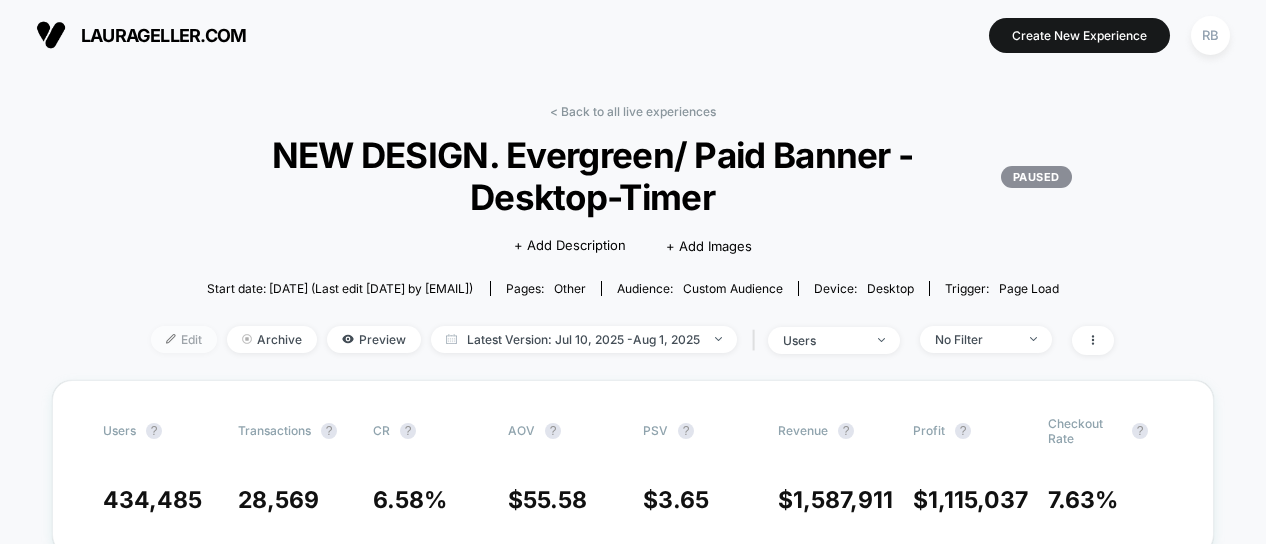 click on "Edit" at bounding box center (184, 339) 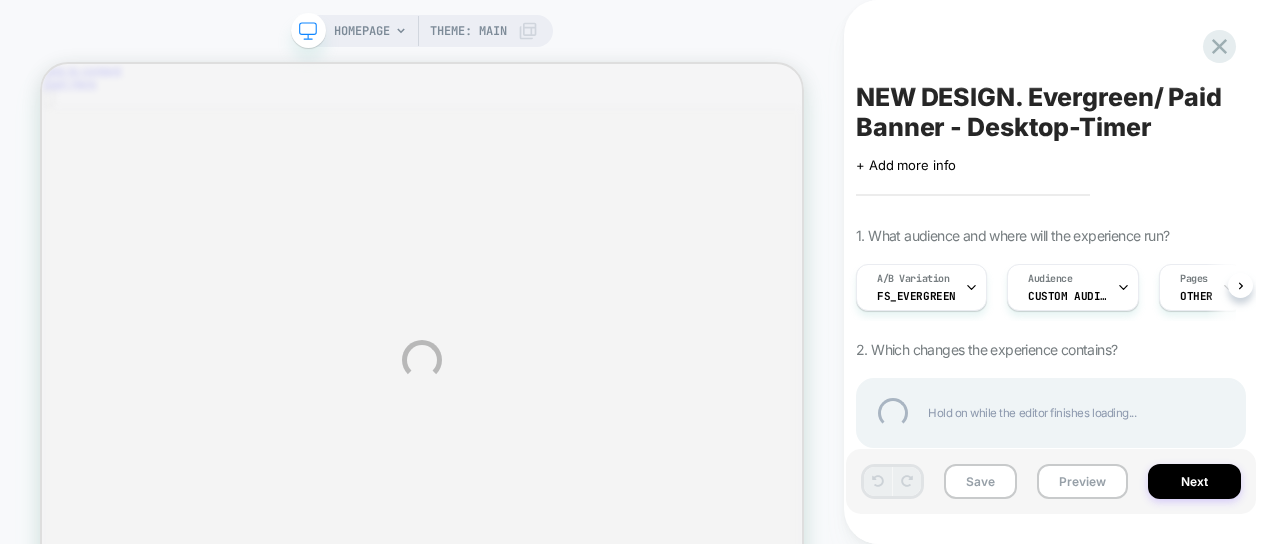 scroll, scrollTop: 0, scrollLeft: 0, axis: both 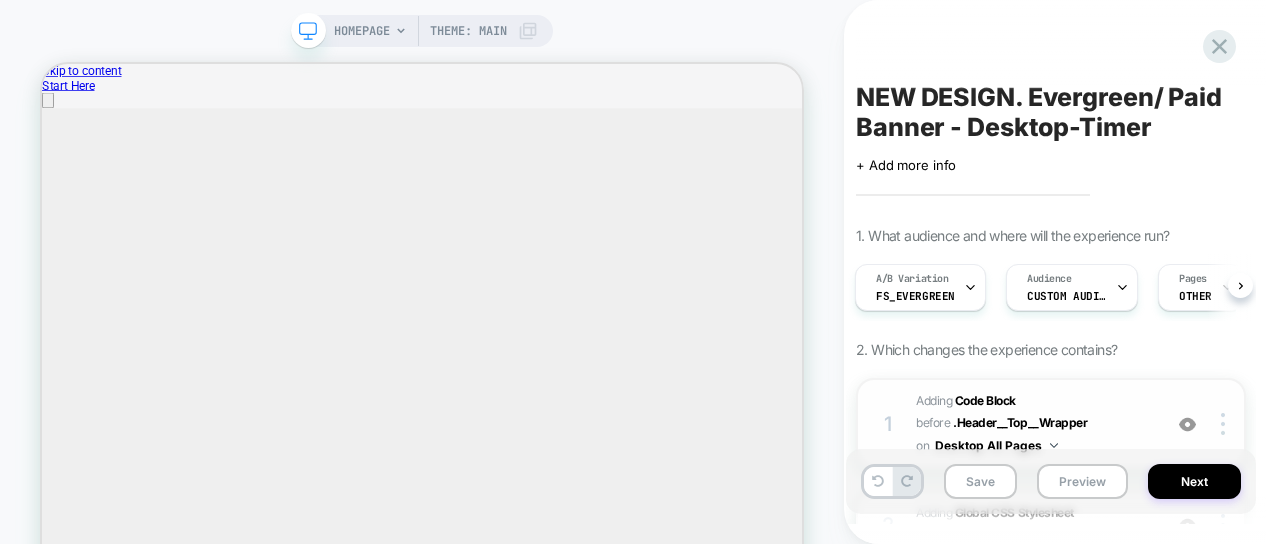 click on "Adding   Code Block   BEFORE .Header__Top__Wrapper .Header__Top__Wrapper   on Desktop All Pages" at bounding box center (1033, 424) 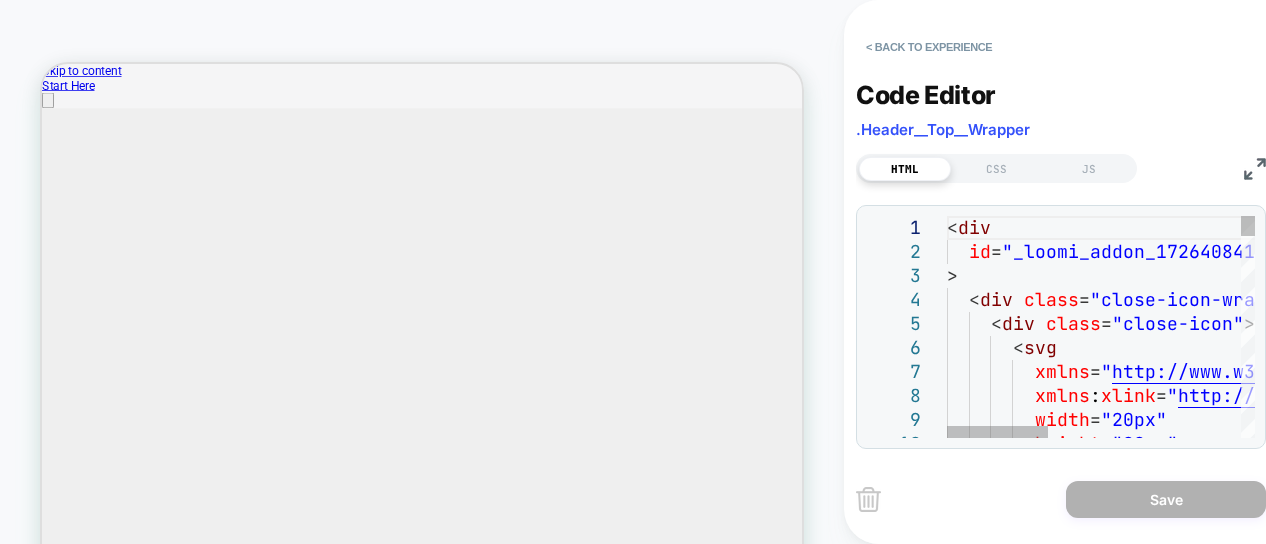 scroll, scrollTop: 0, scrollLeft: 0, axis: both 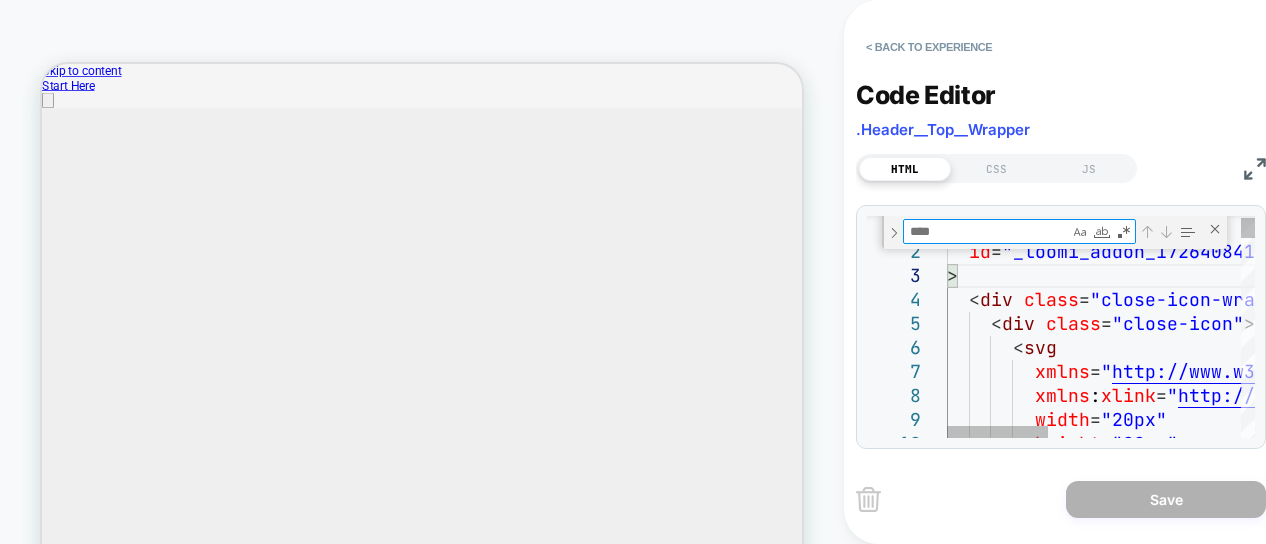 type on "*" 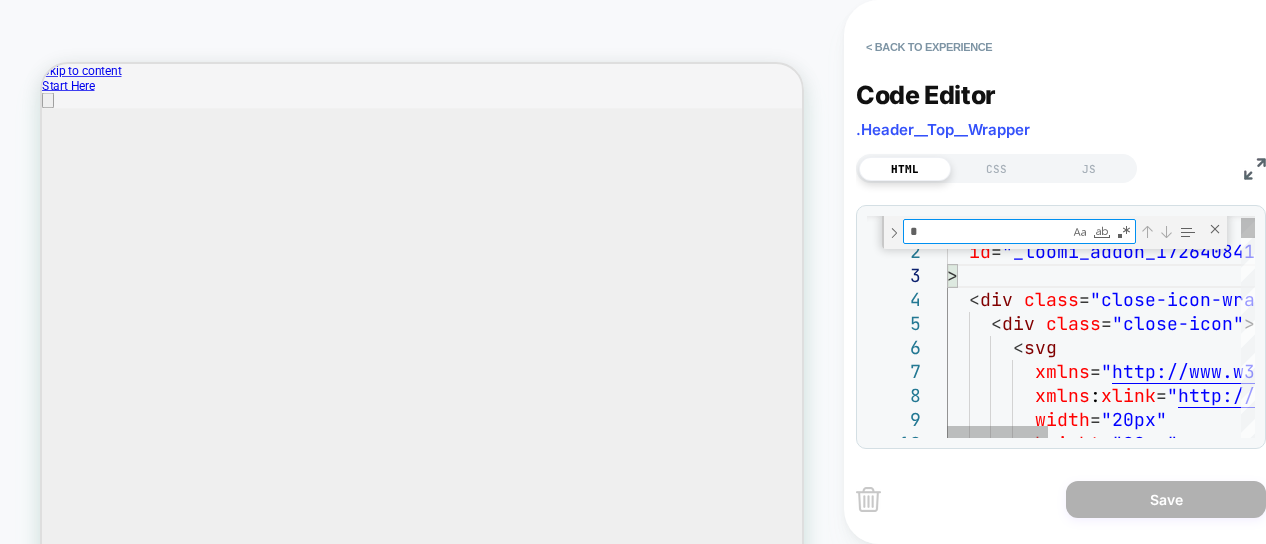 type on "**********" 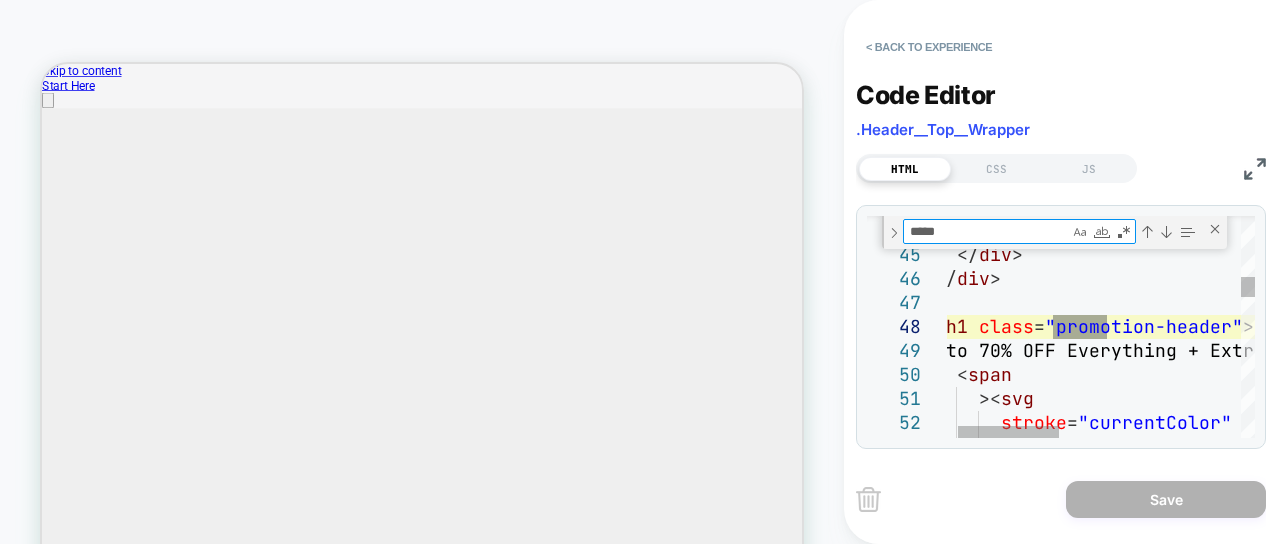 type on "*****" 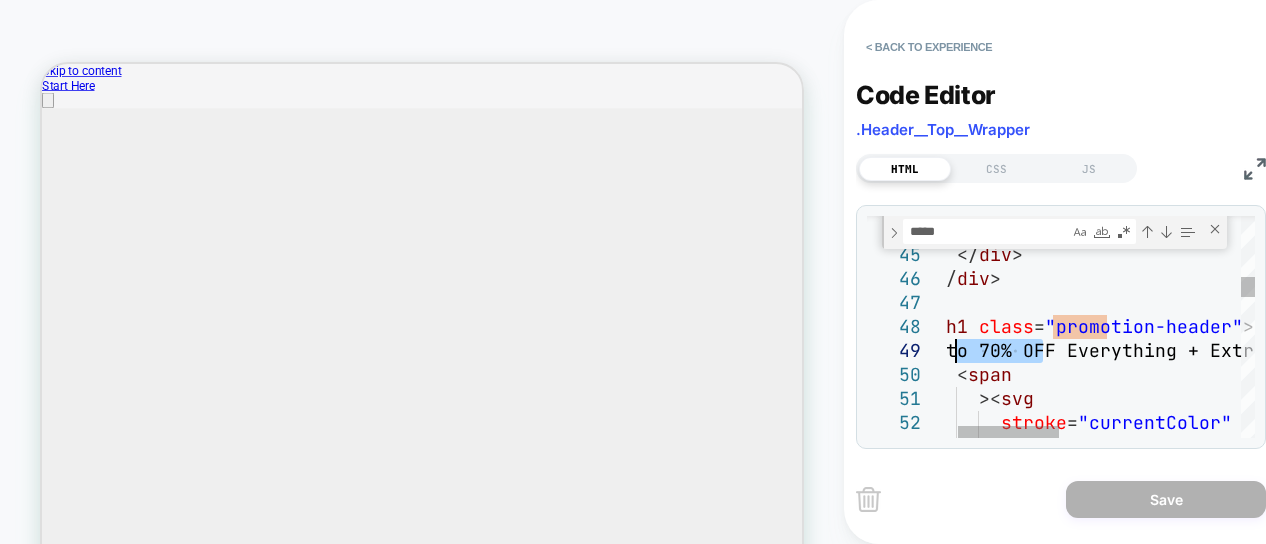 drag, startPoint x: 1044, startPoint y: 353, endPoint x: 954, endPoint y: 355, distance: 90.02222 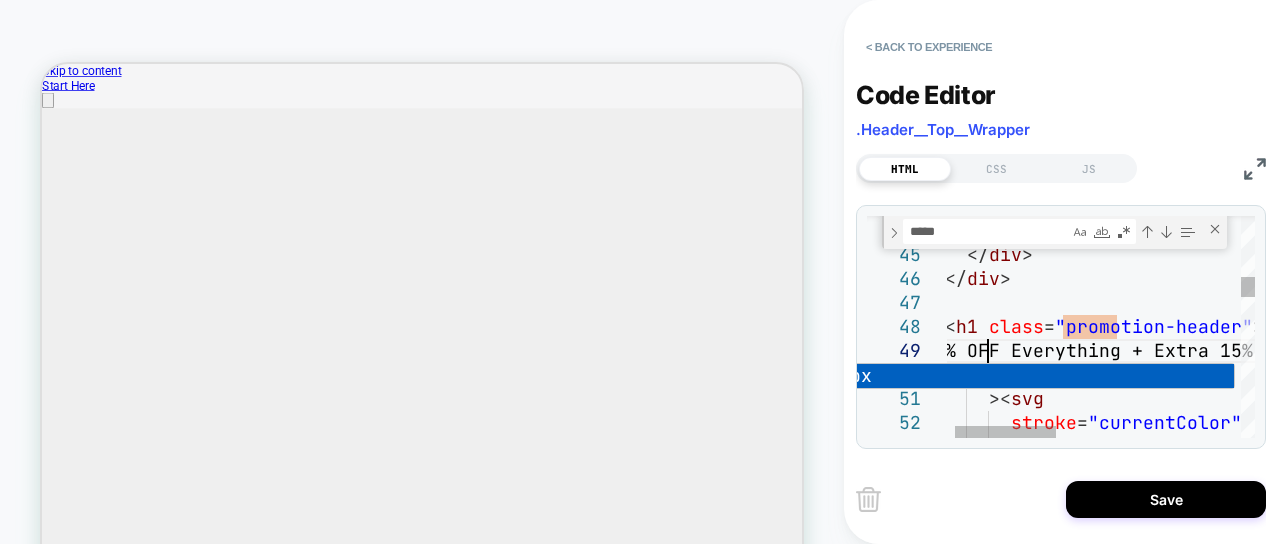 scroll, scrollTop: 192, scrollLeft: 64, axis: both 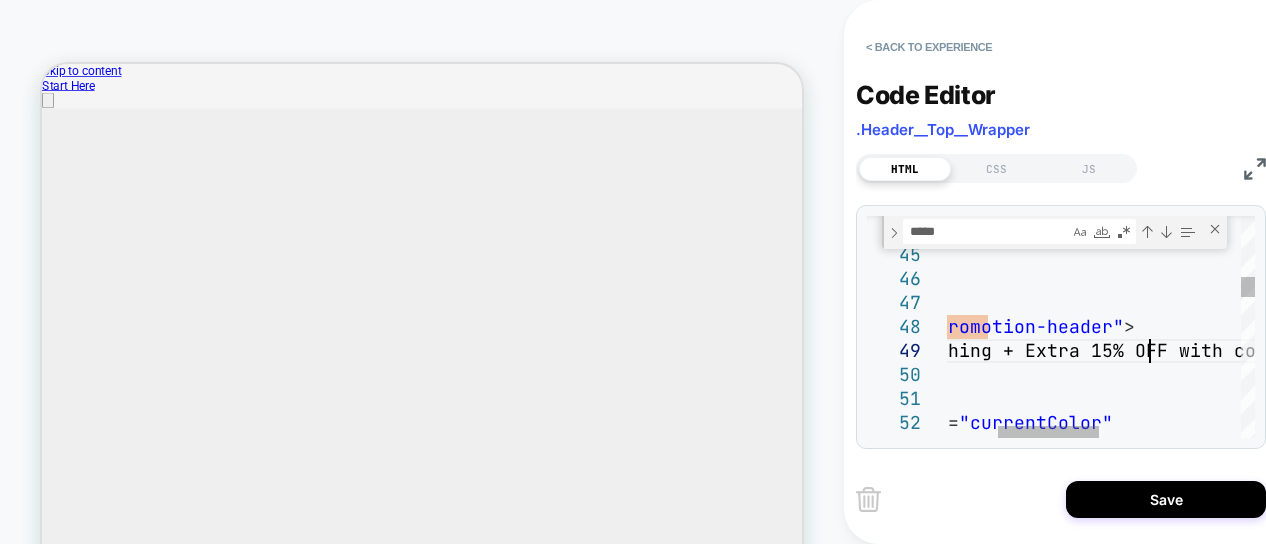 click on "20% OFF Everything + Extra 15% OFF with code C WJ15" at bounding box center (1238, 1033) 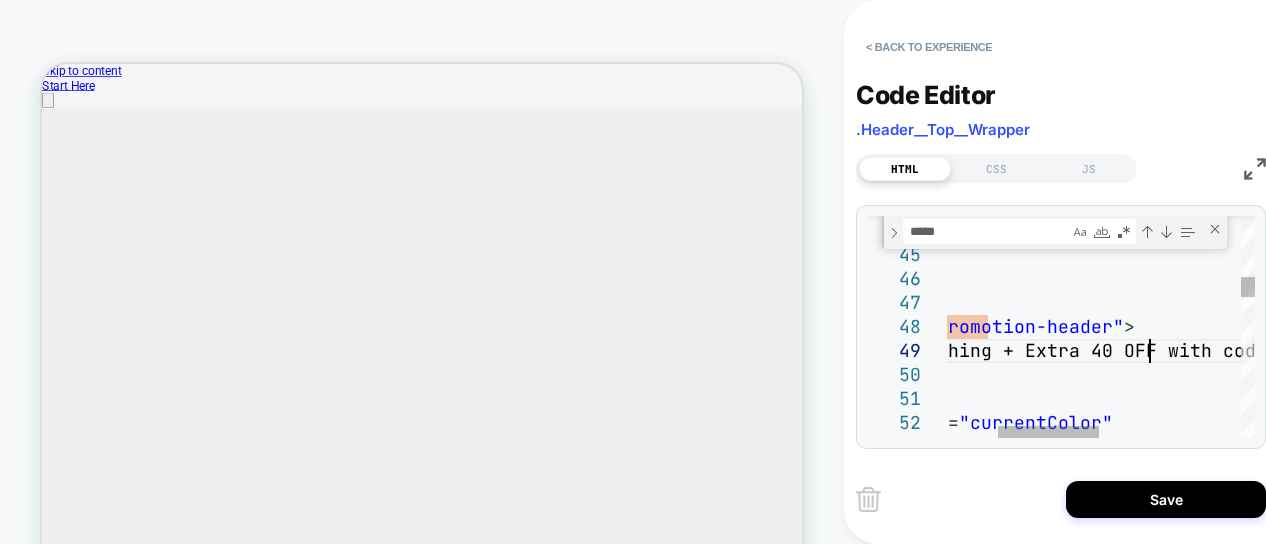 scroll, scrollTop: 192, scrollLeft: 366, axis: both 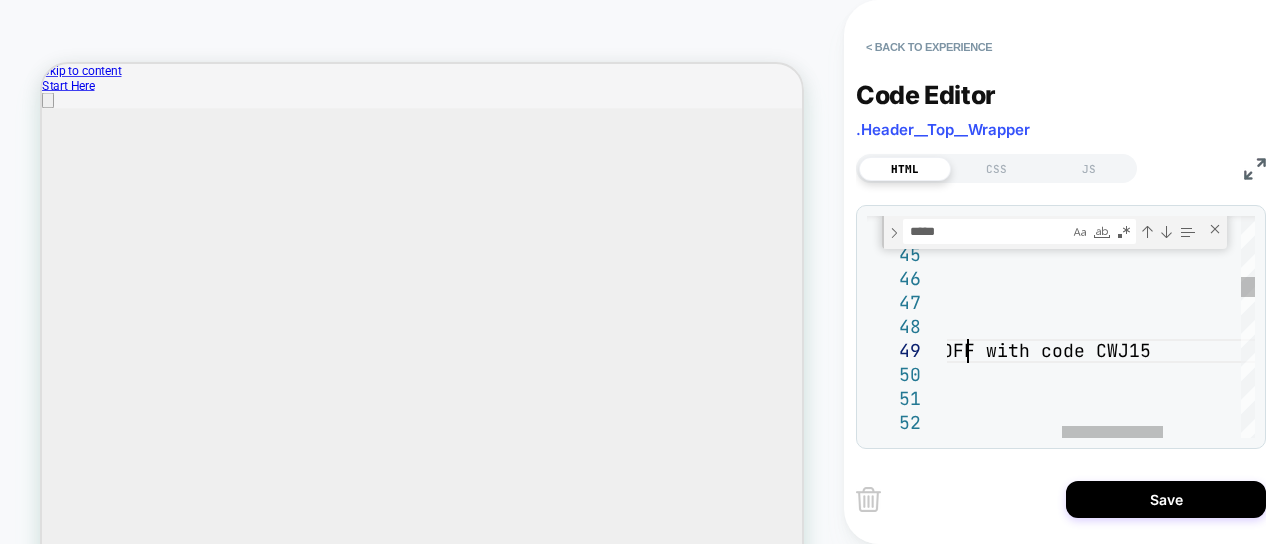 click on "20% OFF Everything + Extra 40% OFF with code C WJ15" at bounding box center (1045, 1033) 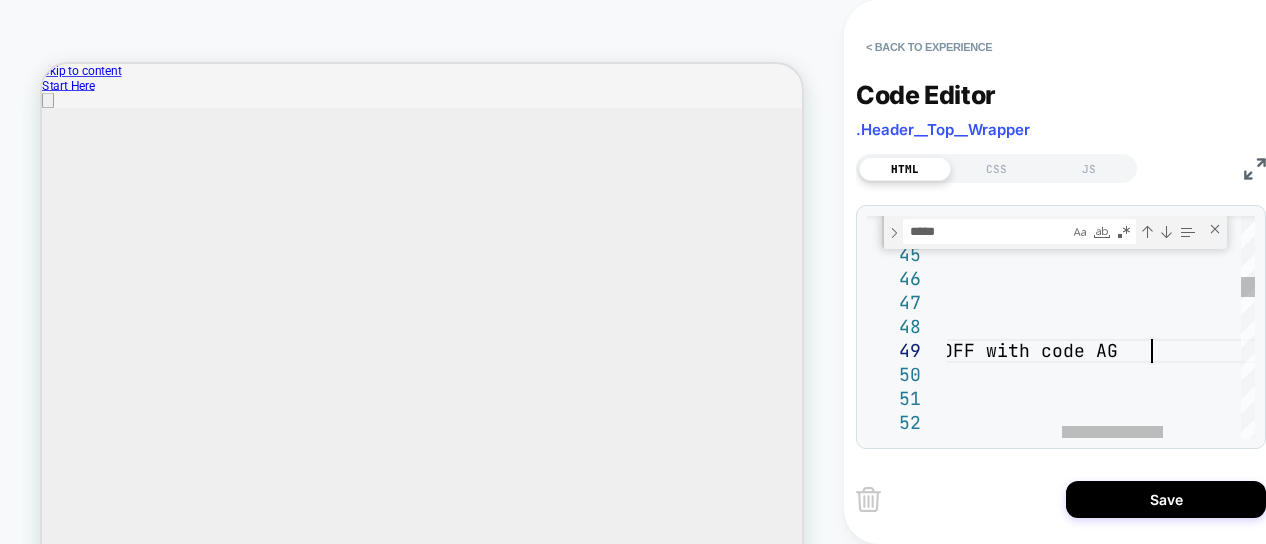scroll, scrollTop: 192, scrollLeft: 571, axis: both 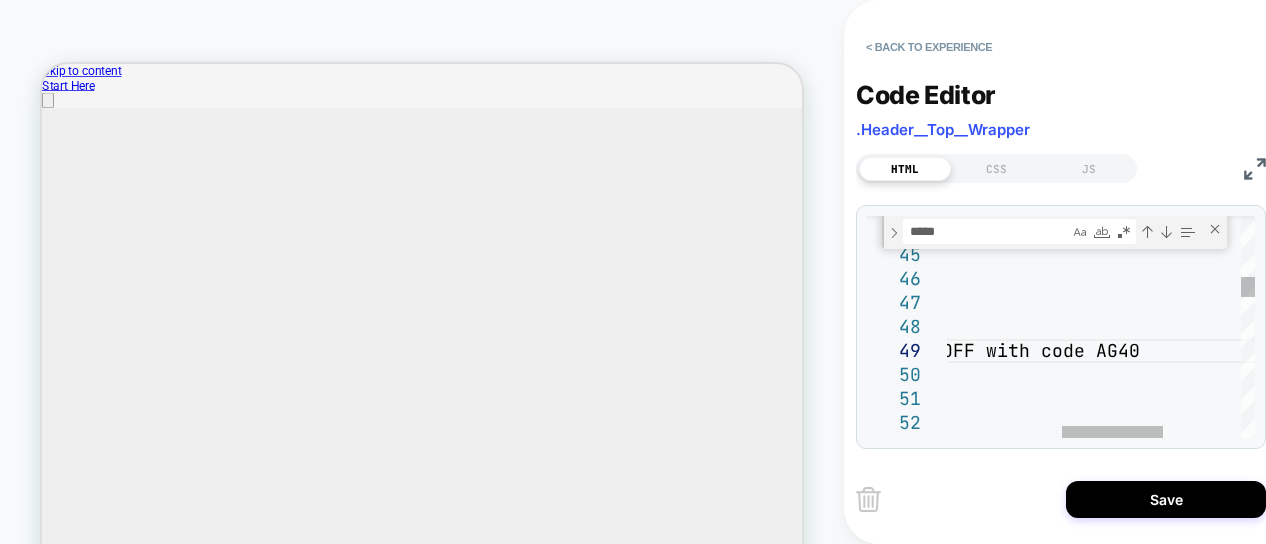 drag, startPoint x: 1001, startPoint y: 243, endPoint x: 957, endPoint y: 238, distance: 44.28318 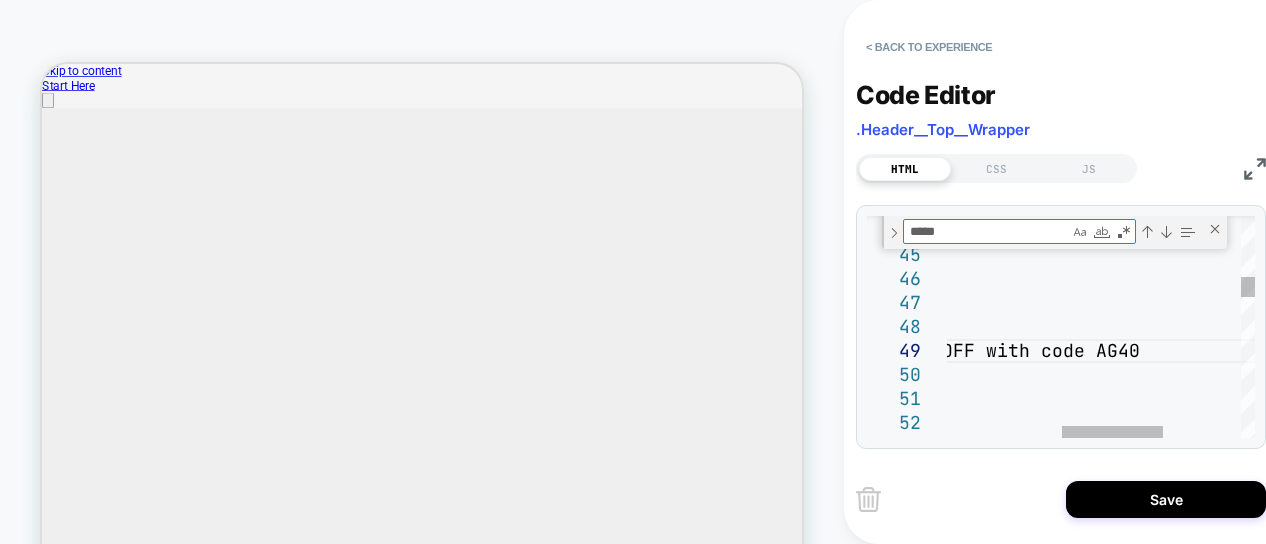 drag, startPoint x: 956, startPoint y: 236, endPoint x: 829, endPoint y: 233, distance: 127.03543 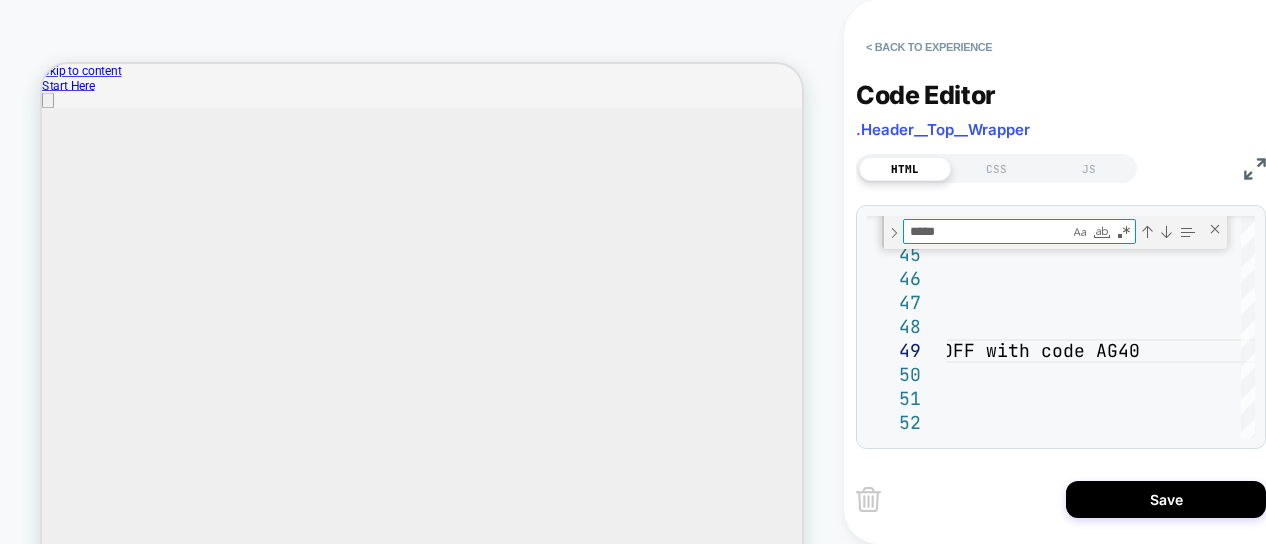 type on "**********" 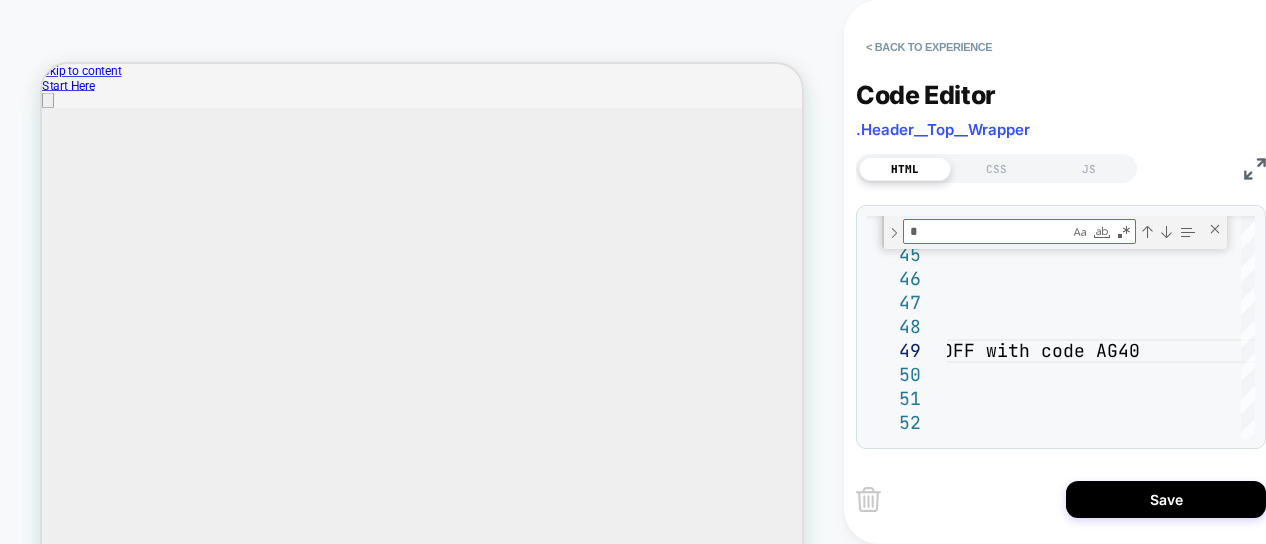 type on "**" 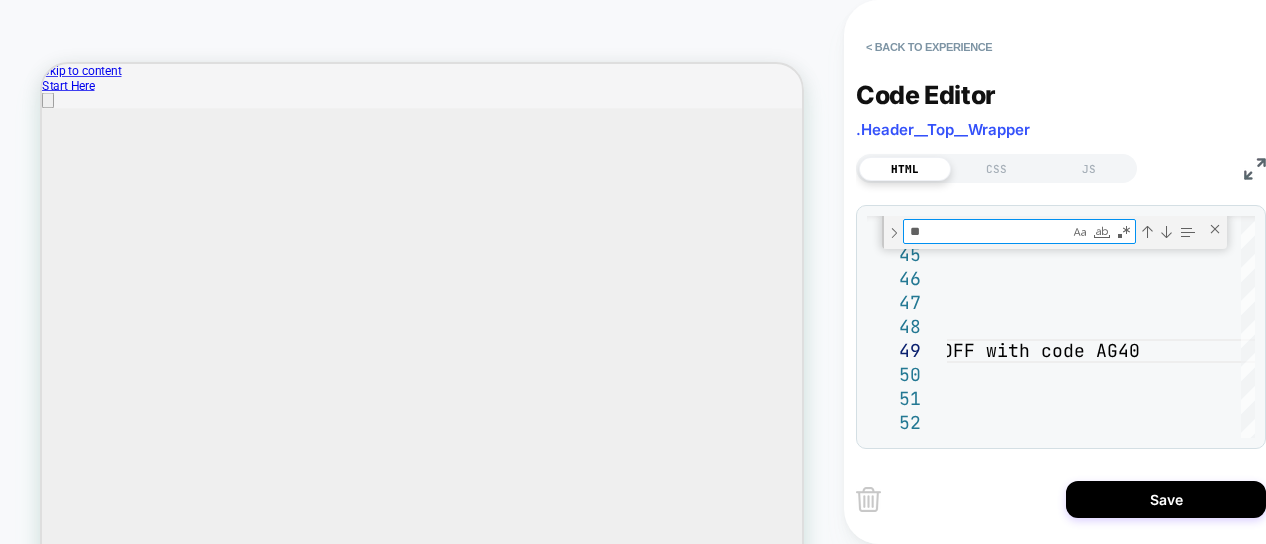 type on "**********" 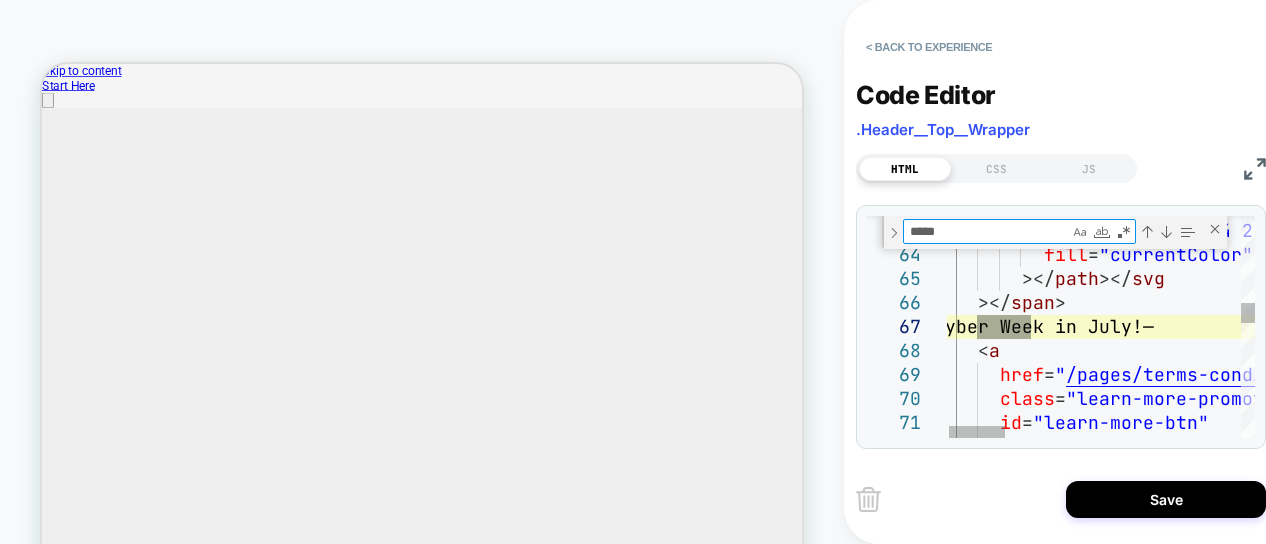 type on "*****" 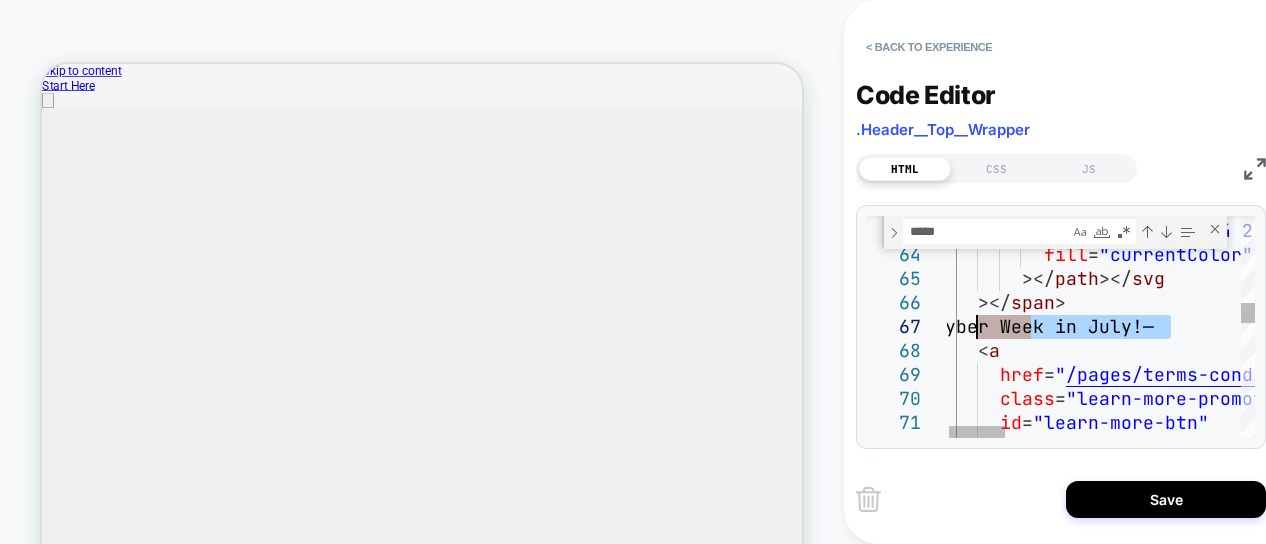 drag, startPoint x: 1176, startPoint y: 327, endPoint x: 982, endPoint y: 330, distance: 194.0232 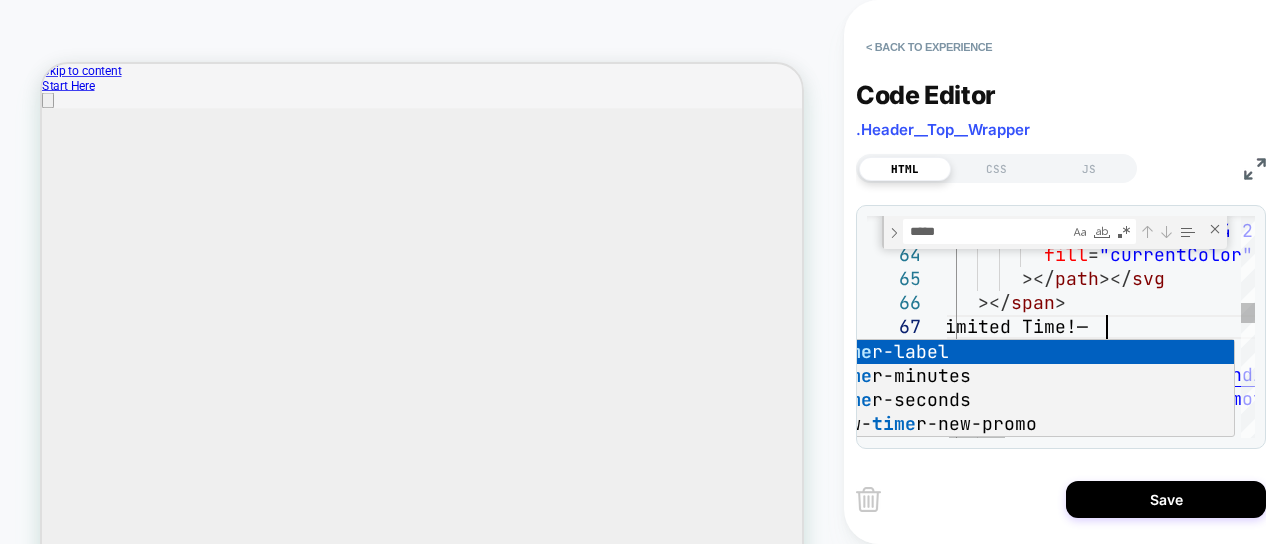 scroll, scrollTop: 167, scrollLeft: 172, axis: both 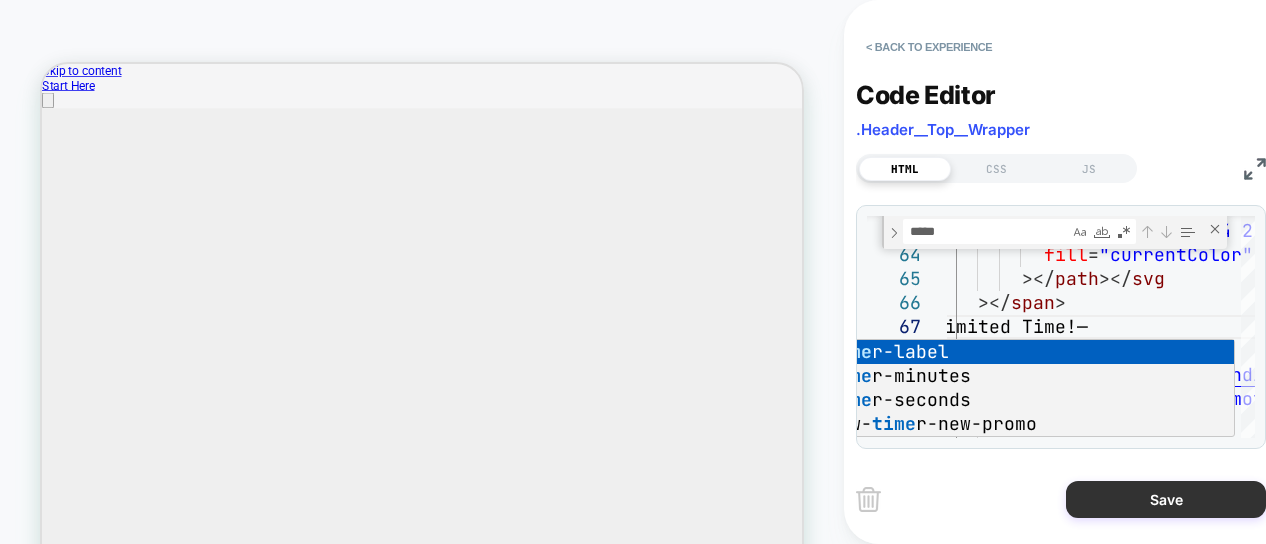 type on "**********" 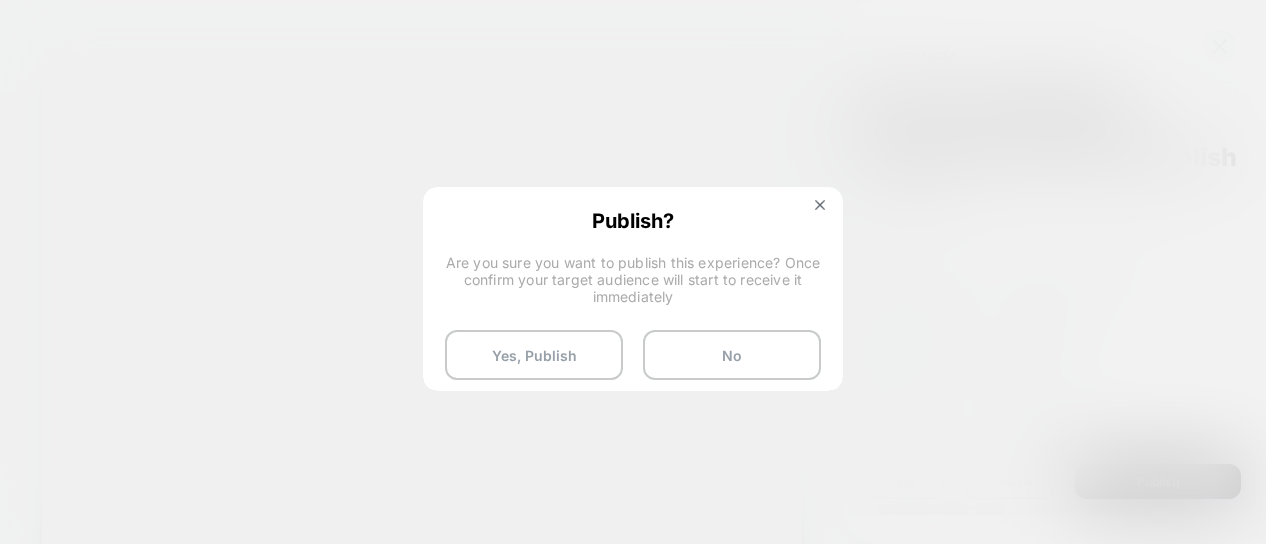 scroll, scrollTop: 0, scrollLeft: 0, axis: both 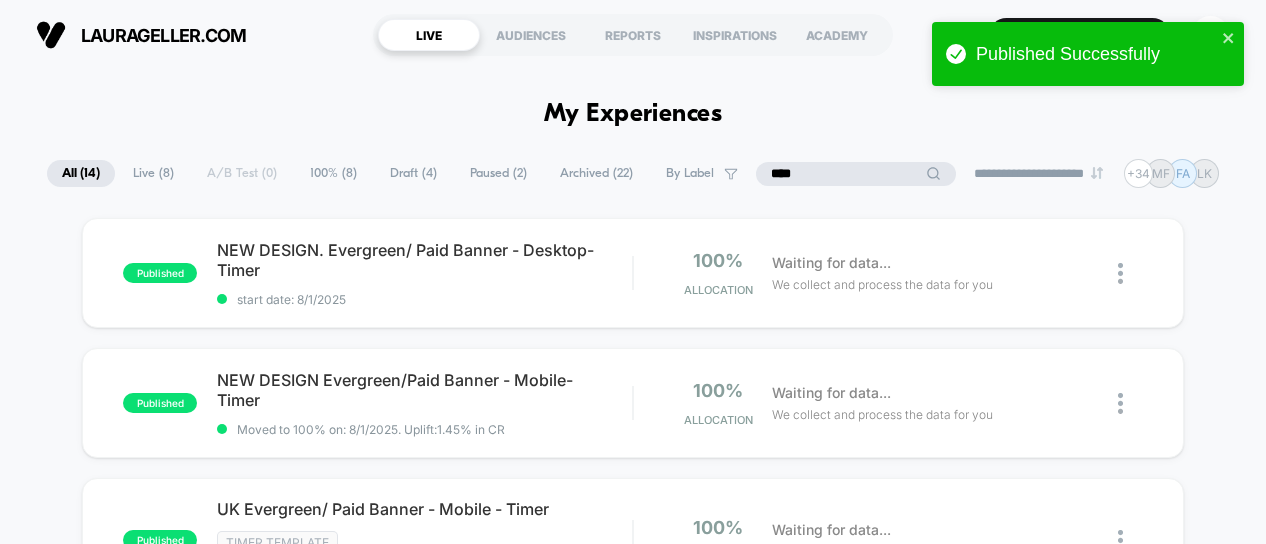 drag, startPoint x: 834, startPoint y: 168, endPoint x: 758, endPoint y: 167, distance: 76.00658 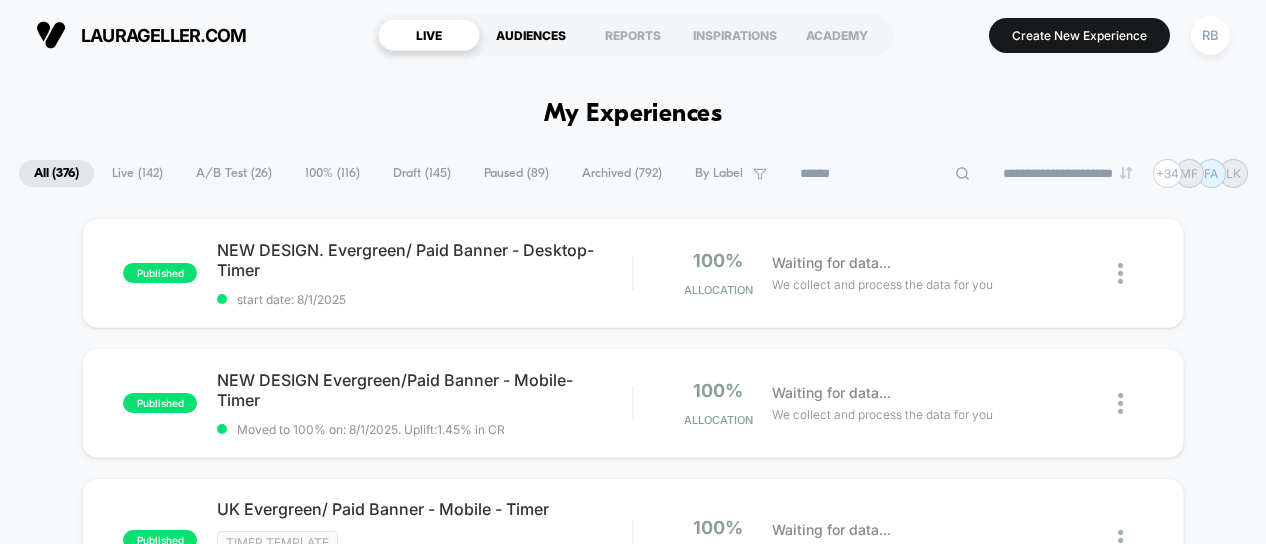 type 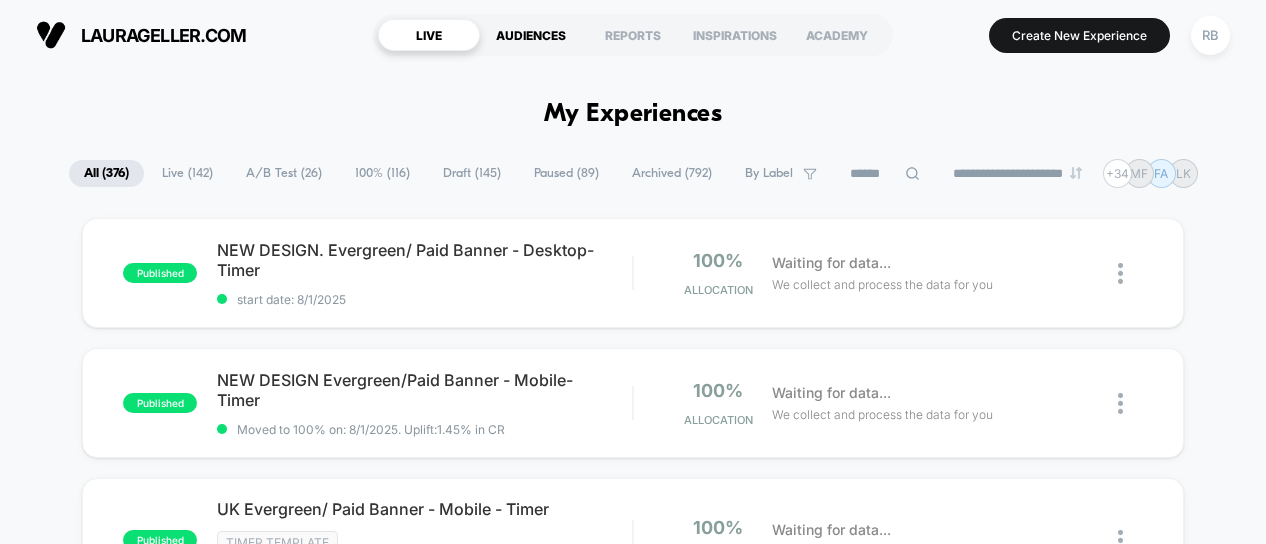 click on "AUDIENCES" at bounding box center (531, 35) 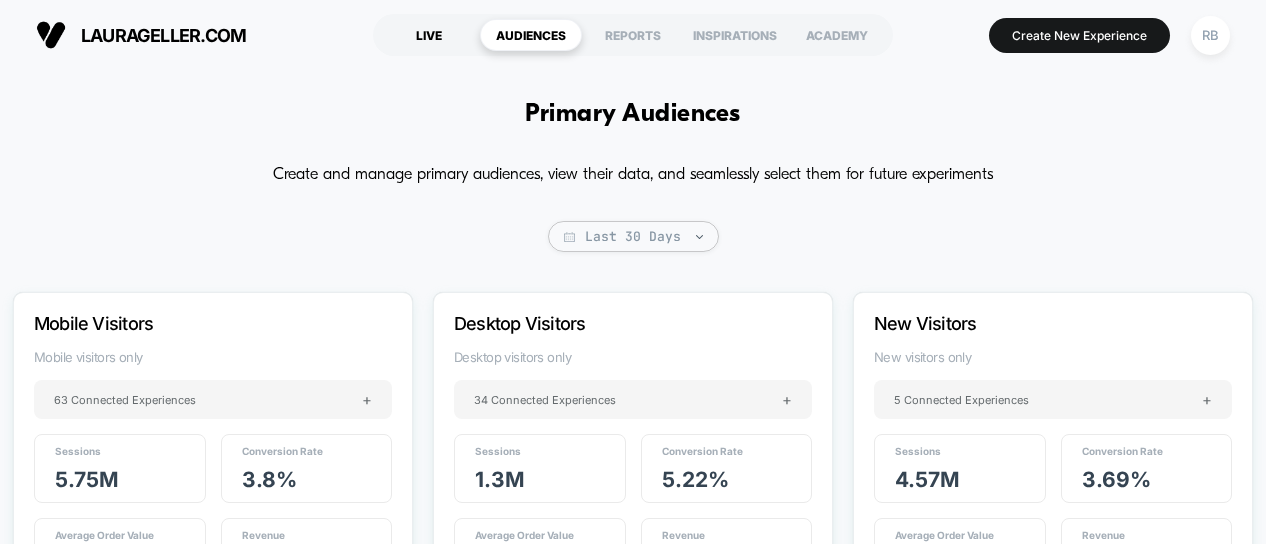click on "LIVE" at bounding box center [429, 35] 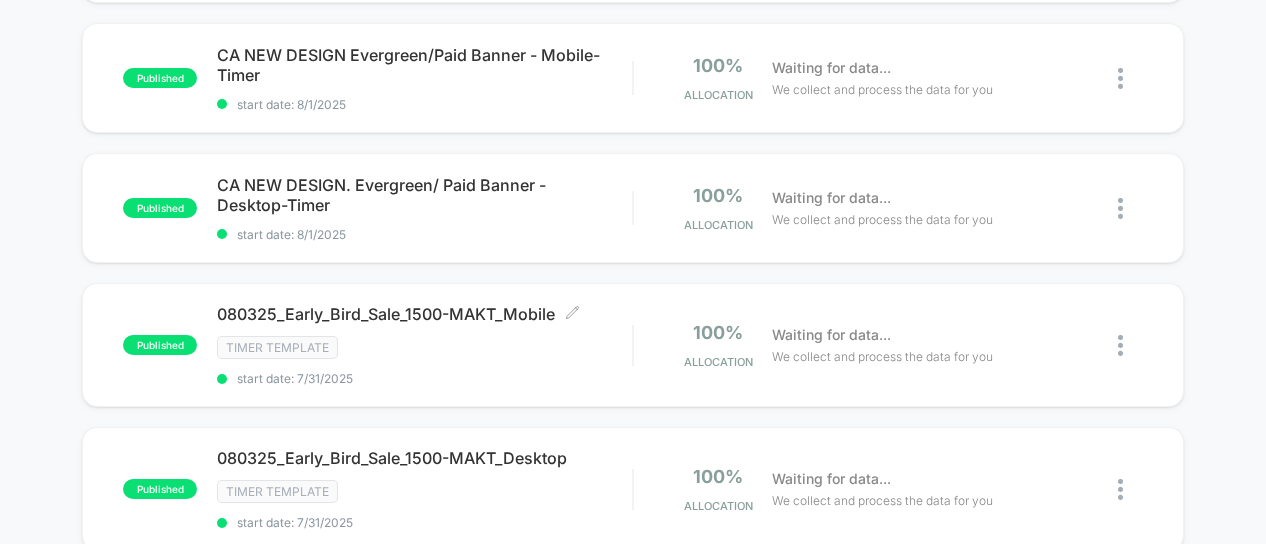 scroll, scrollTop: 0, scrollLeft: 0, axis: both 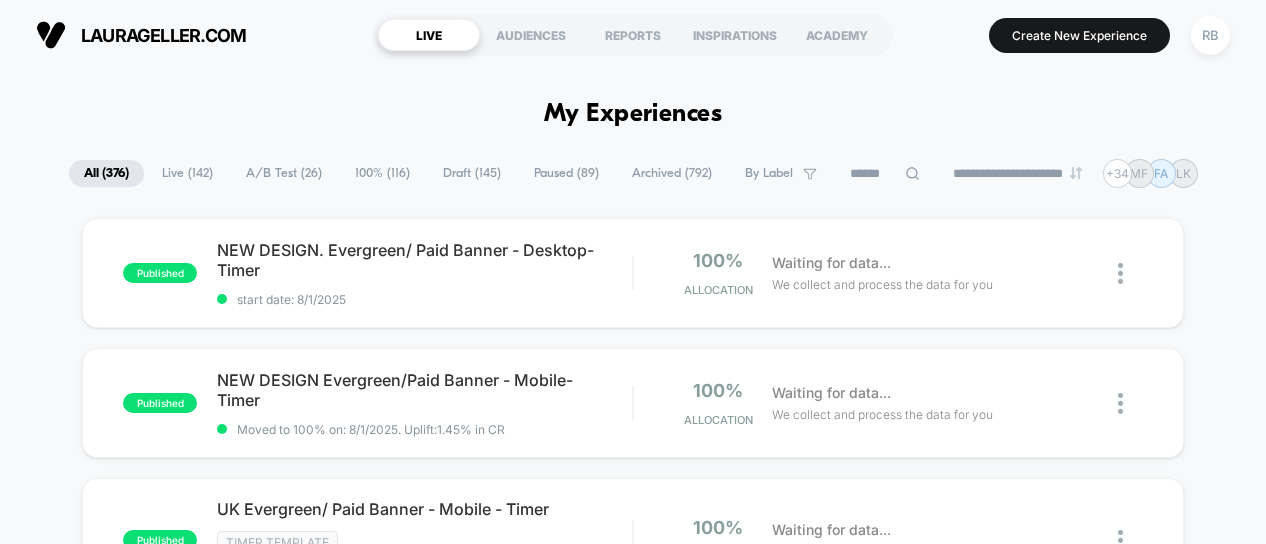 click 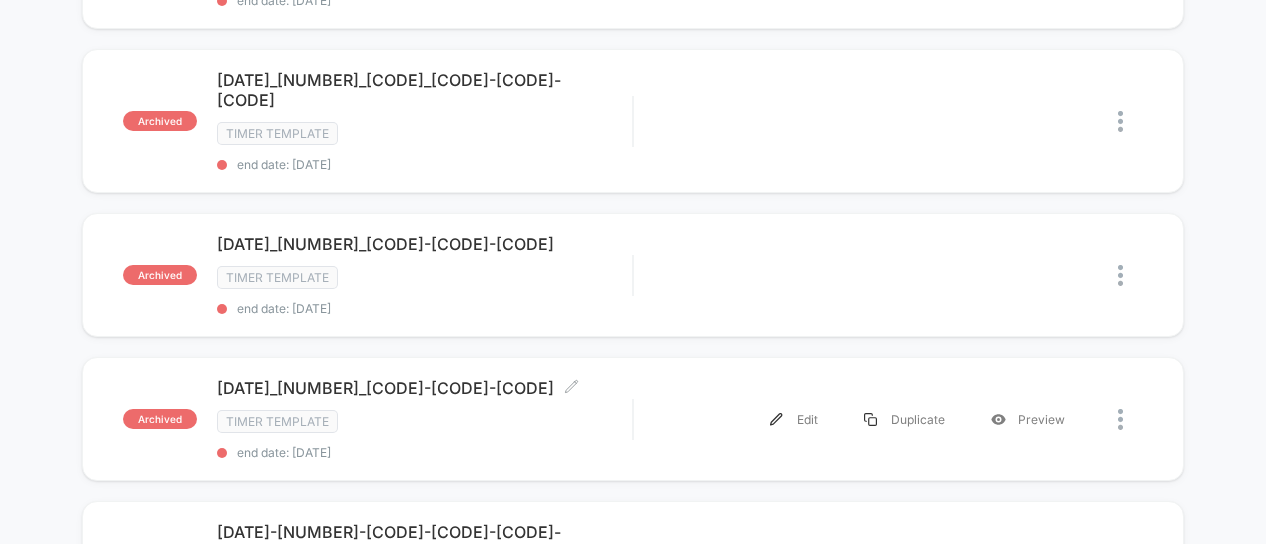 scroll, scrollTop: 0, scrollLeft: 0, axis: both 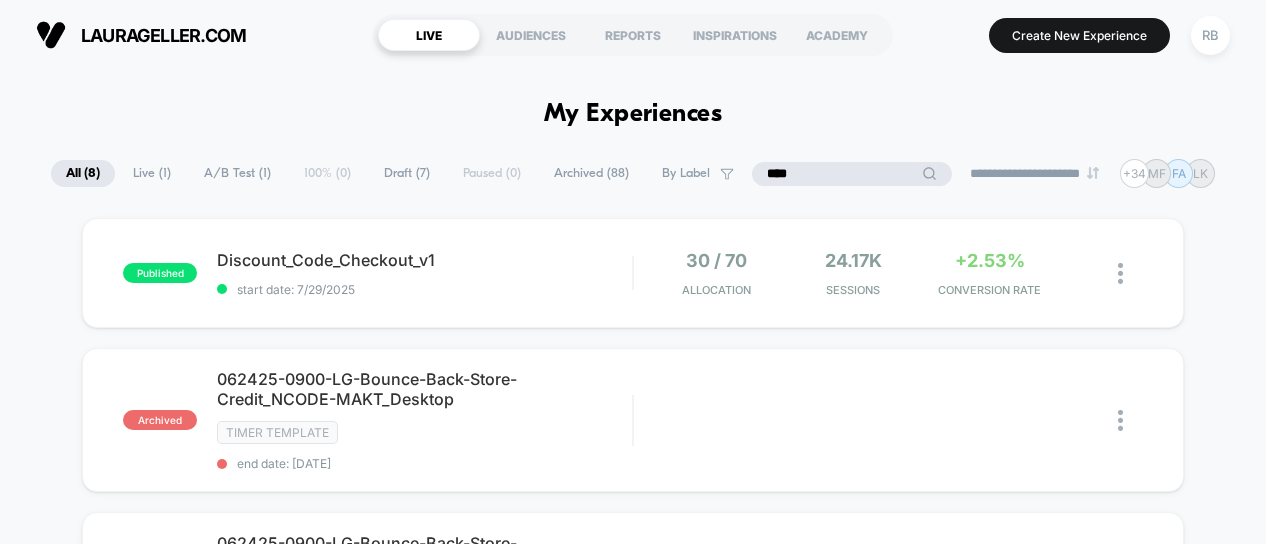 drag, startPoint x: 797, startPoint y: 170, endPoint x: 683, endPoint y: 144, distance: 116.92733 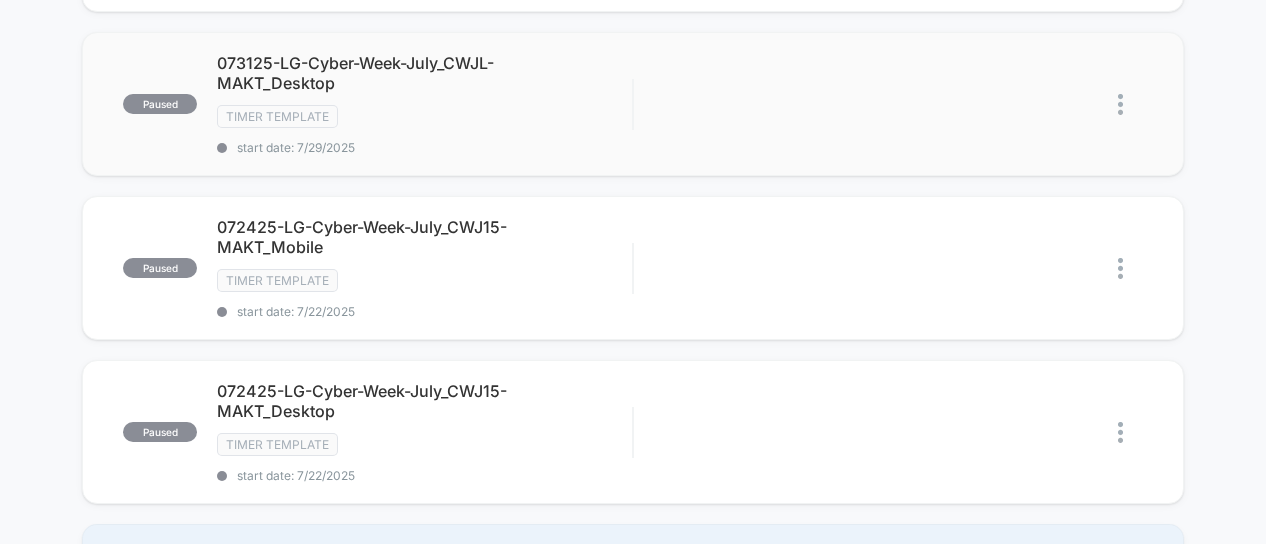 scroll, scrollTop: 0, scrollLeft: 0, axis: both 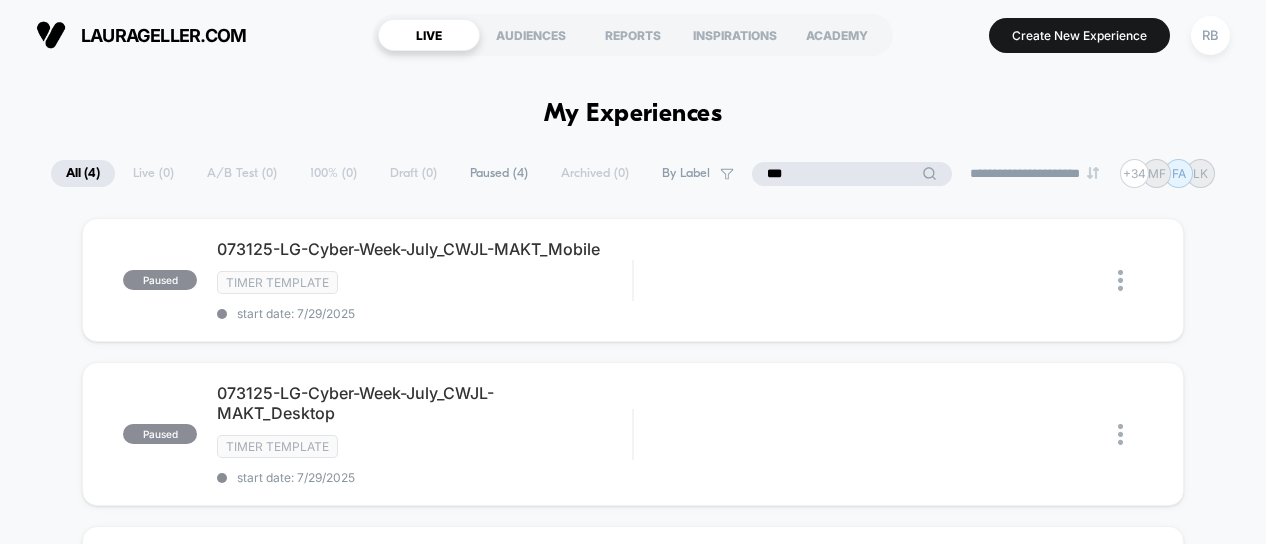 drag, startPoint x: 815, startPoint y: 166, endPoint x: 715, endPoint y: 161, distance: 100.12492 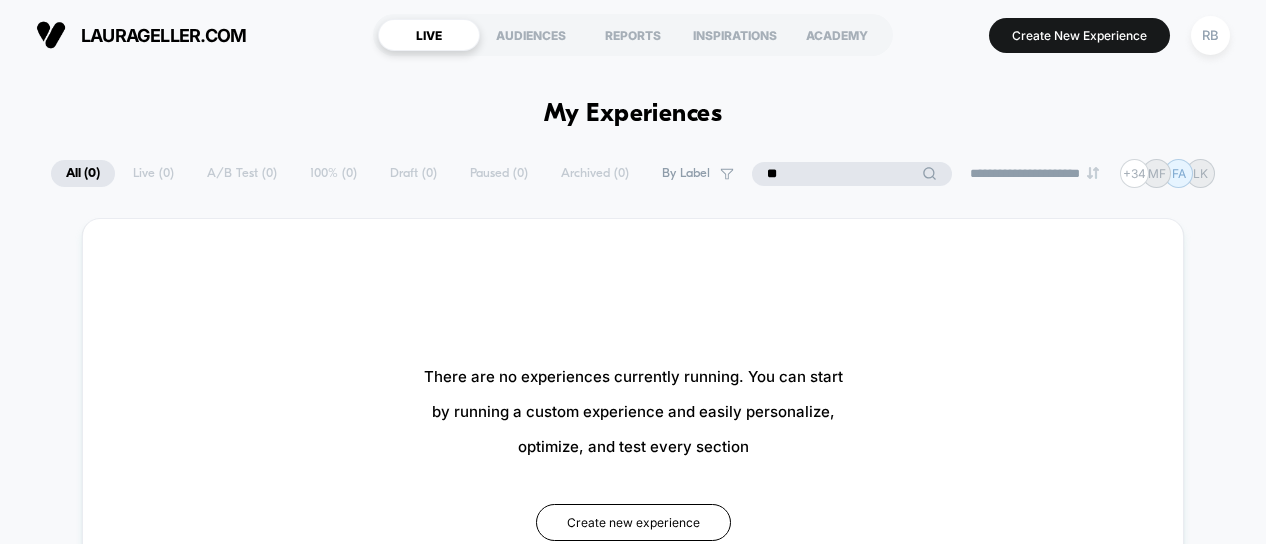 type on "*" 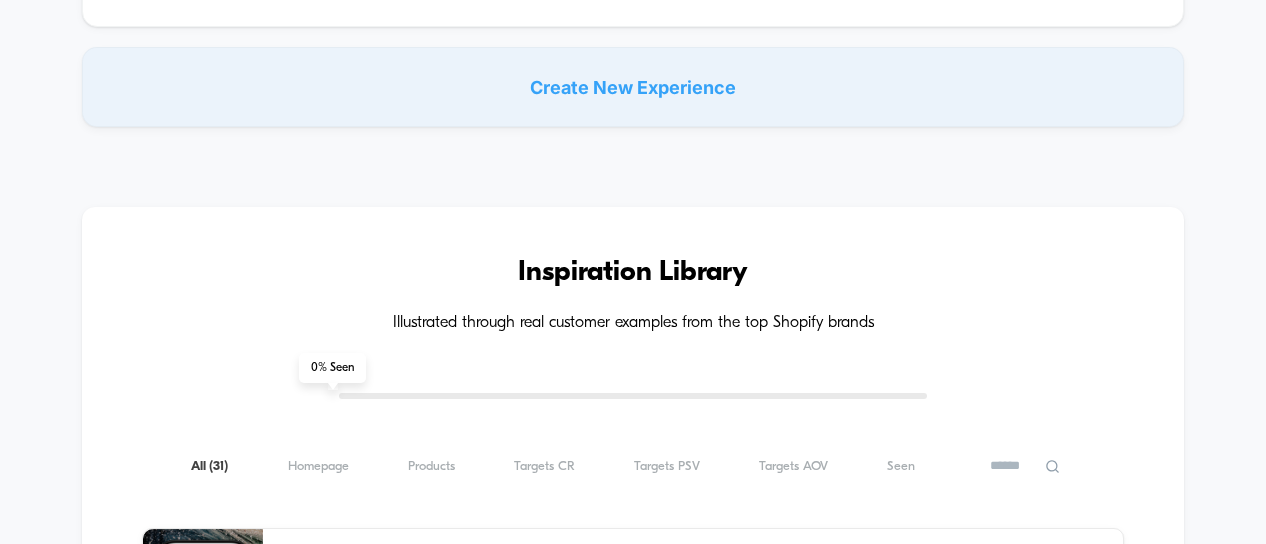 scroll, scrollTop: 0, scrollLeft: 0, axis: both 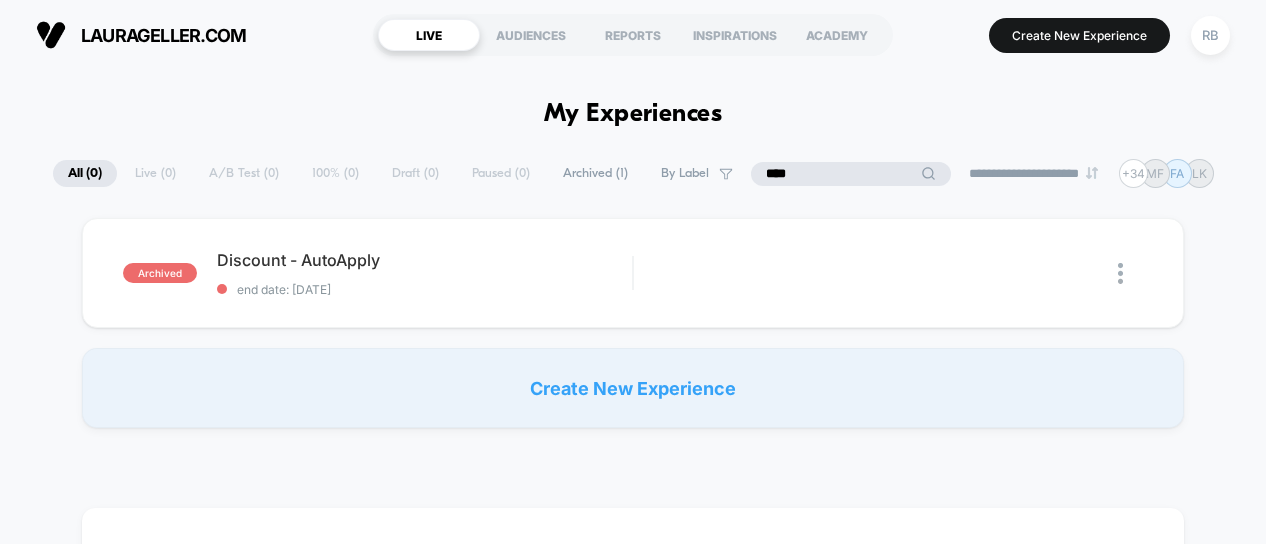 type on "****" 